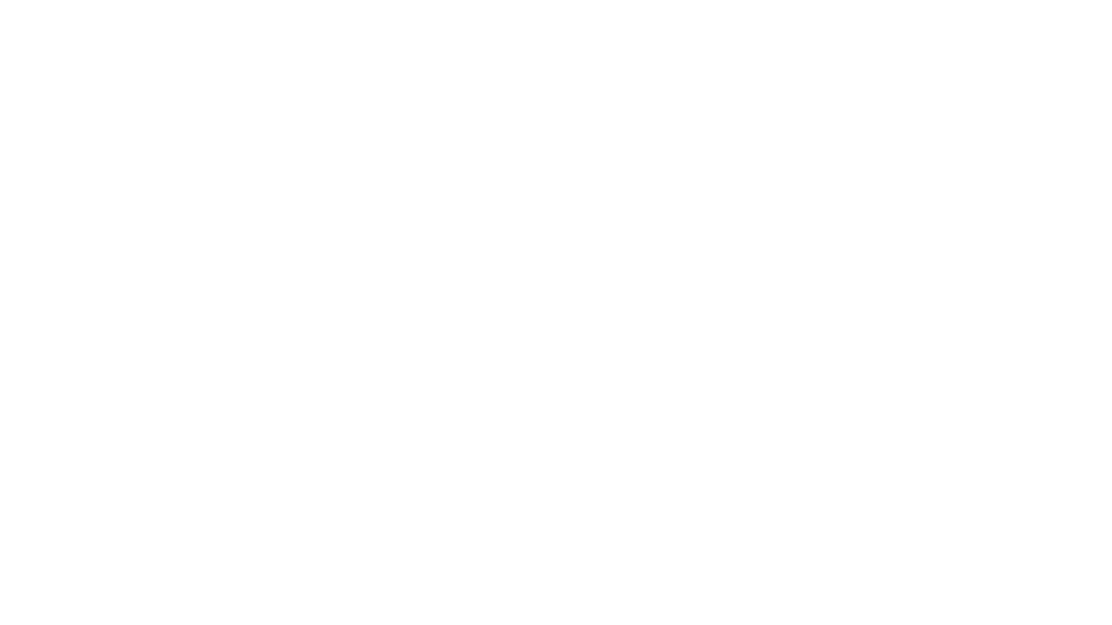 scroll, scrollTop: 0, scrollLeft: 0, axis: both 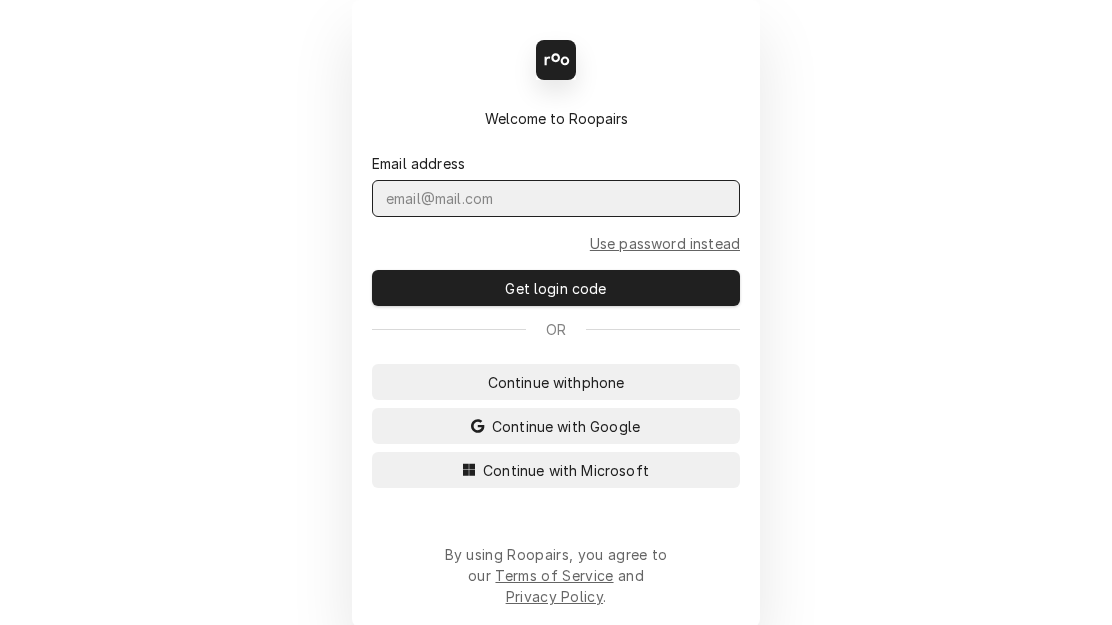 click at bounding box center [556, 198] 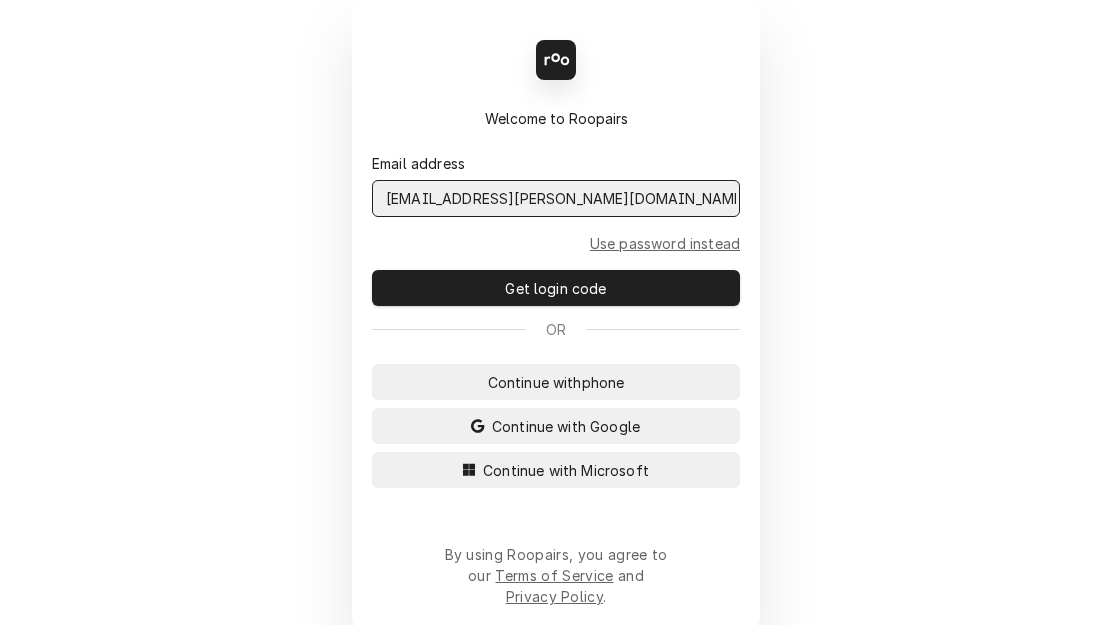 type on "KYM.PARSON@CSI1.COM" 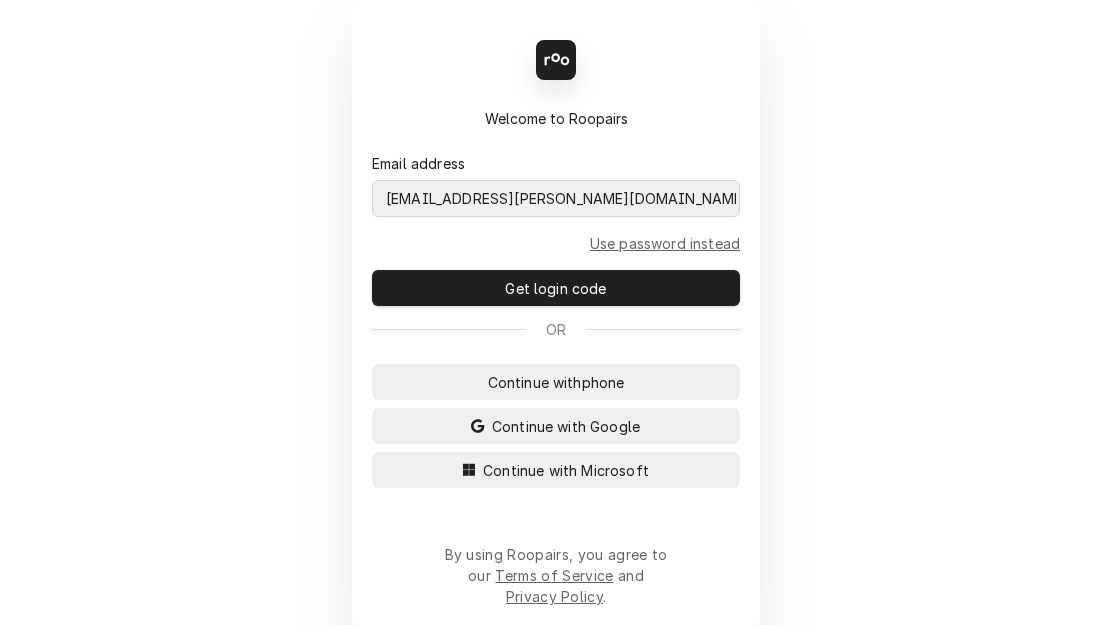 type 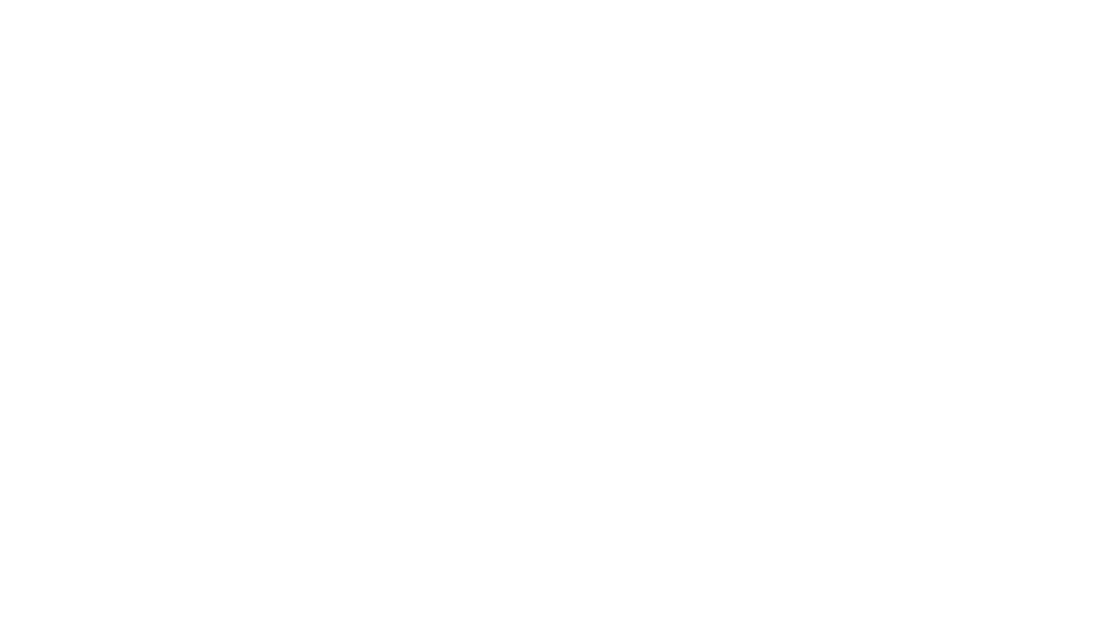 scroll, scrollTop: 0, scrollLeft: 0, axis: both 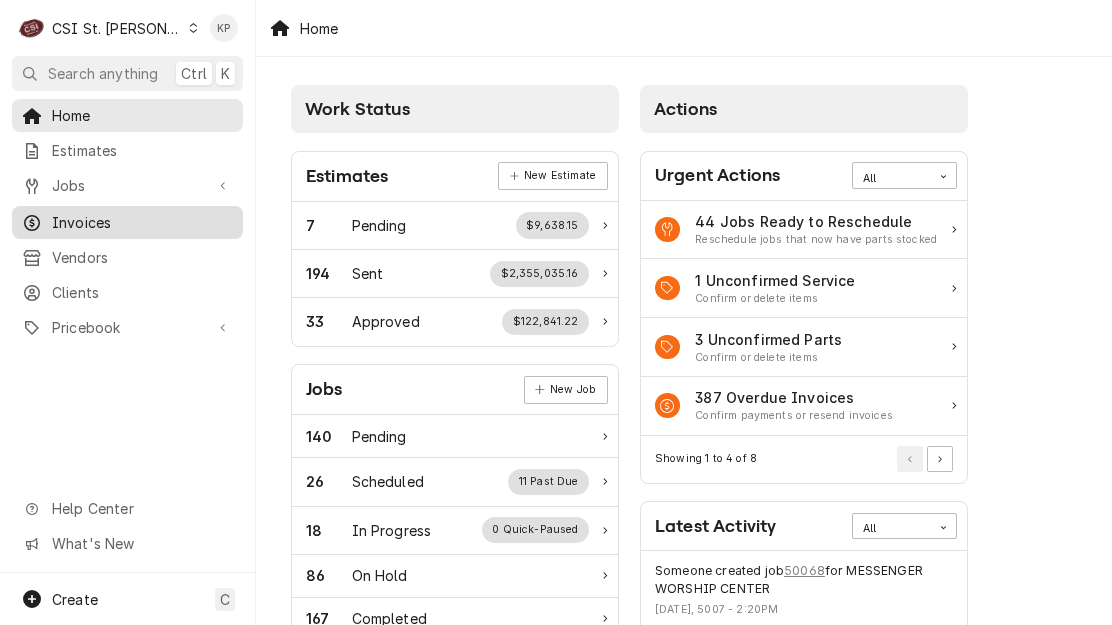 click on "Invoices" at bounding box center [142, 222] 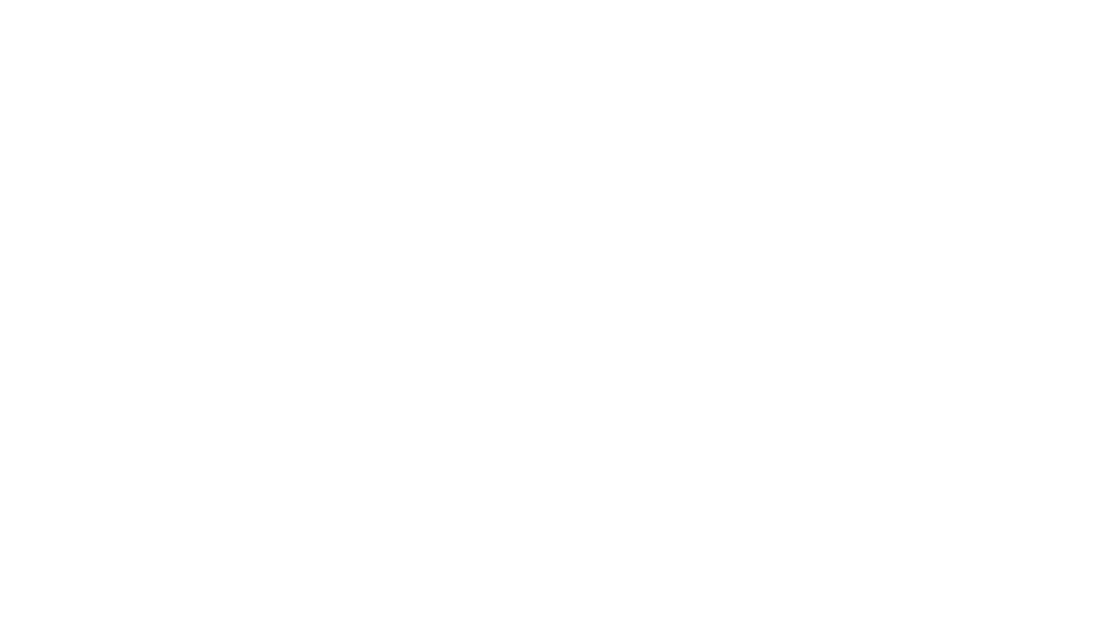 scroll, scrollTop: 0, scrollLeft: 0, axis: both 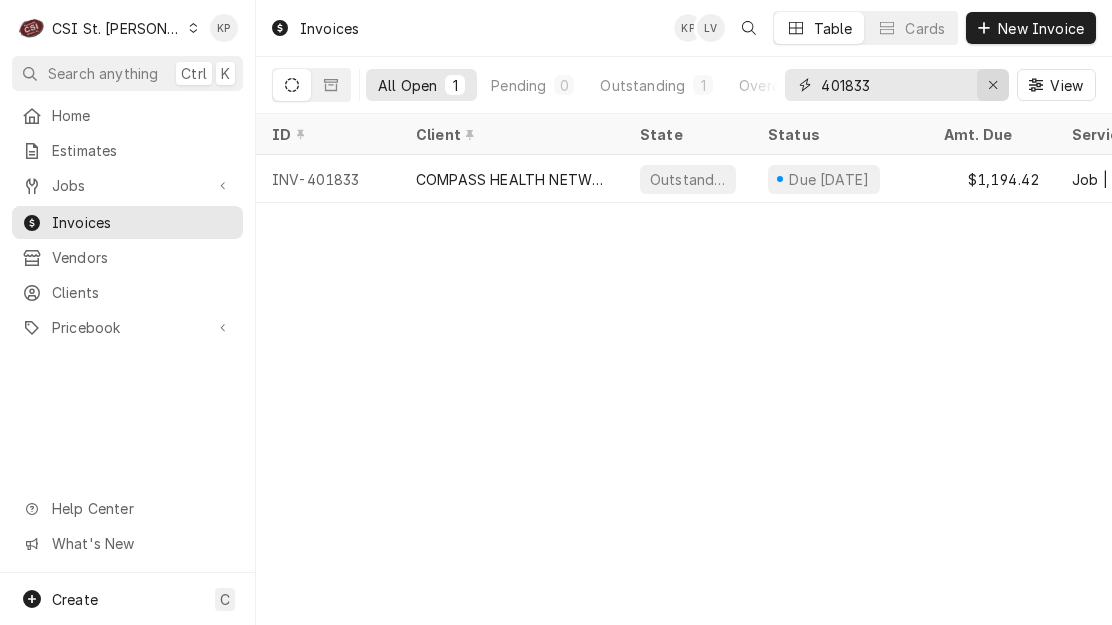click 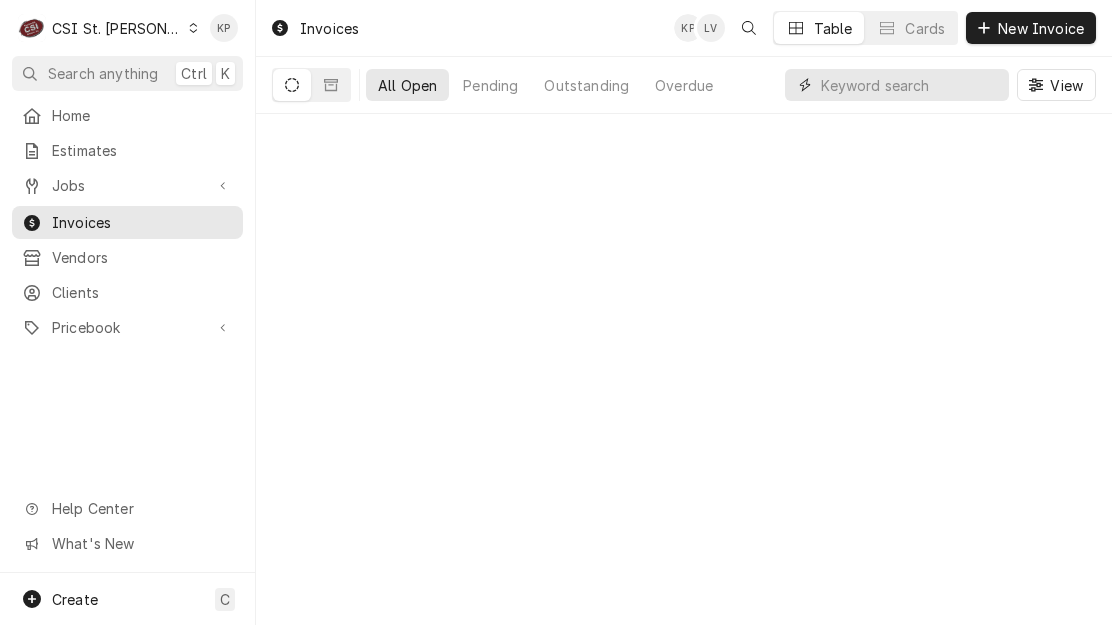 click at bounding box center [910, 85] 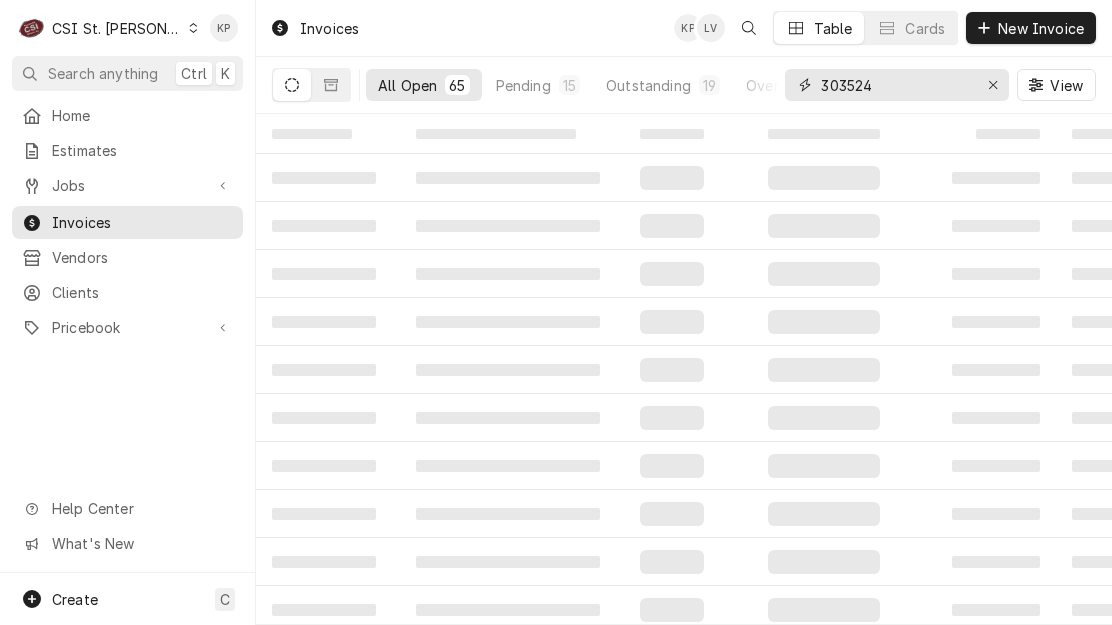type on "303524" 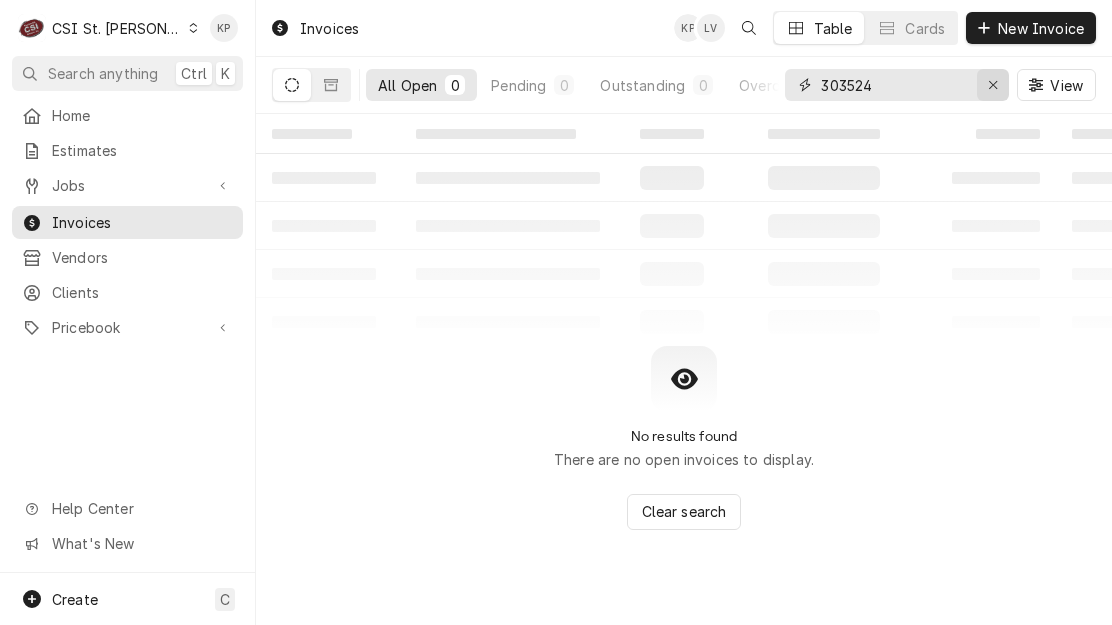 click 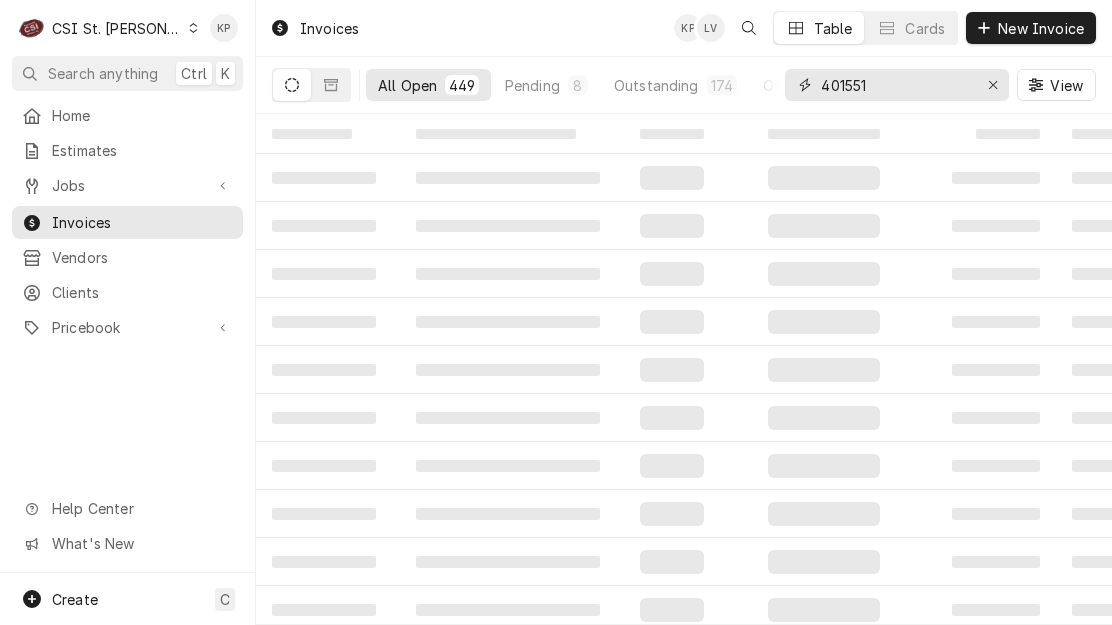 type on "401551" 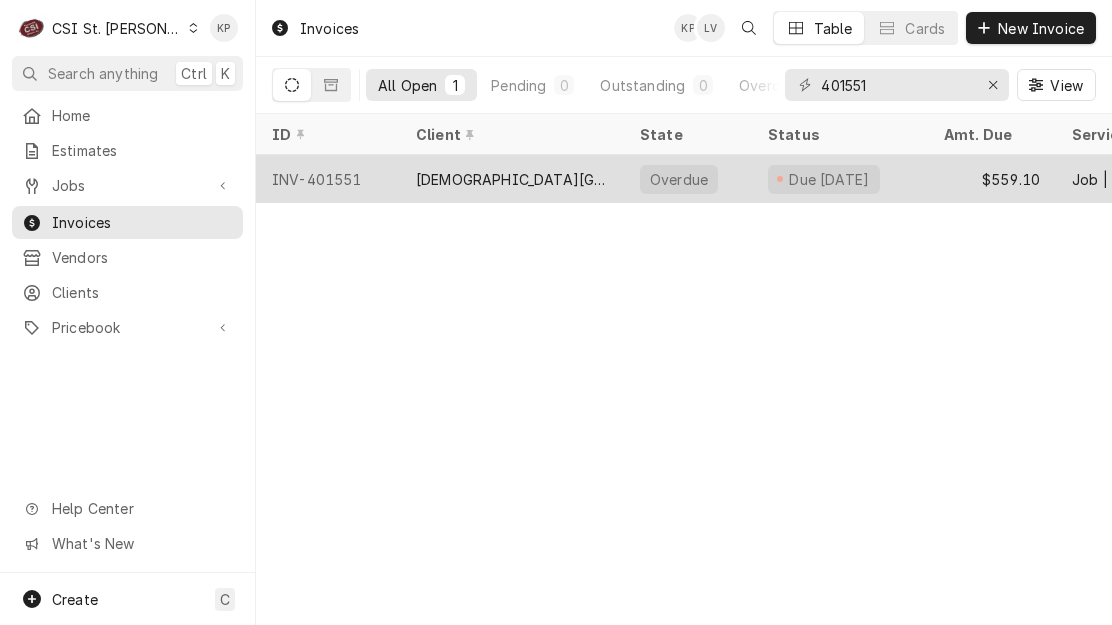 click on "INV-401551" at bounding box center (328, 179) 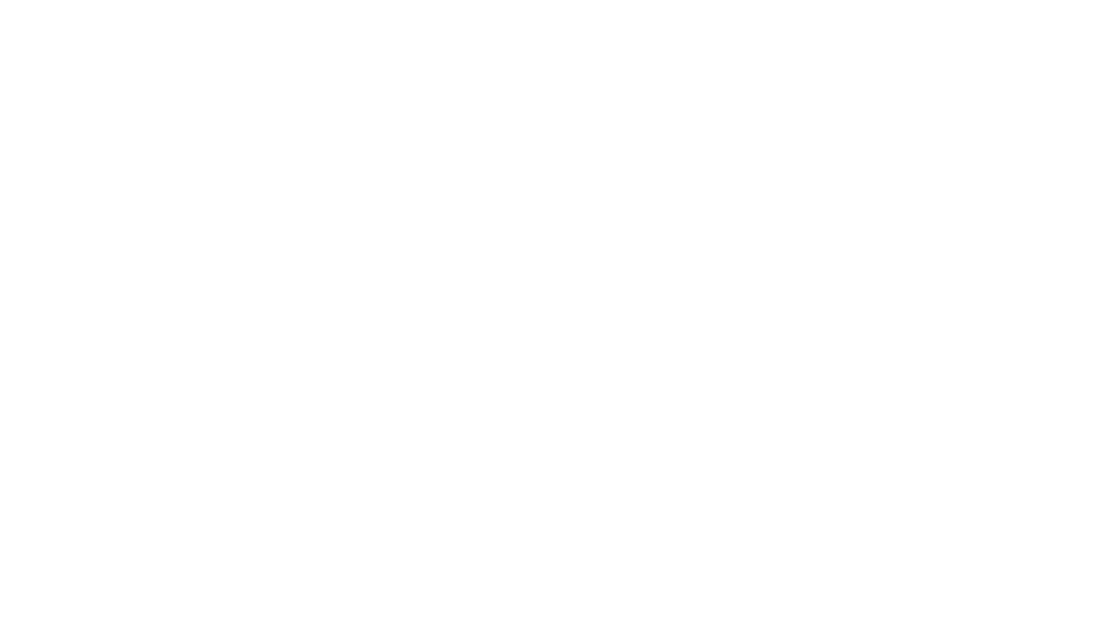 scroll, scrollTop: 0, scrollLeft: 0, axis: both 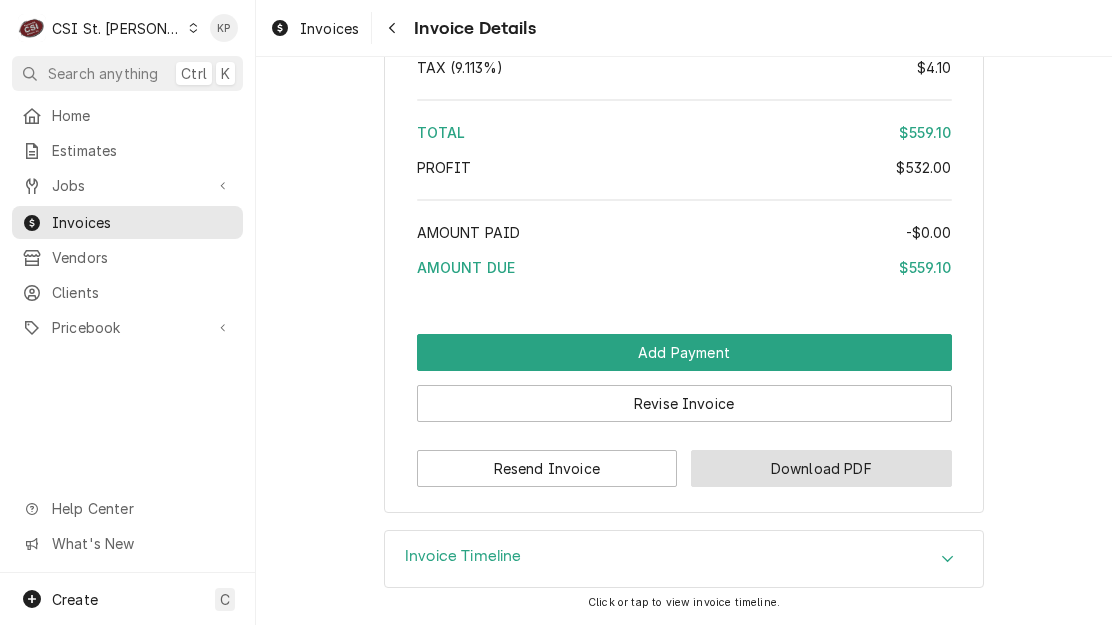click on "Download PDF" at bounding box center (821, 468) 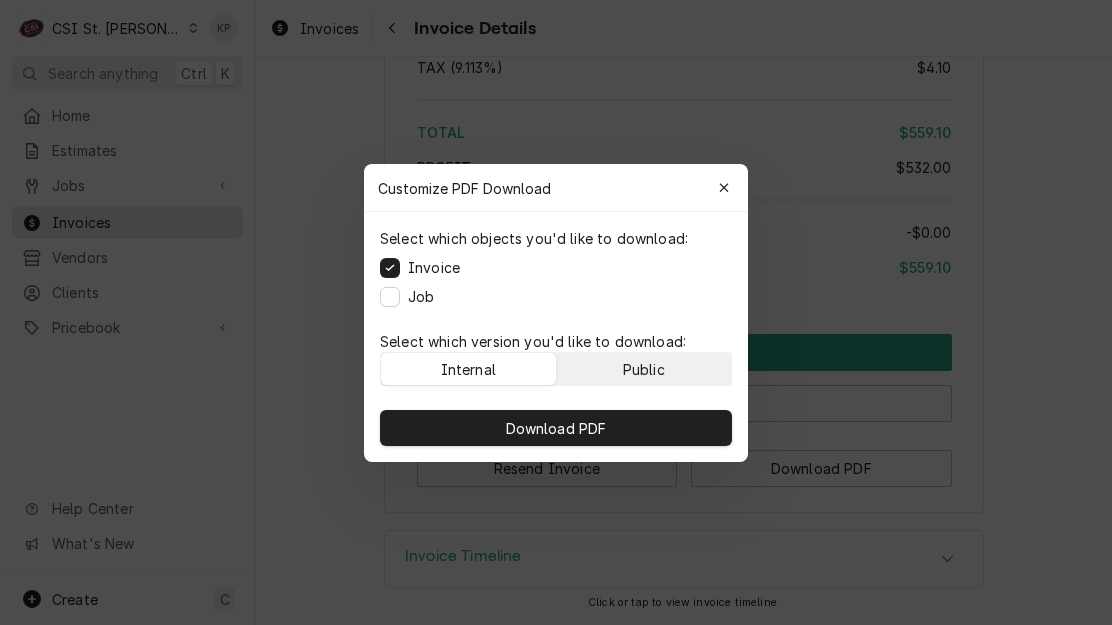 click on "Public" at bounding box center (644, 369) 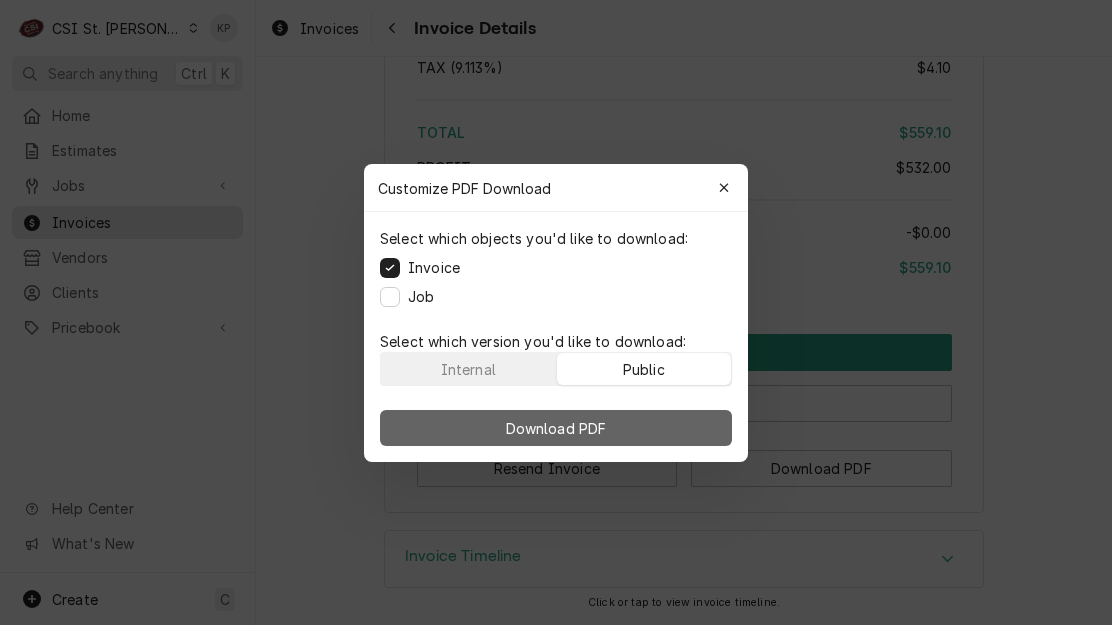 click on "Download PDF" at bounding box center (556, 428) 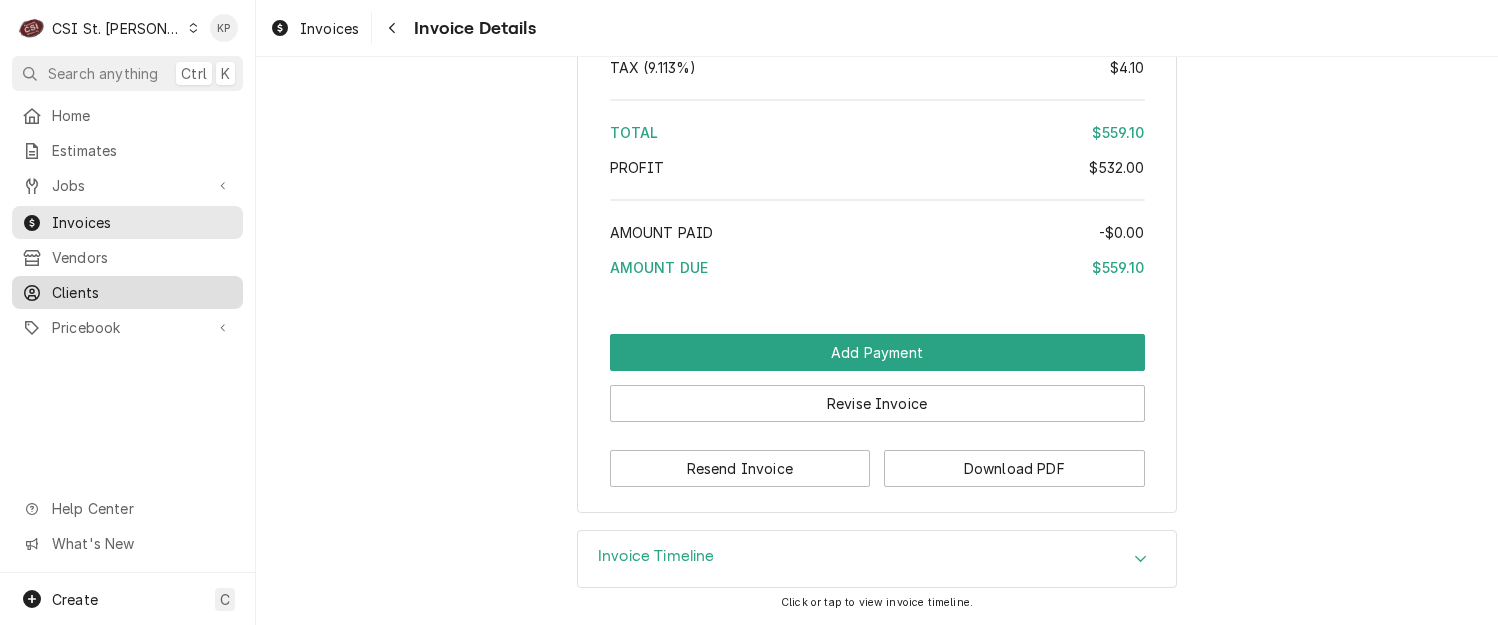 click on "Clients" at bounding box center [142, 292] 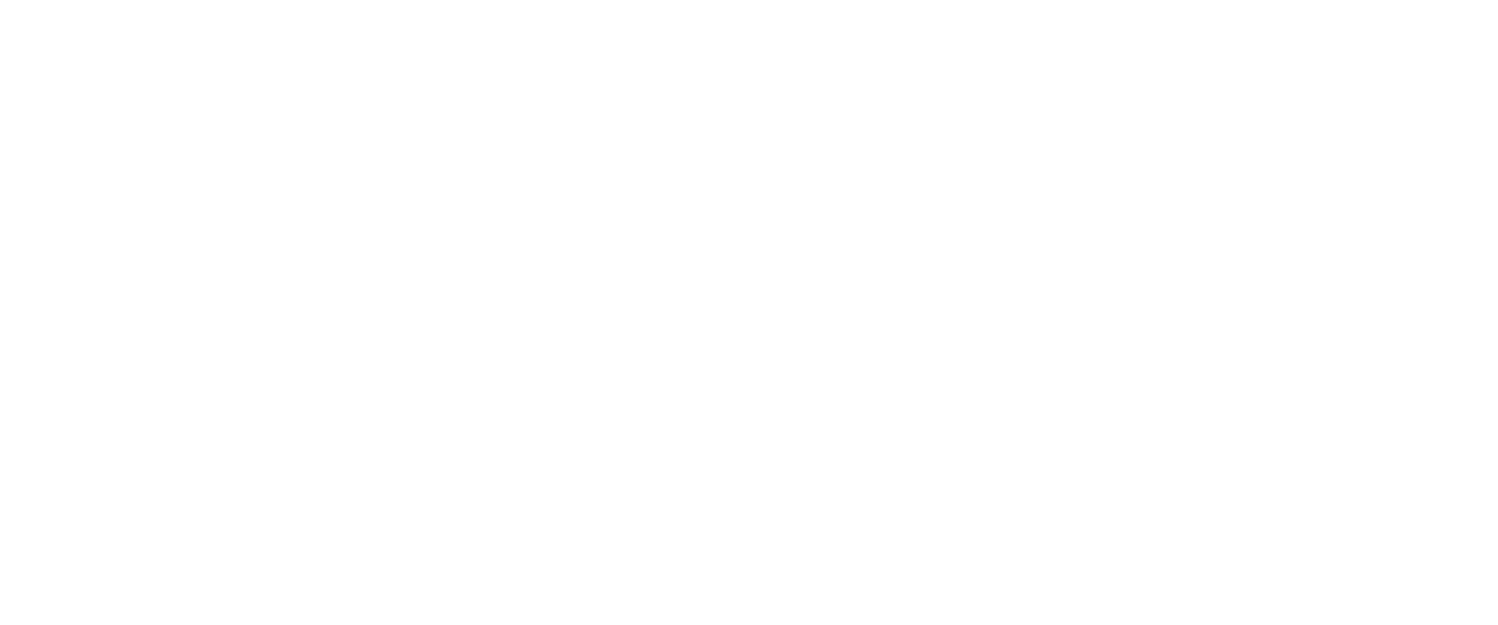 scroll, scrollTop: 0, scrollLeft: 0, axis: both 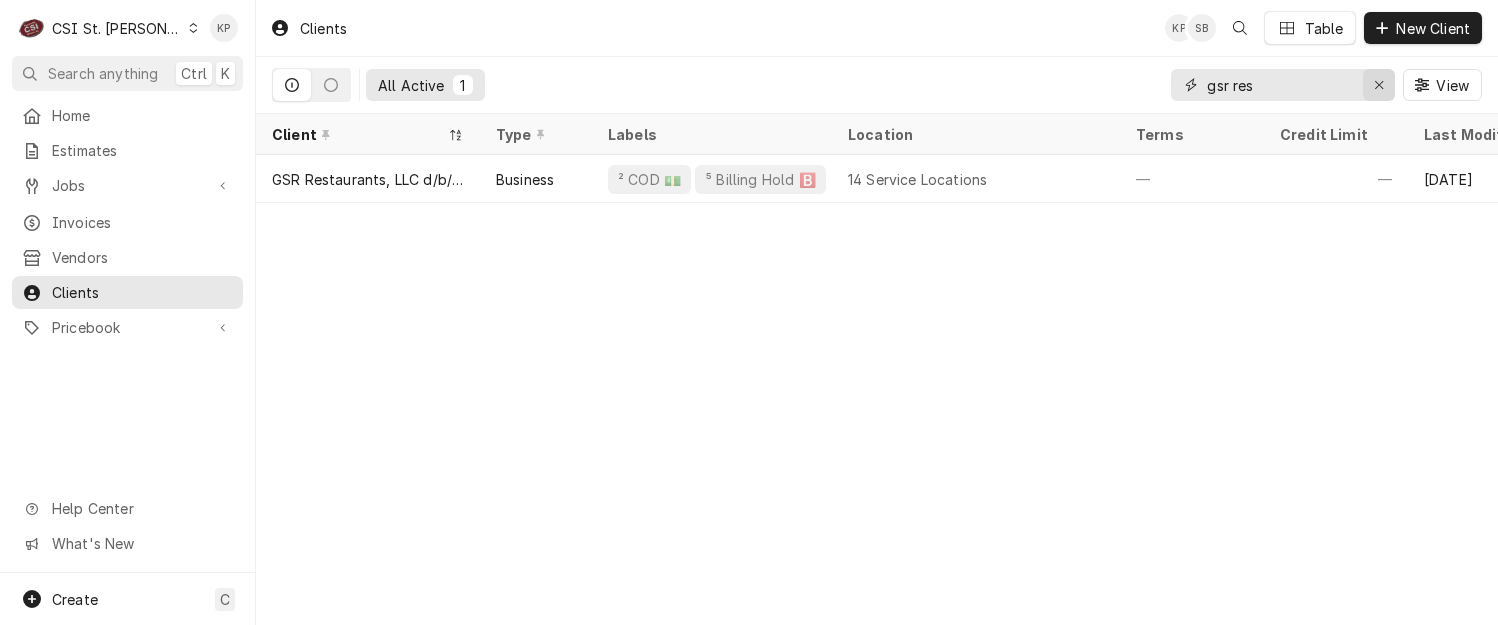 click 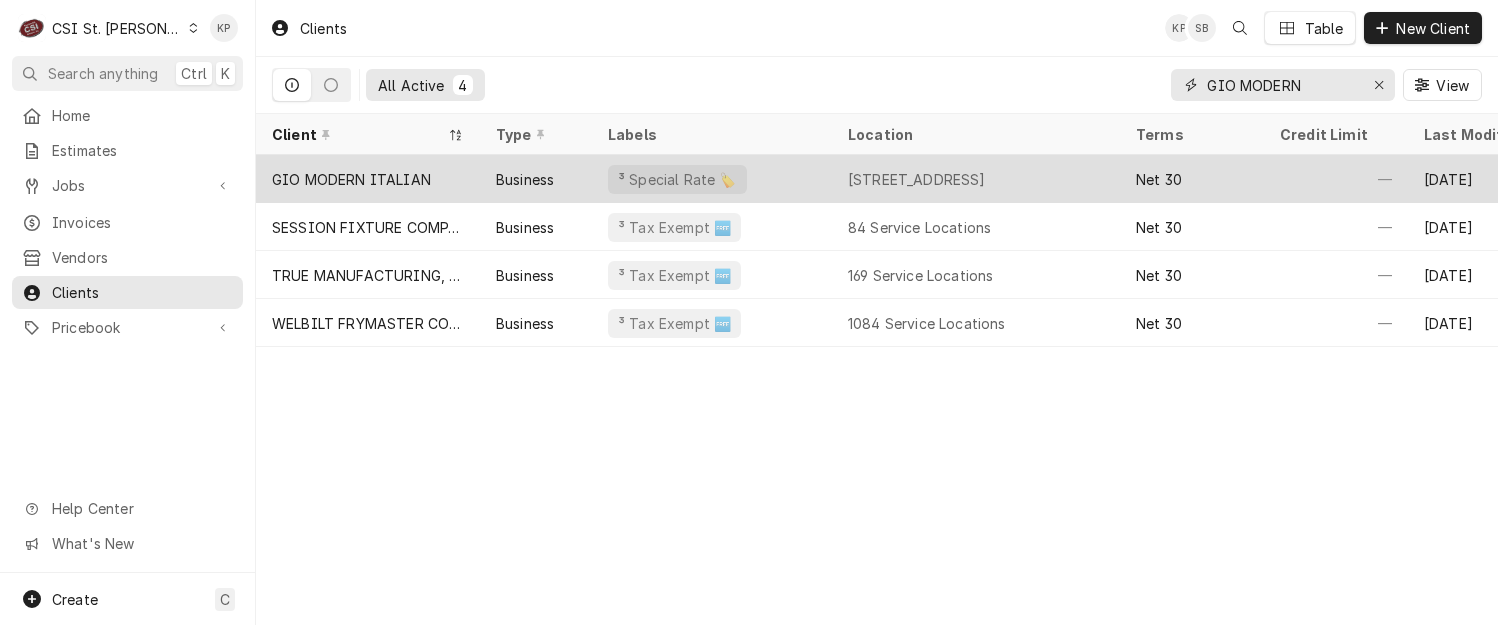 type on "GIO MODERN" 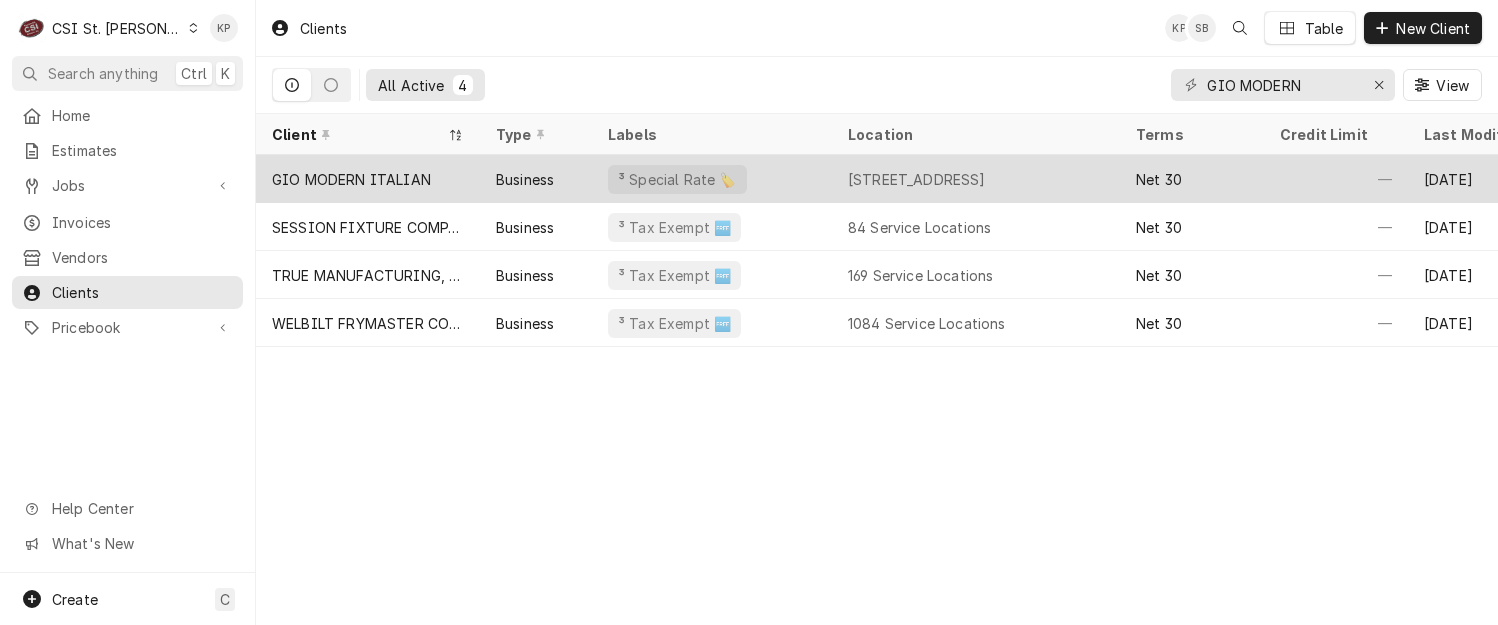 click on "GIO MODERN ITALIAN" at bounding box center [351, 179] 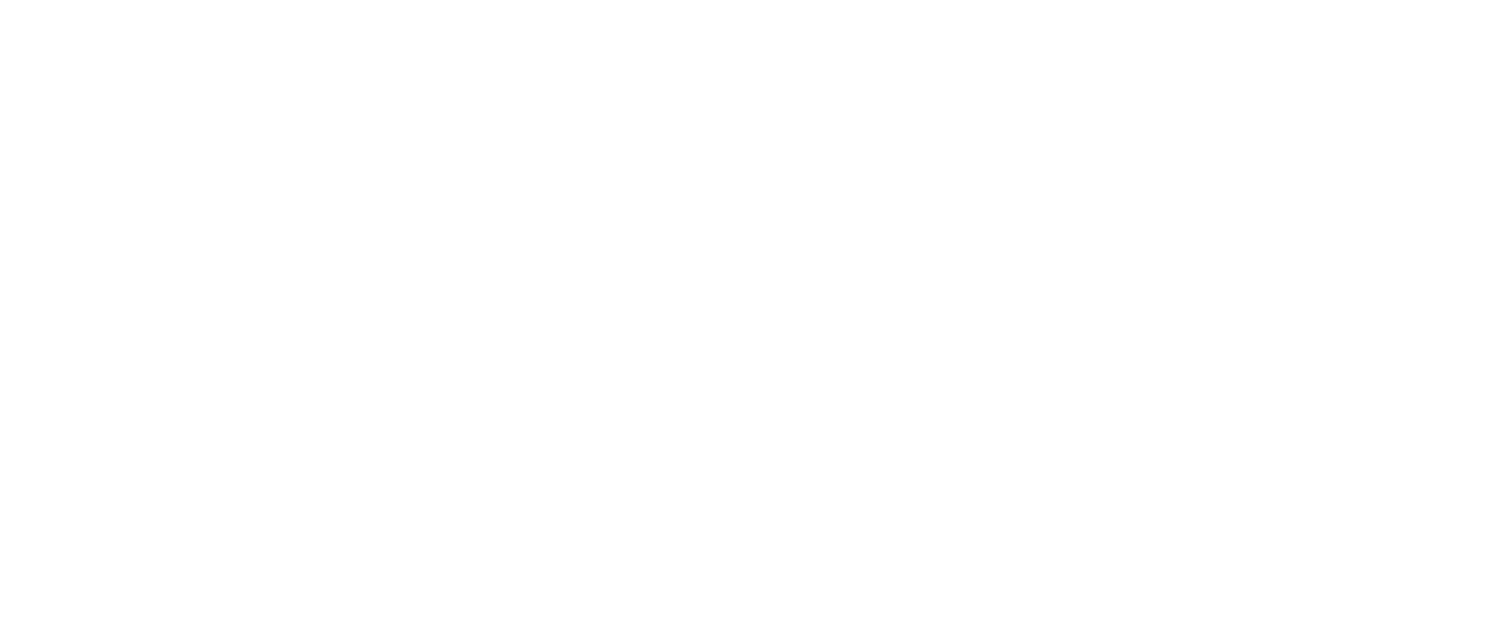 scroll, scrollTop: 0, scrollLeft: 0, axis: both 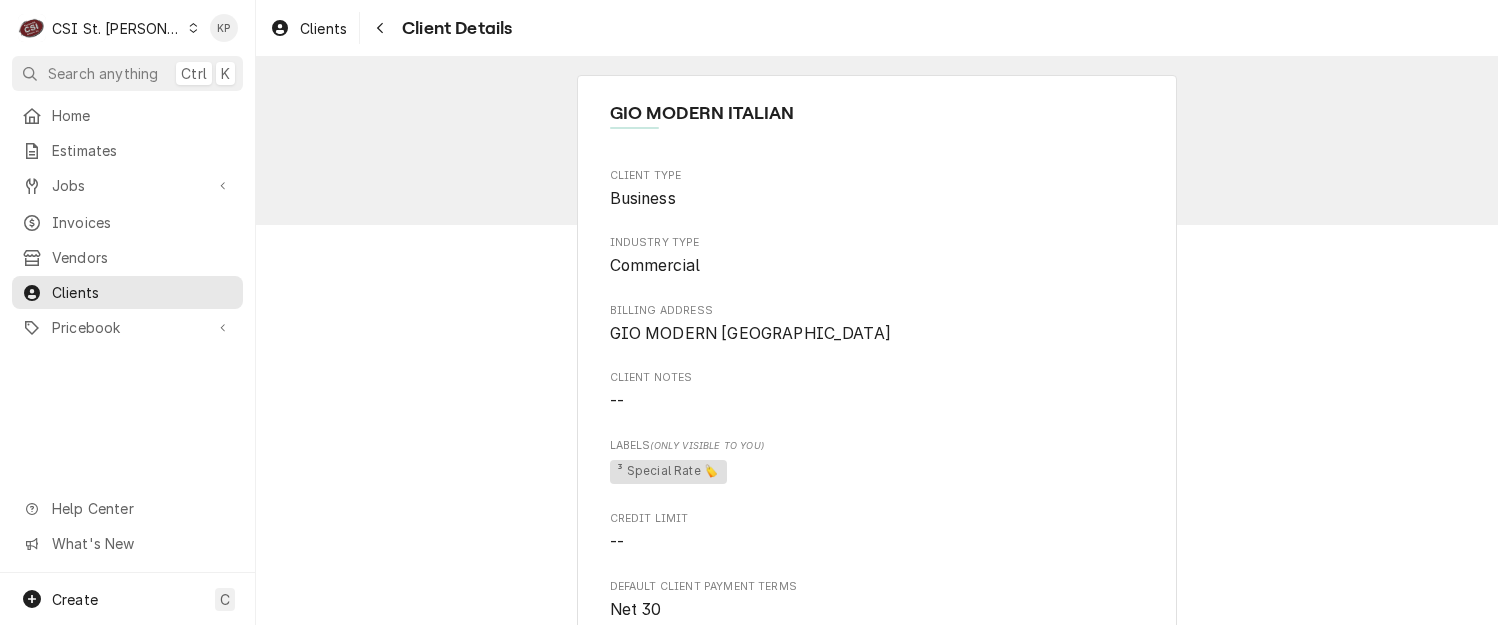 click on "Client Type Business Industry Type Commercial Billing Address [GEOGRAPHIC_DATA] Client Notes -- Labels  (Only Visible to You) ³ Special Rate 🏷️ Credit Limit -- Default Client Payment Terms Net 30 Default Client Tax Rate Same as company default (--) Last Modified [DATE] 12:04 AM Client Contacts Primary Contact Name Gio Modern Italian (Phone) Phone [PHONE_NUMBER] Reminders — — Name Billing/AP Email [EMAIL_ADDRESS][DOMAIN_NAME] Reminders — — Service Locations Gio Modern Italian / [STREET_ADDRESS] Accounting Sync Status Synced [DATE][DATE] 12:04 AM" at bounding box center [877, 729] 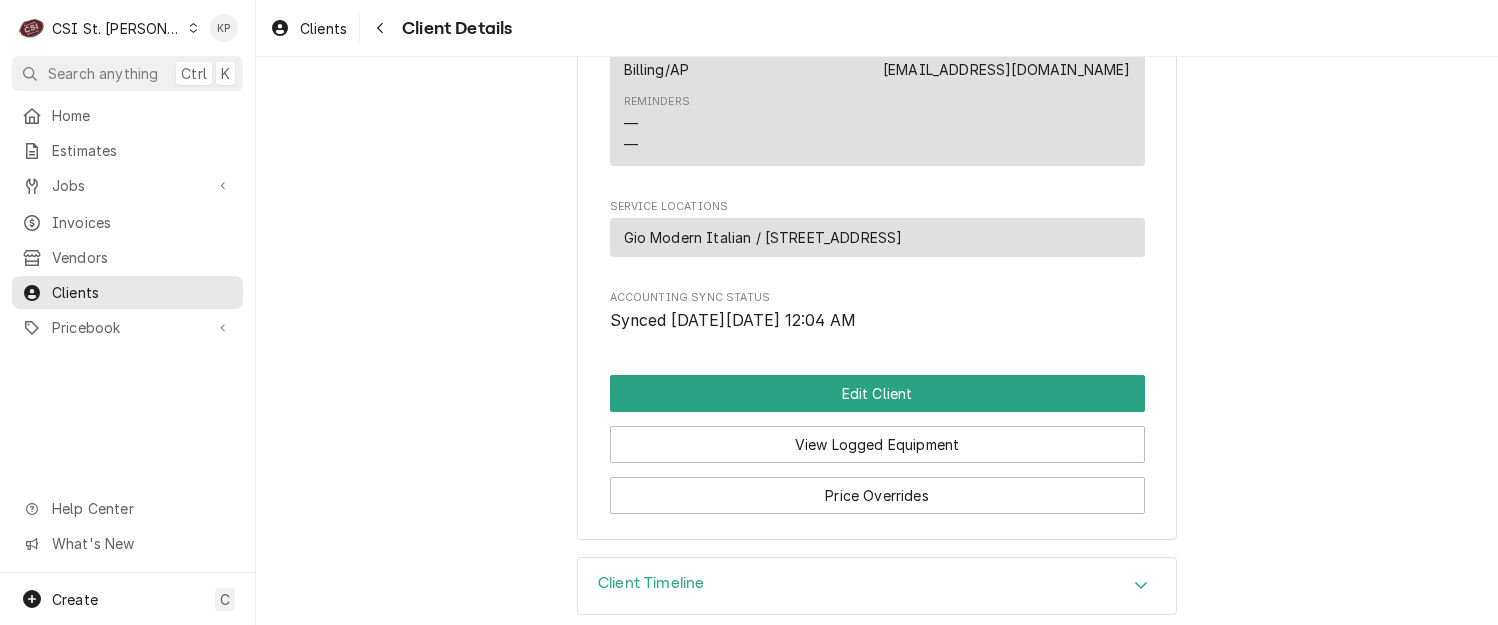 scroll, scrollTop: 1000, scrollLeft: 0, axis: vertical 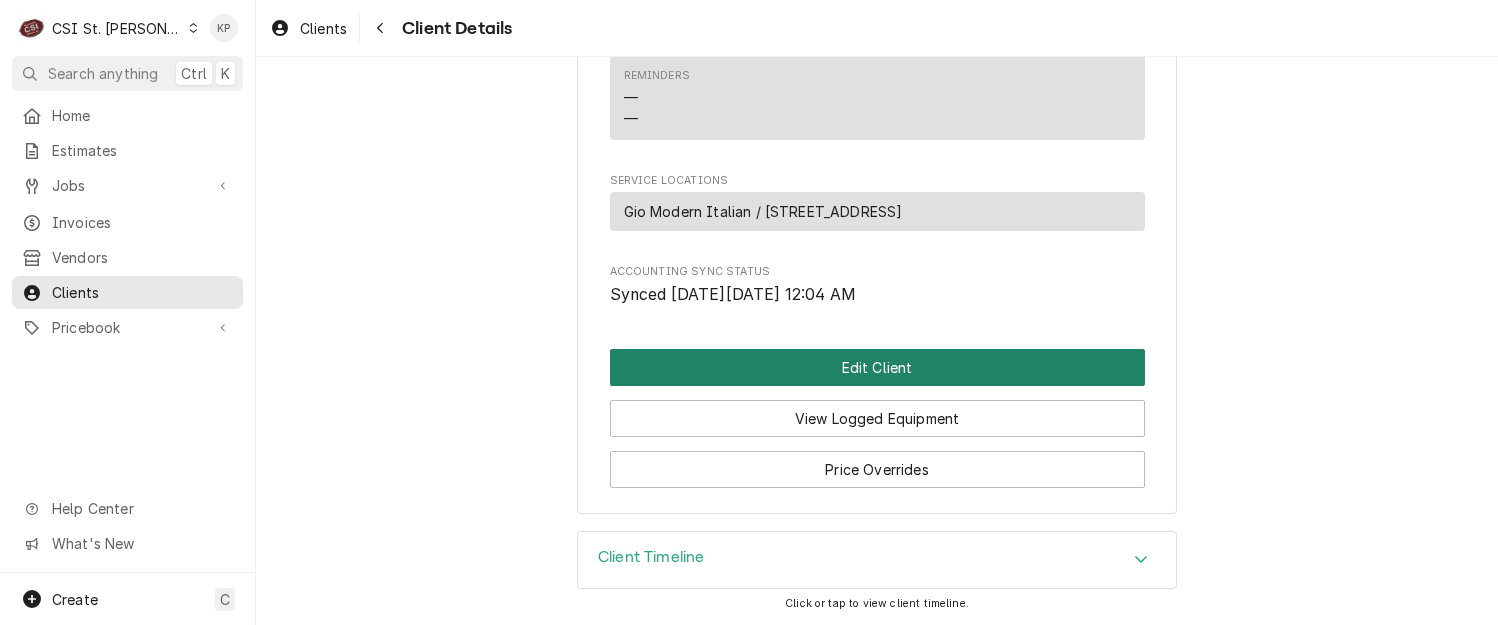 click on "Edit Client" at bounding box center [877, 367] 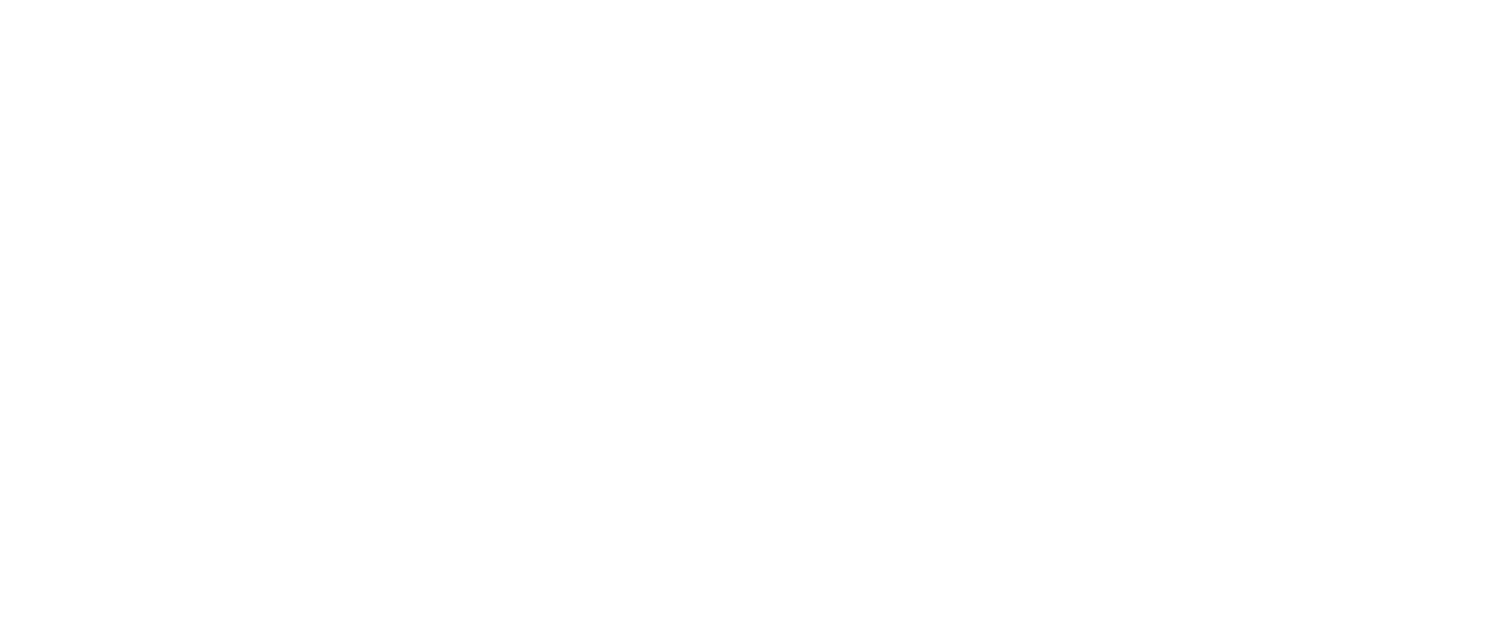 scroll, scrollTop: 0, scrollLeft: 0, axis: both 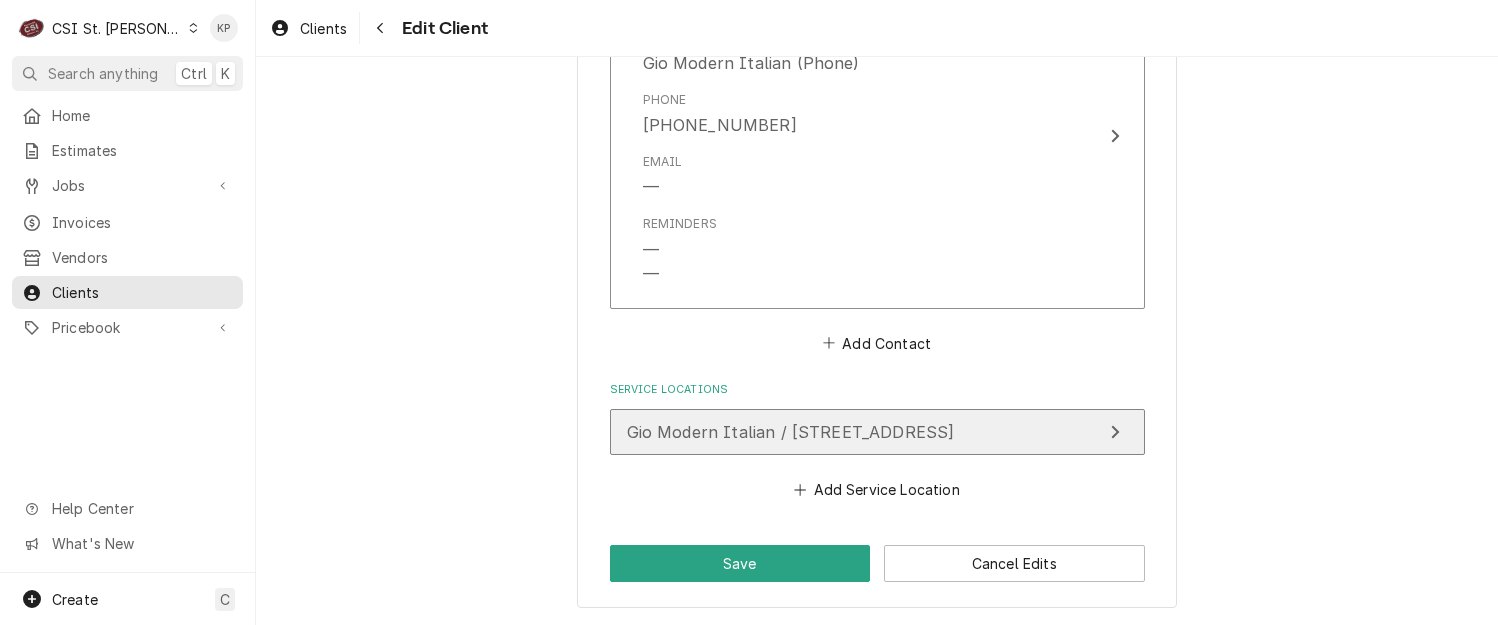 click on "Gio Modern Italian / 138 Chesterfield Towne Ctr, Chesterfield, MO 63005" at bounding box center [877, 432] 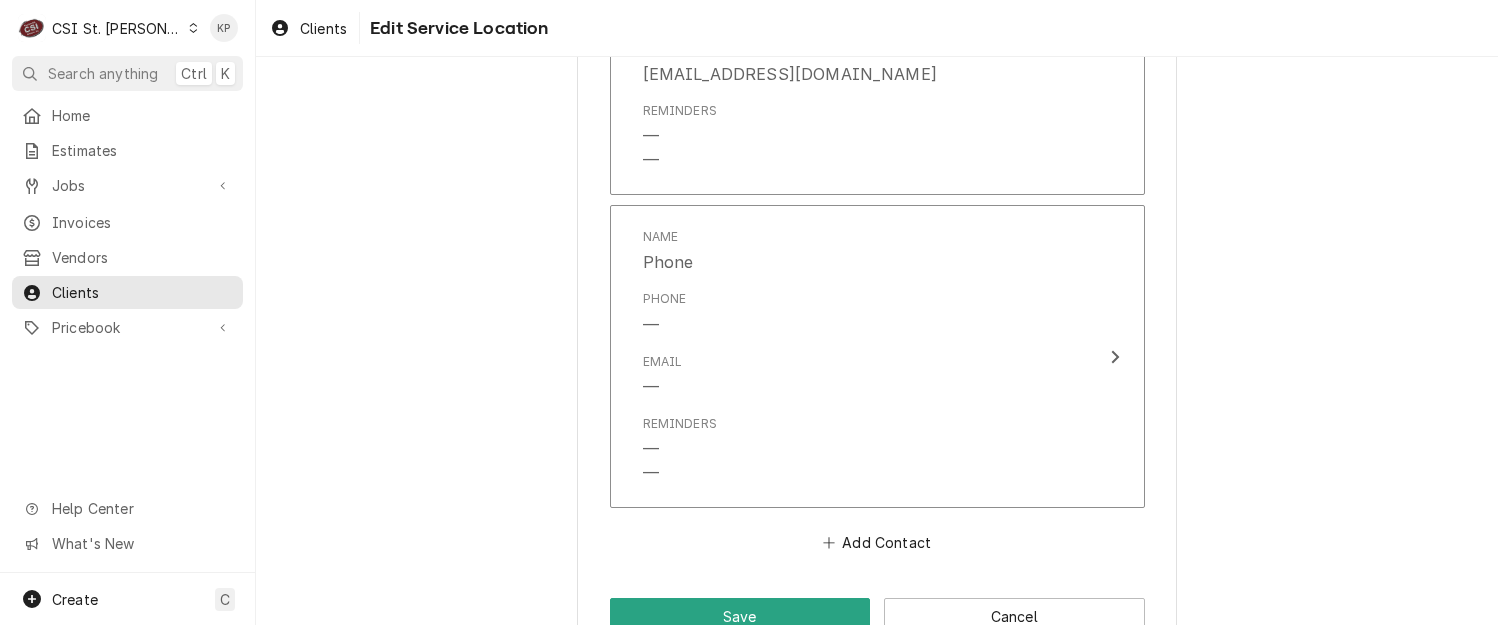 scroll, scrollTop: 1753, scrollLeft: 0, axis: vertical 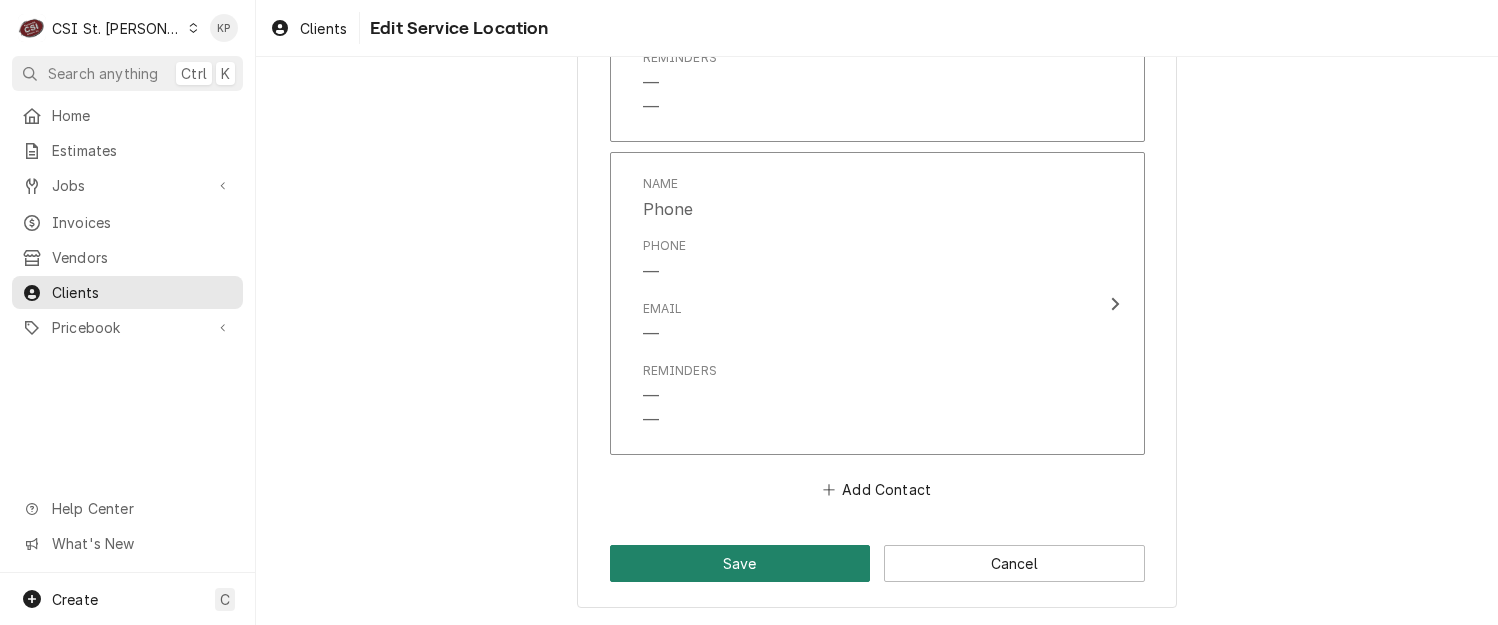 click on "Save" at bounding box center (740, 563) 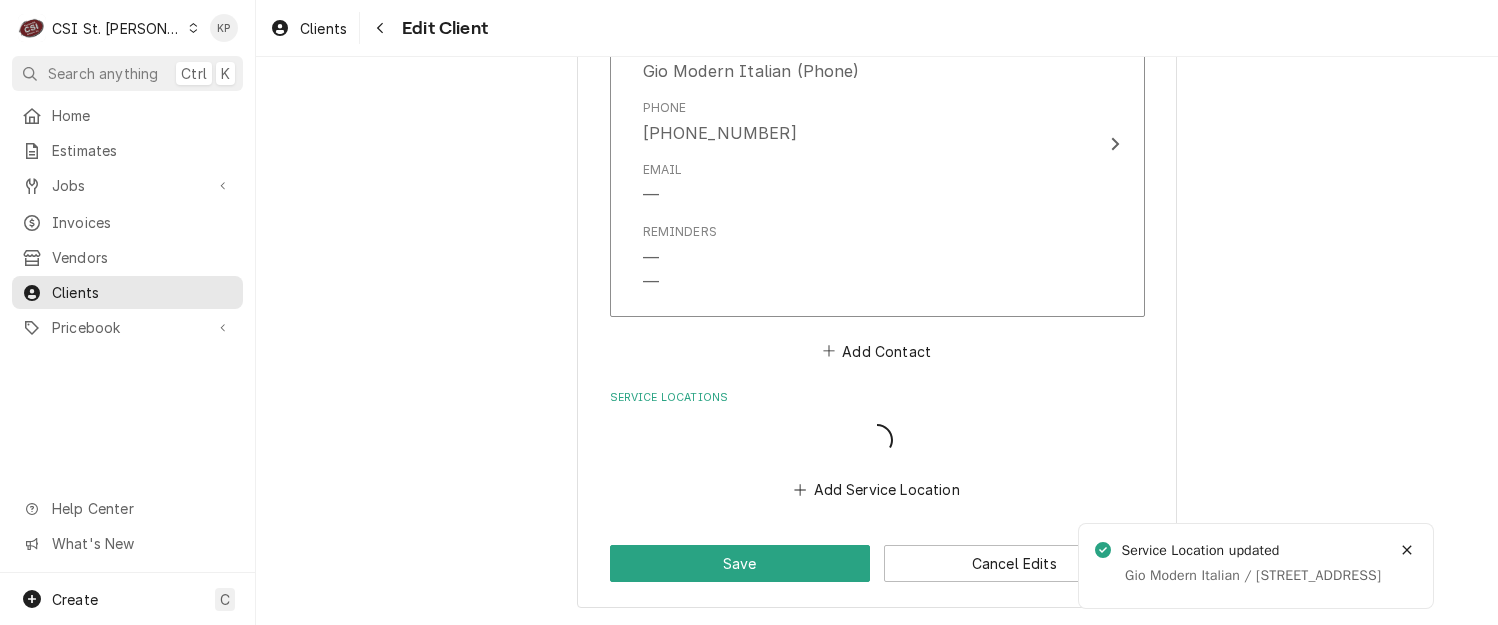 scroll, scrollTop: 1824, scrollLeft: 0, axis: vertical 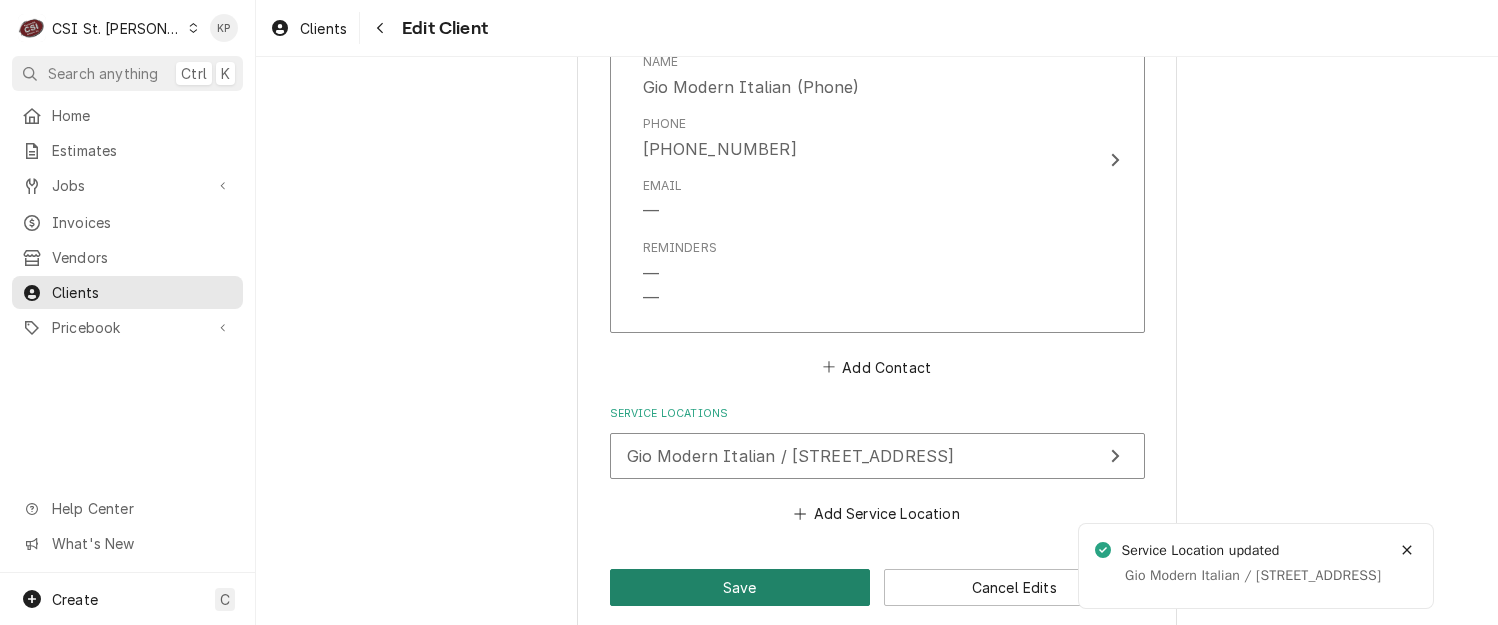 click on "Save" at bounding box center [740, 587] 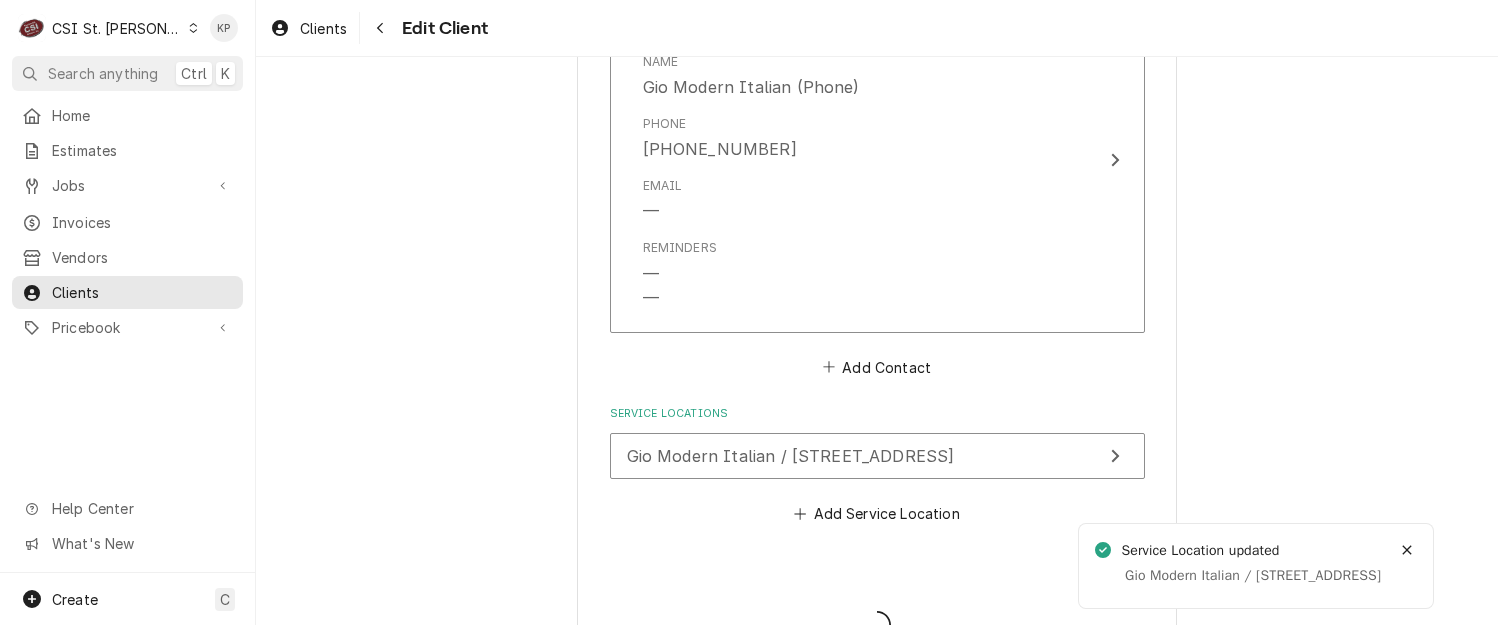 type on "x" 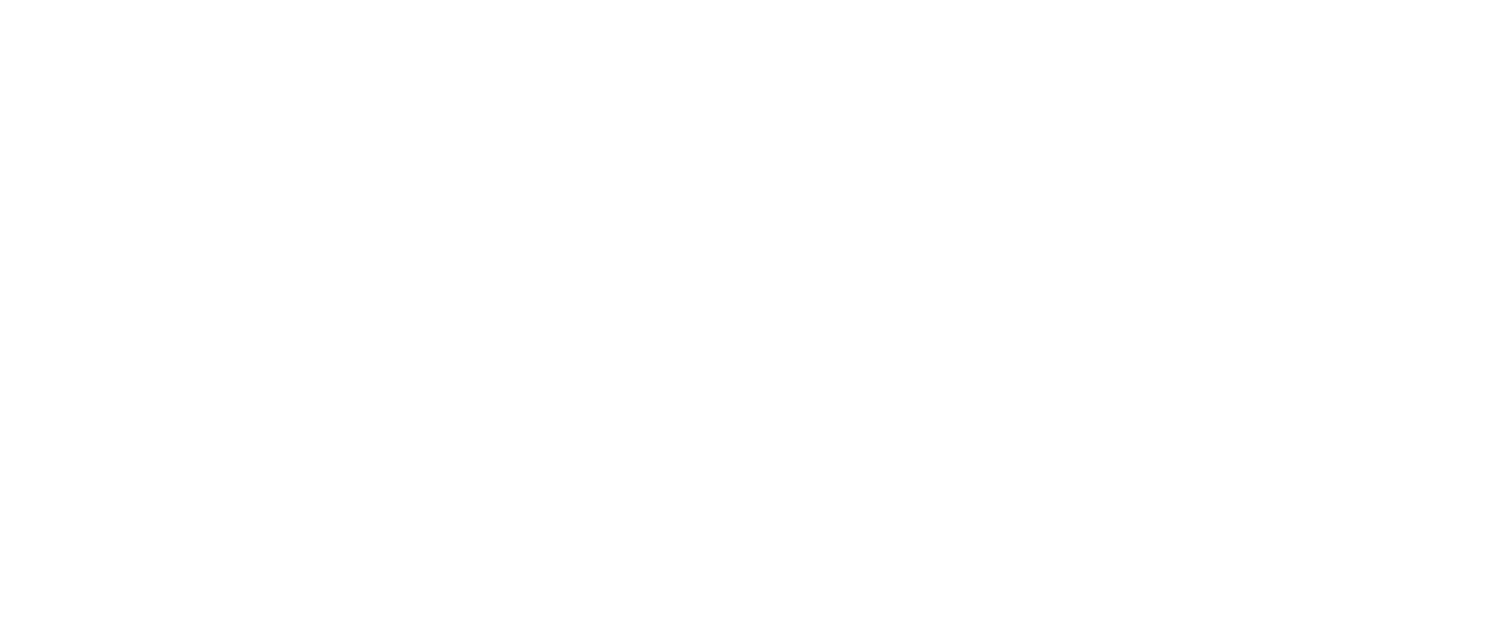 scroll, scrollTop: 0, scrollLeft: 0, axis: both 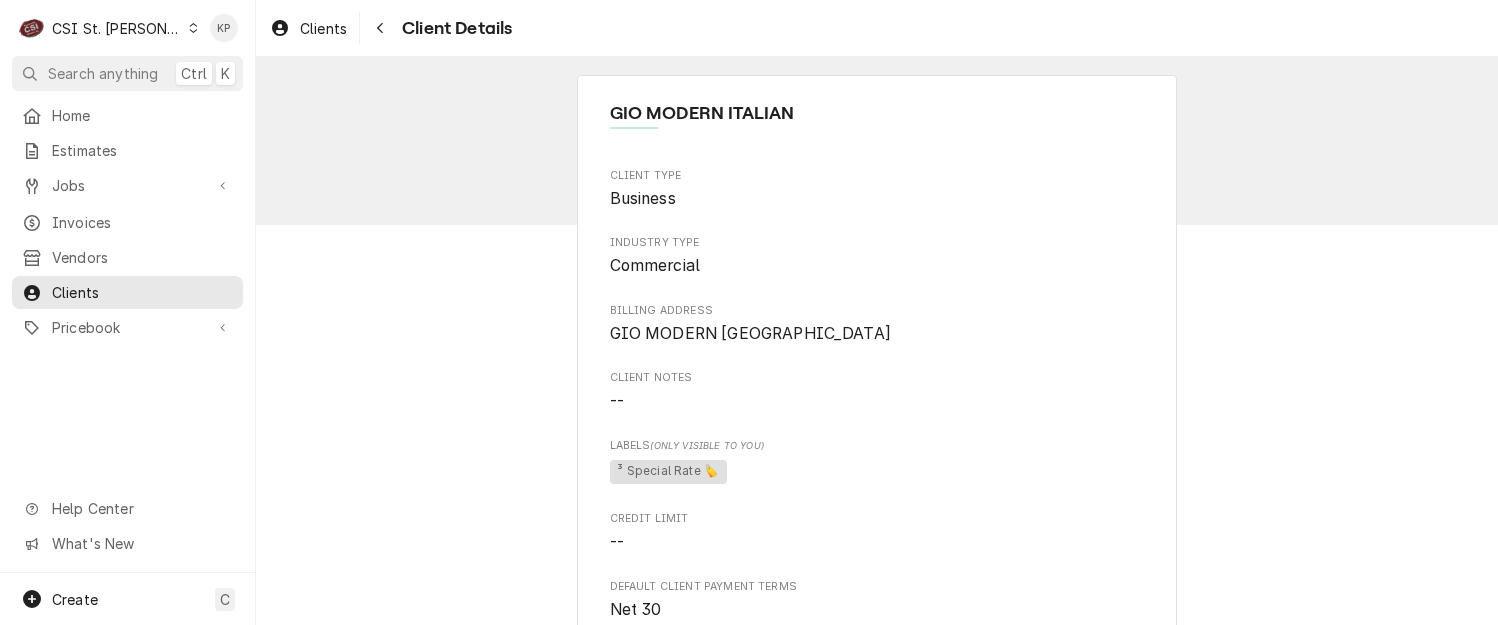 click at bounding box center (193, 28) 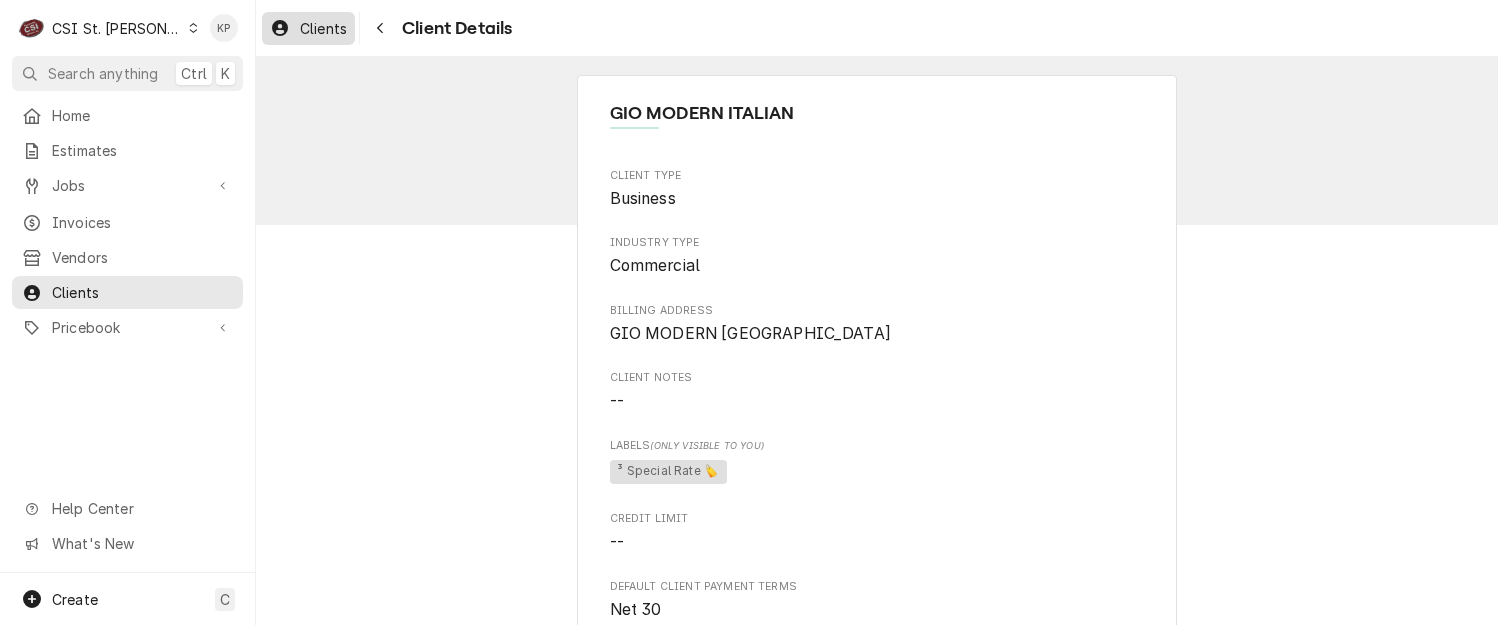 drag, startPoint x: 323, startPoint y: 23, endPoint x: 355, endPoint y: 37, distance: 34.928497 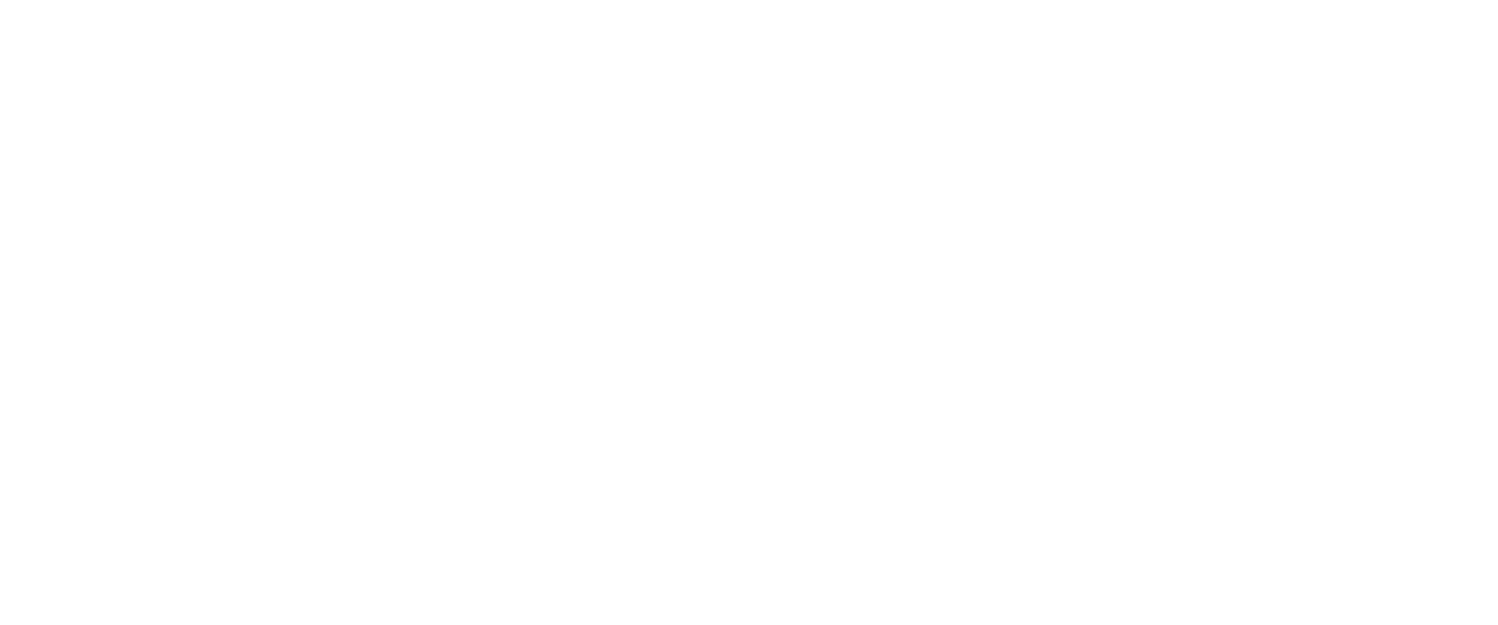 scroll, scrollTop: 0, scrollLeft: 0, axis: both 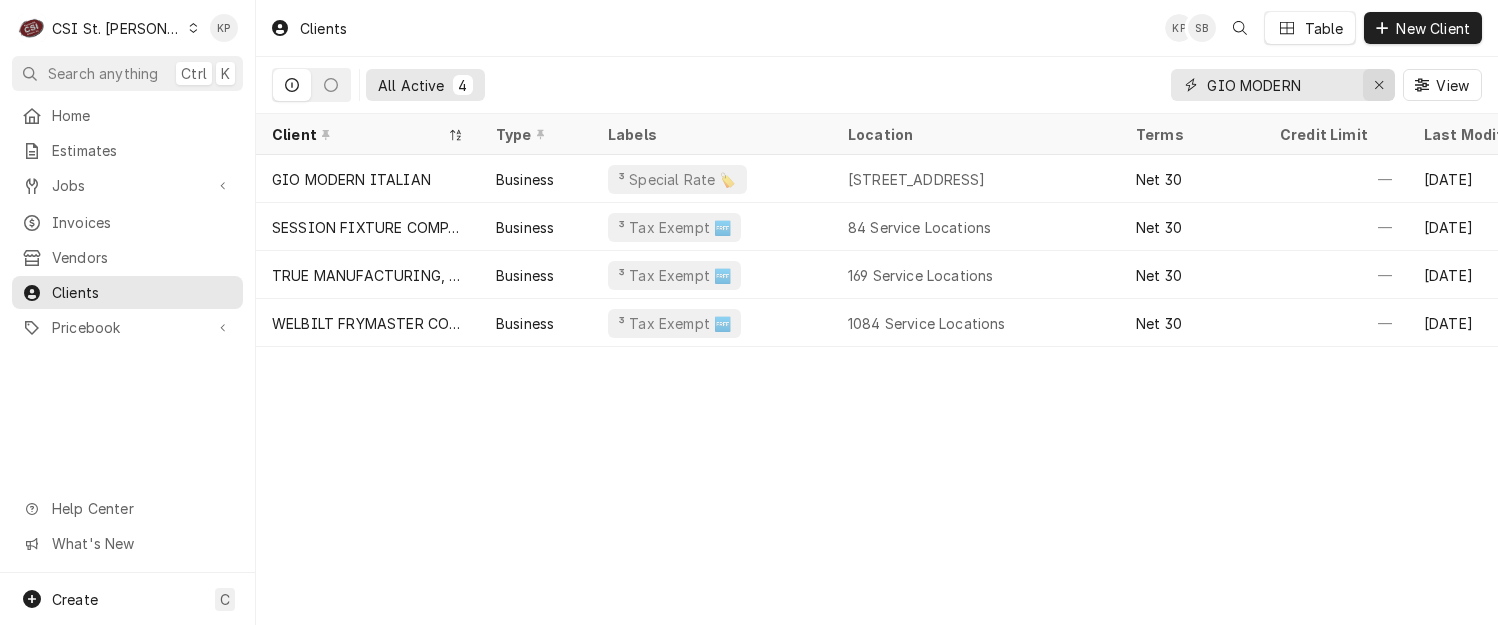 click 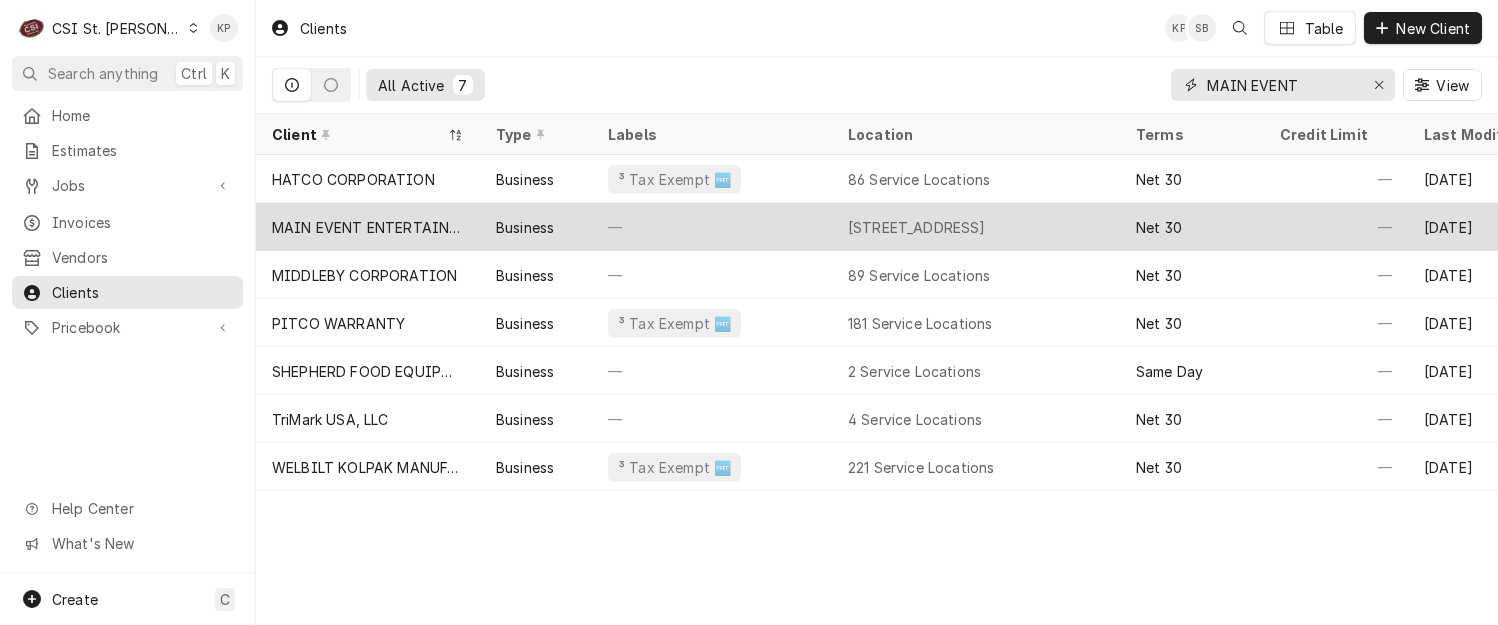 type on "MAIN EVENT" 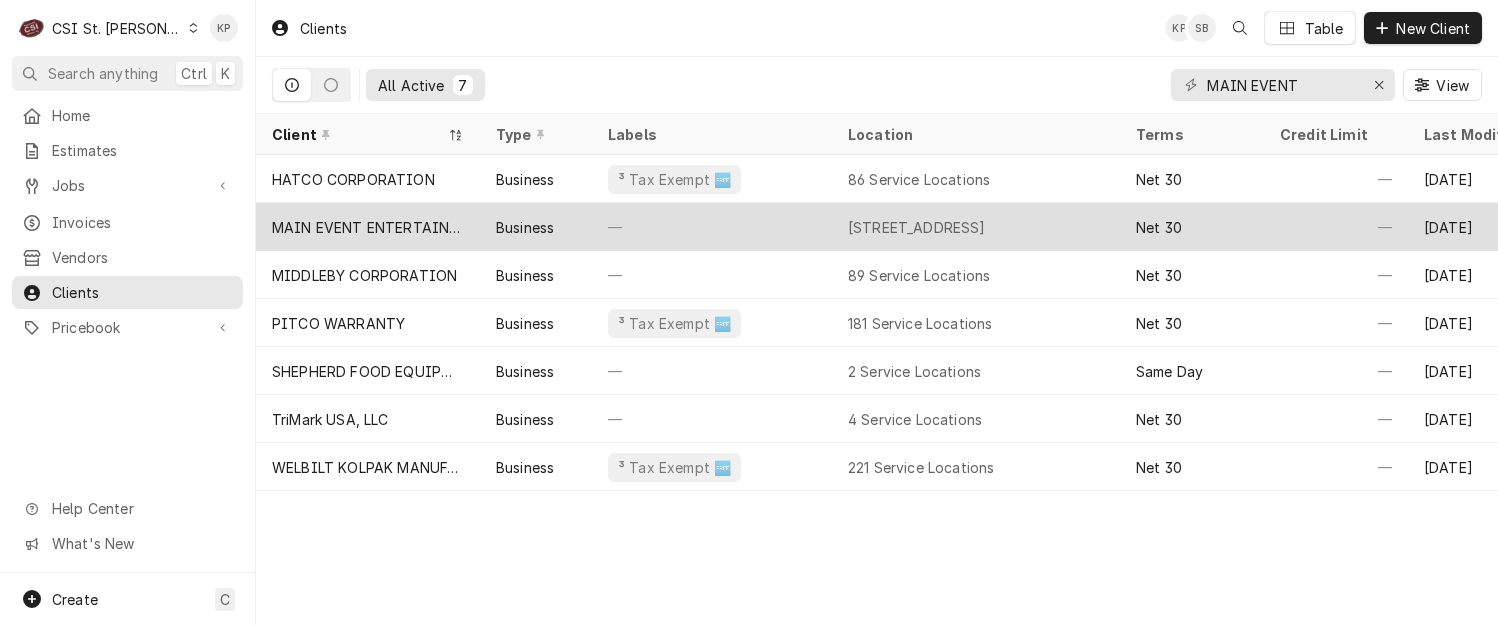 click on "MAIN EVENT ENTERTAINMENT" at bounding box center (368, 227) 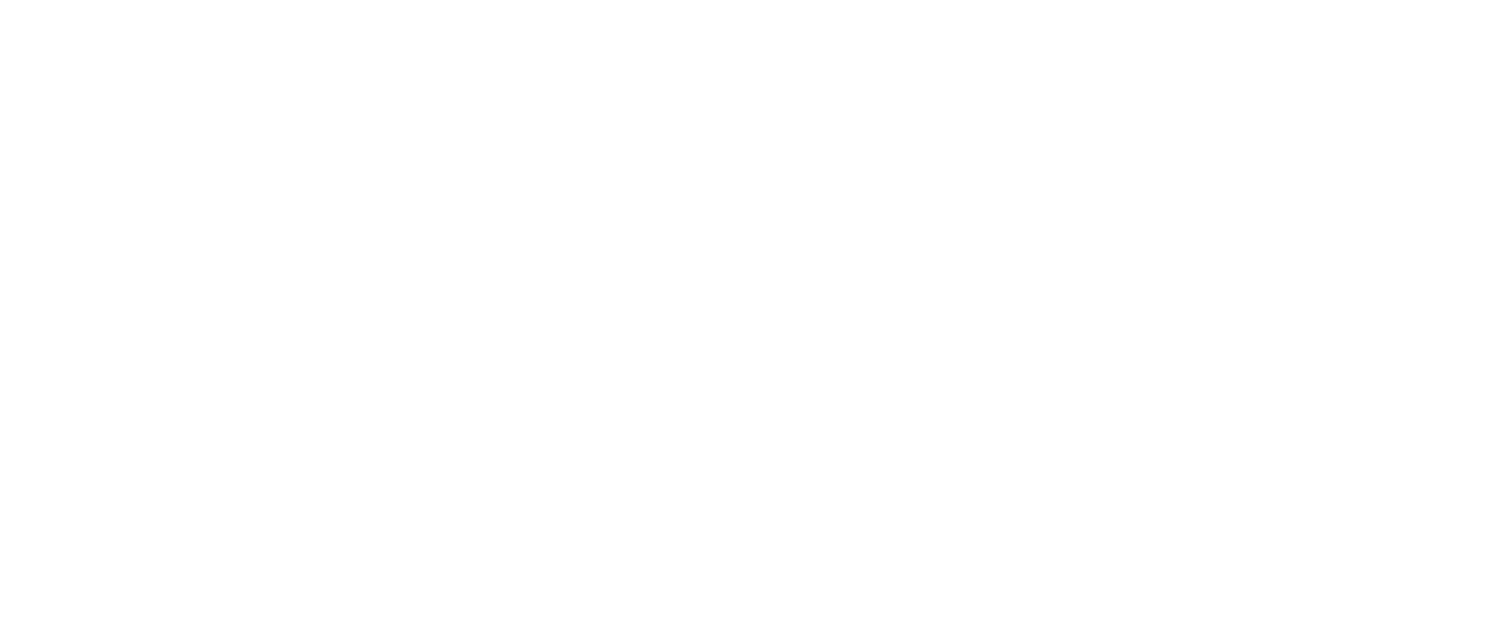scroll, scrollTop: 0, scrollLeft: 0, axis: both 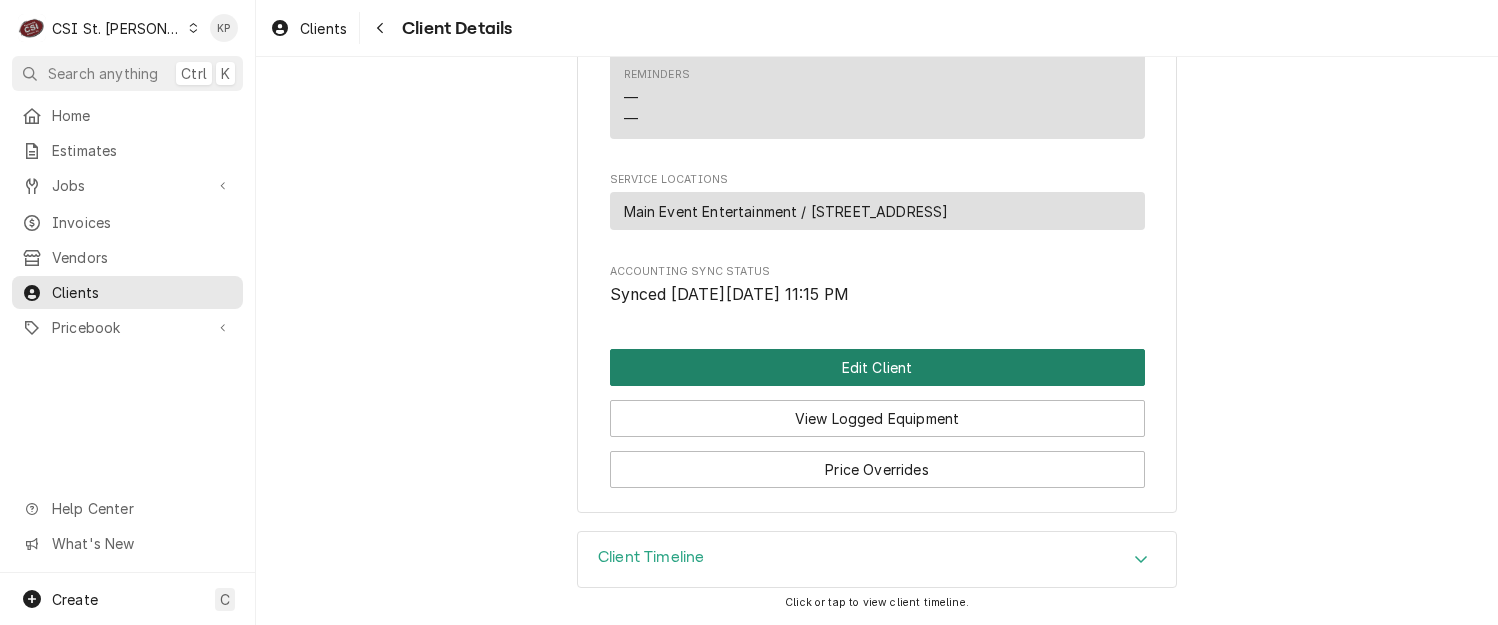 click on "Edit Client" at bounding box center [877, 367] 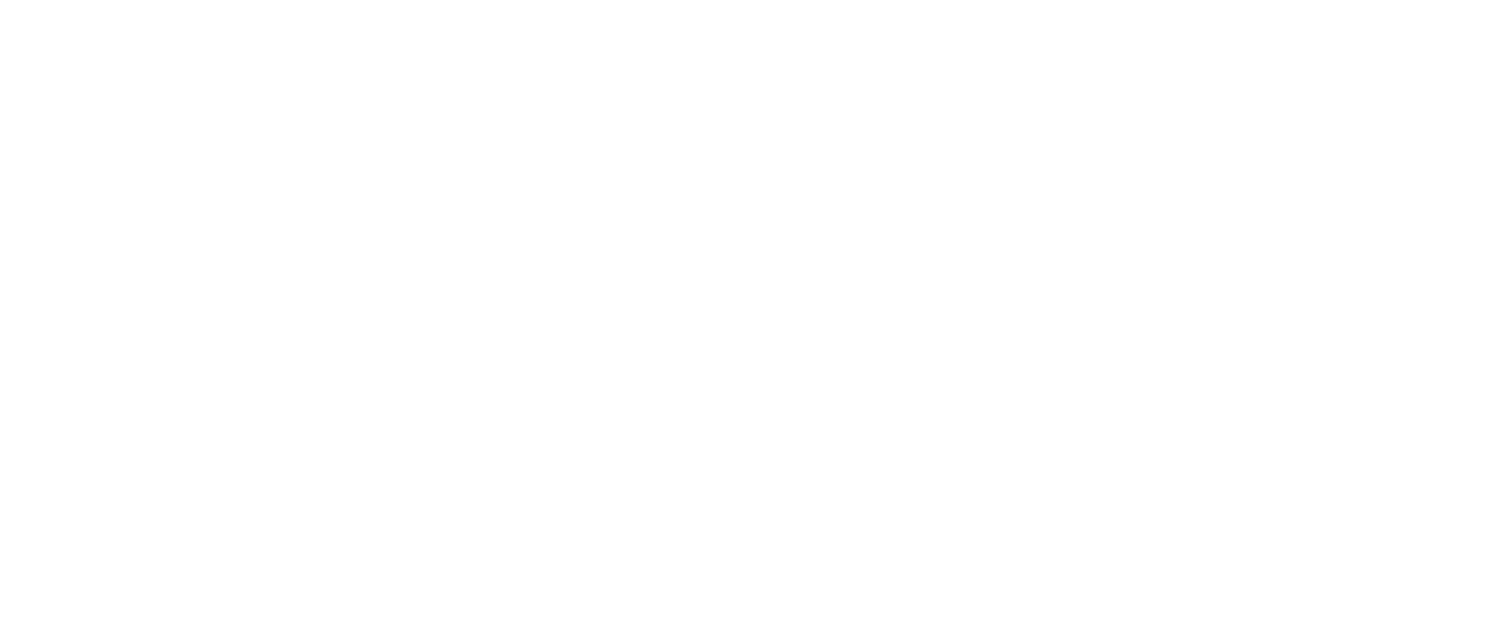 scroll, scrollTop: 0, scrollLeft: 0, axis: both 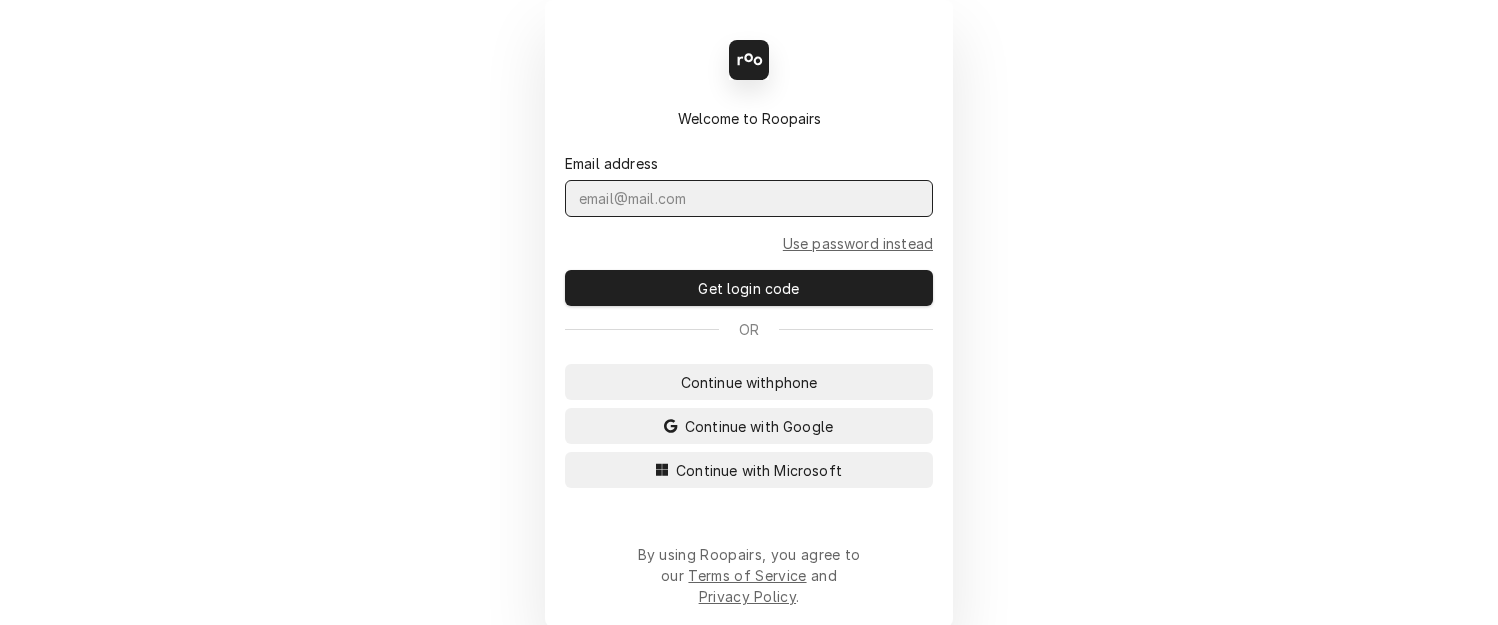click at bounding box center (749, 198) 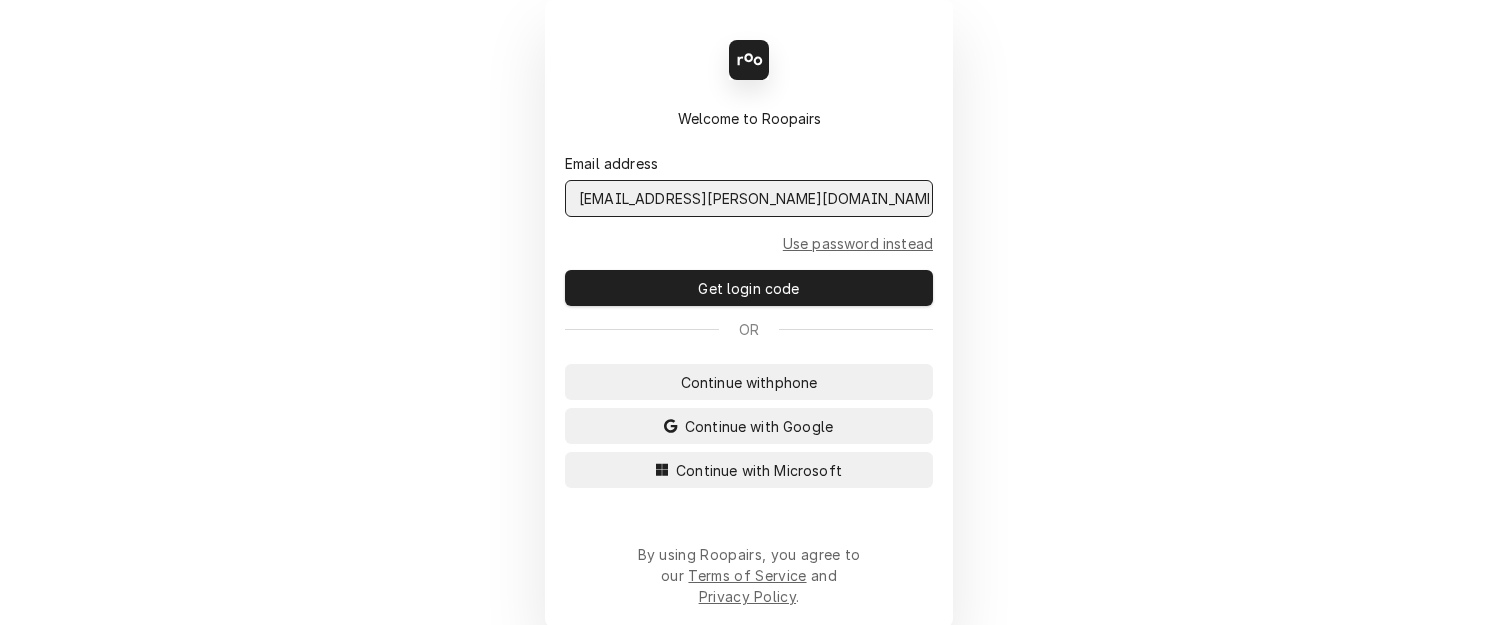 type on "[EMAIL_ADDRESS][PERSON_NAME][DOMAIN_NAME]" 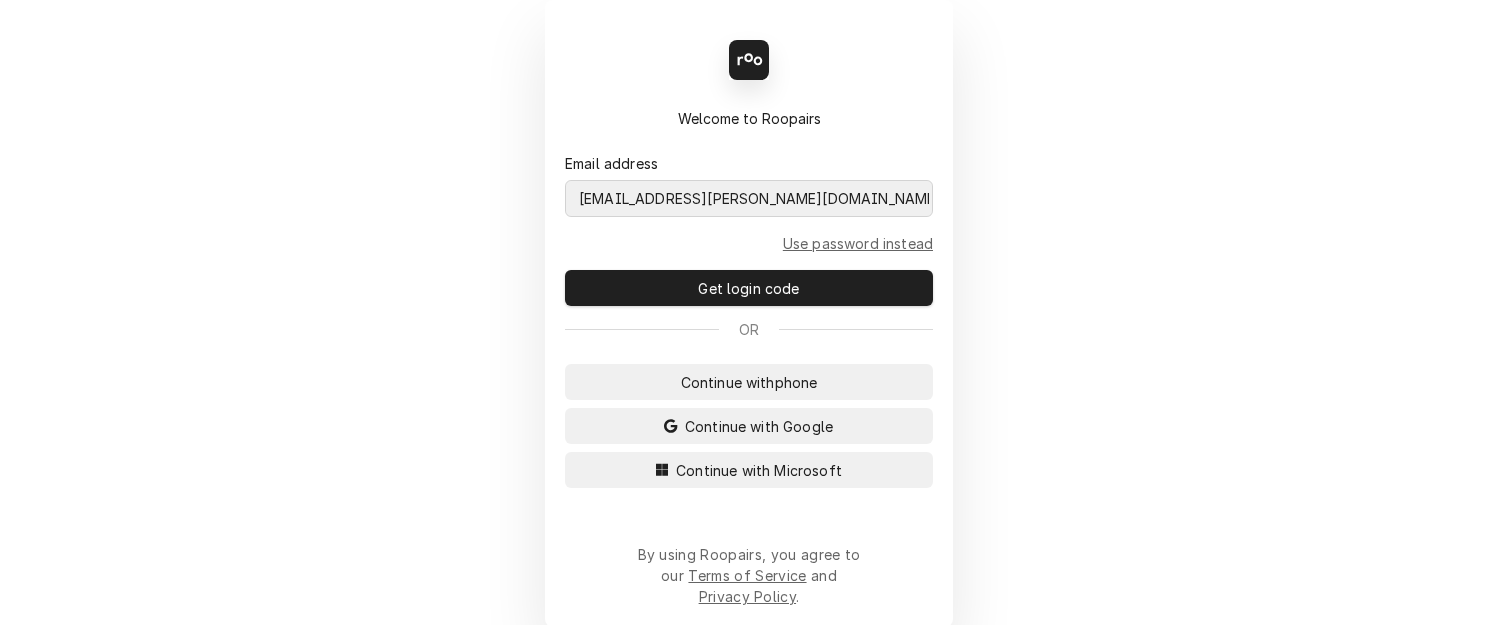 type 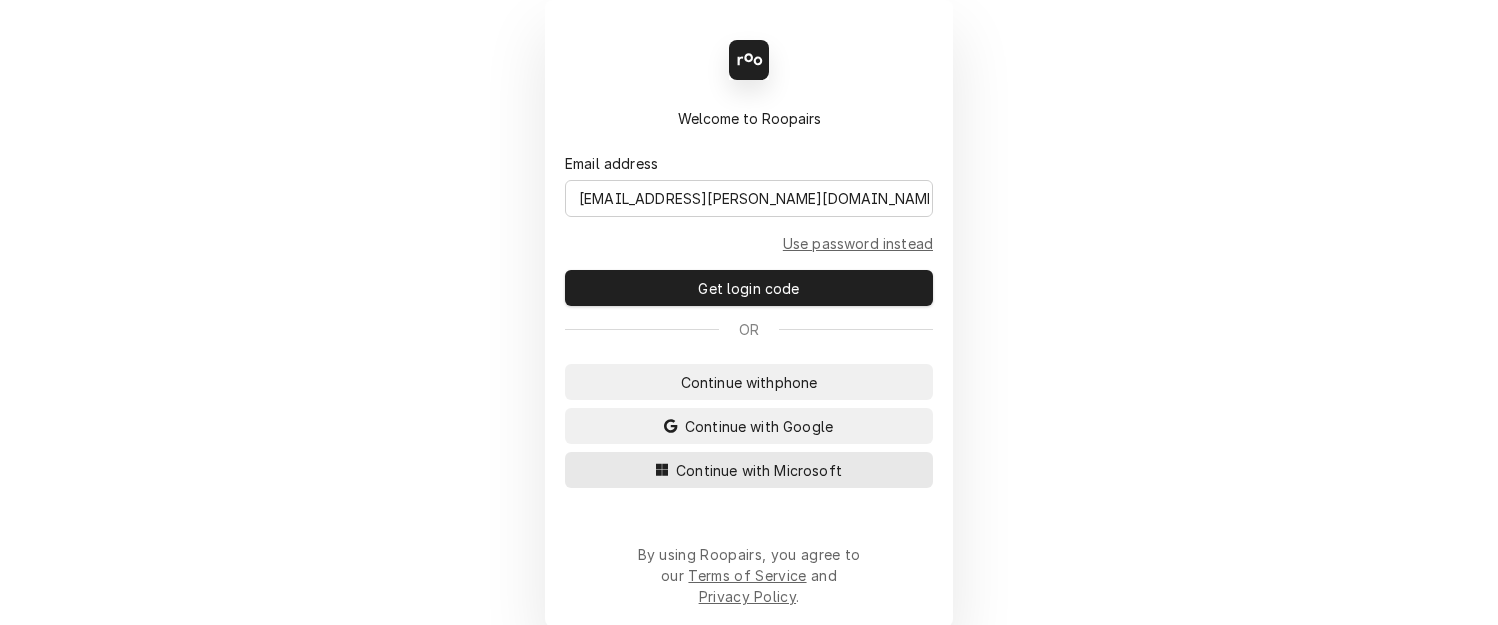 click on "Continue with Microsoft" at bounding box center (759, 470) 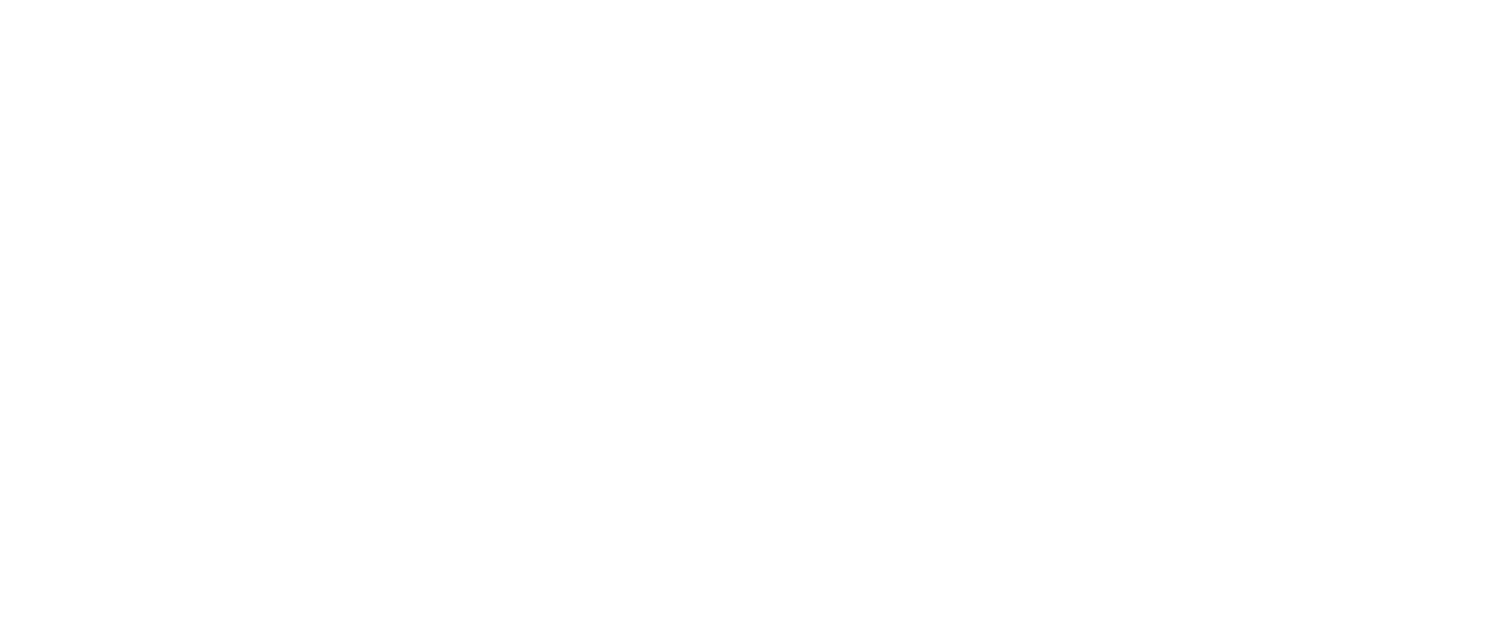 scroll, scrollTop: 0, scrollLeft: 0, axis: both 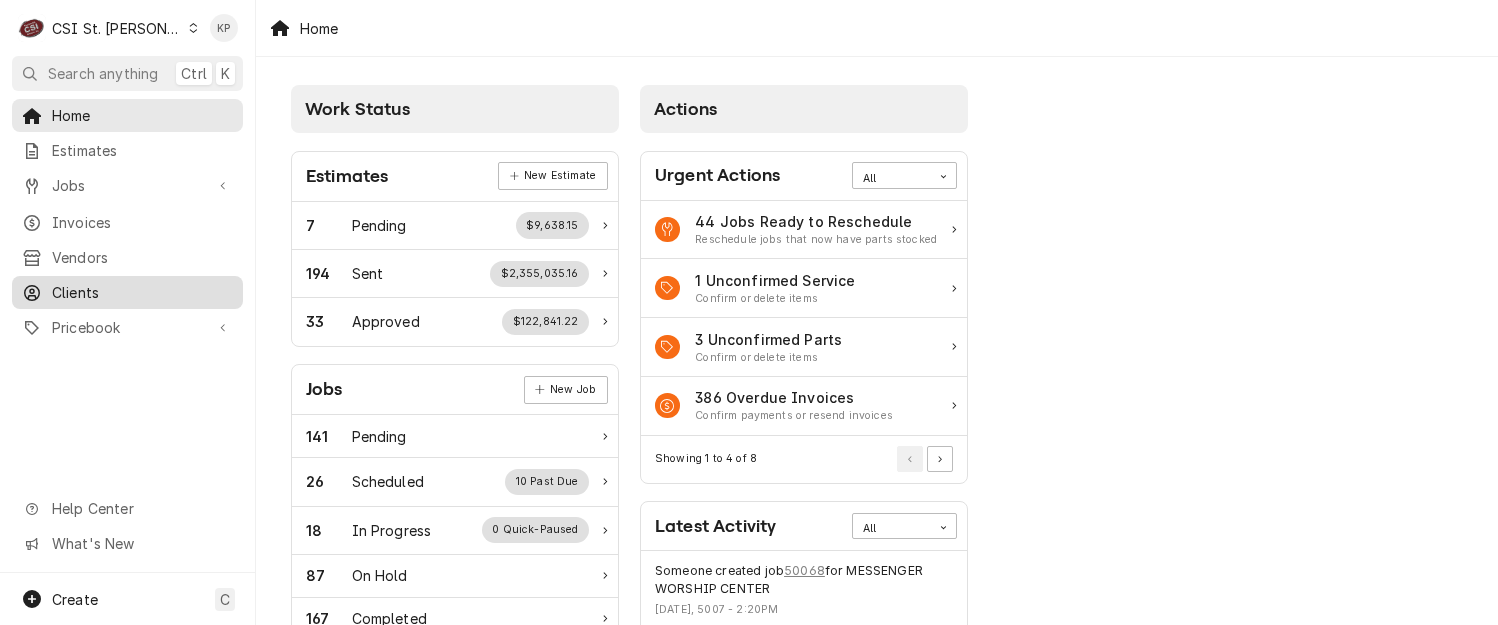 click on "Clients" at bounding box center (142, 292) 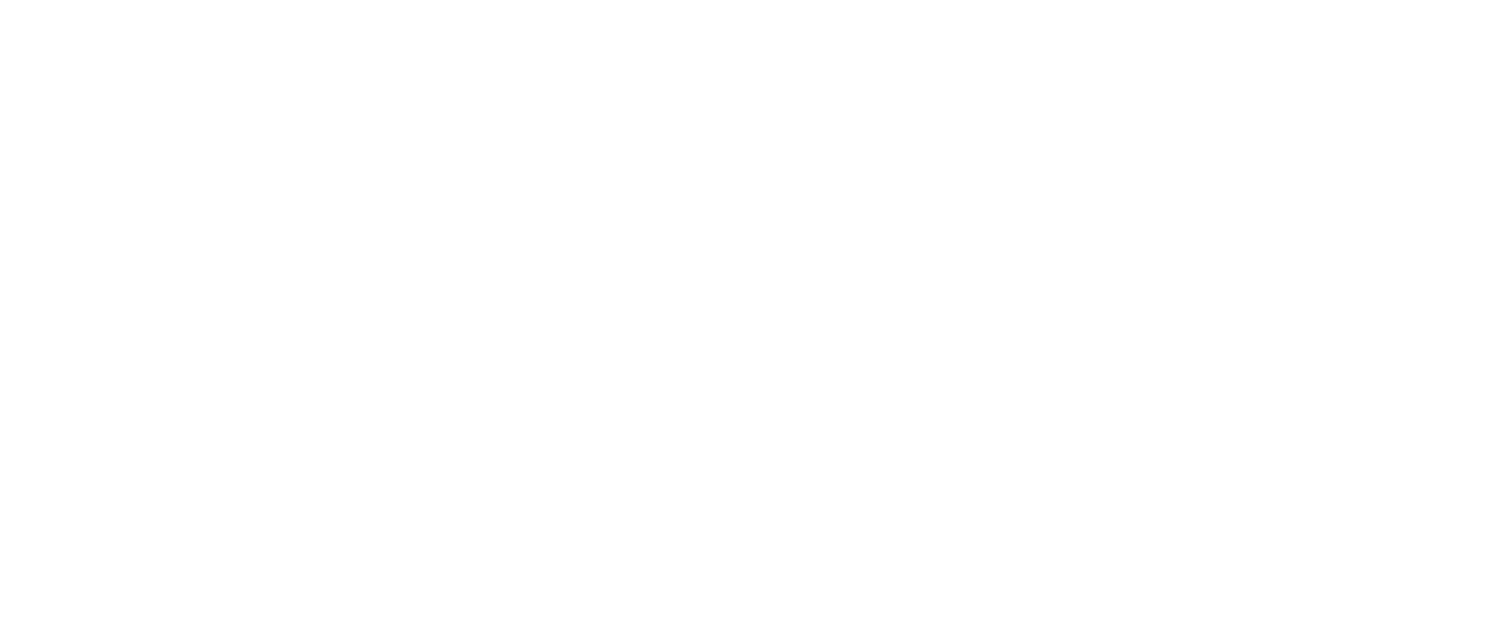scroll, scrollTop: 0, scrollLeft: 0, axis: both 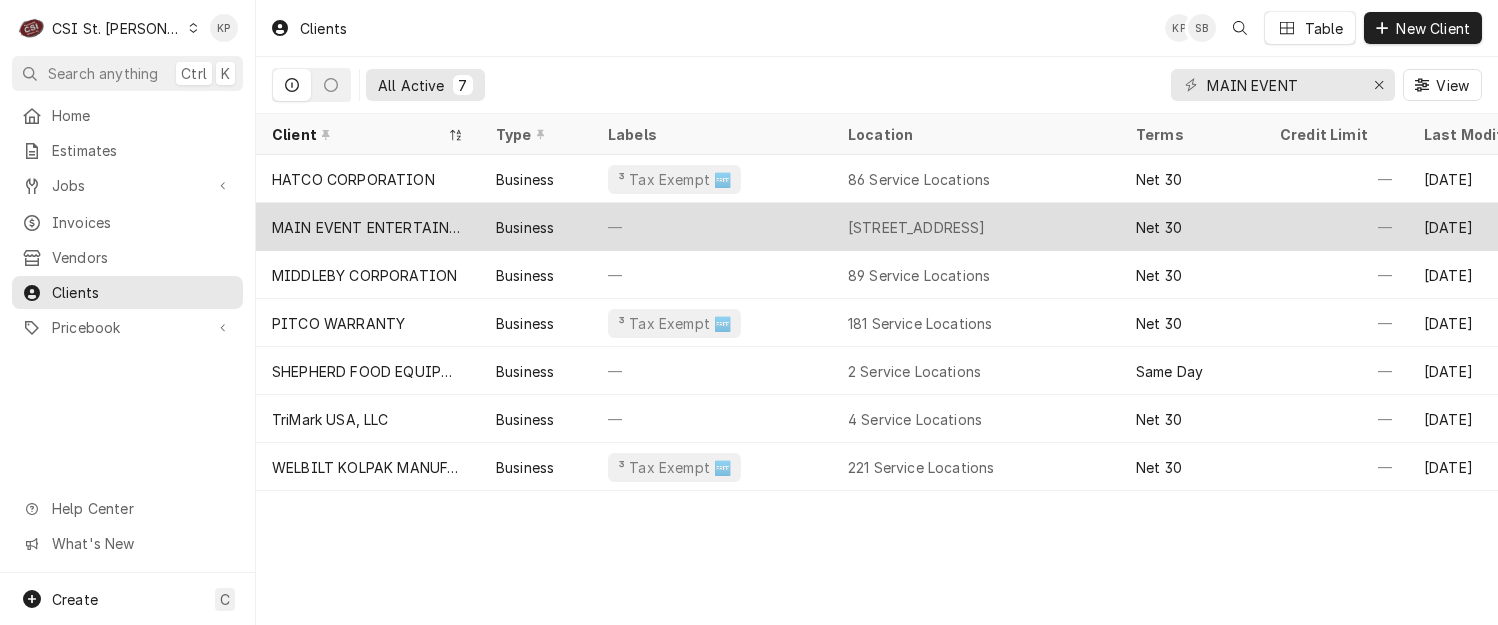 click on "MAIN EVENT ENTERTAINMENT" at bounding box center (368, 227) 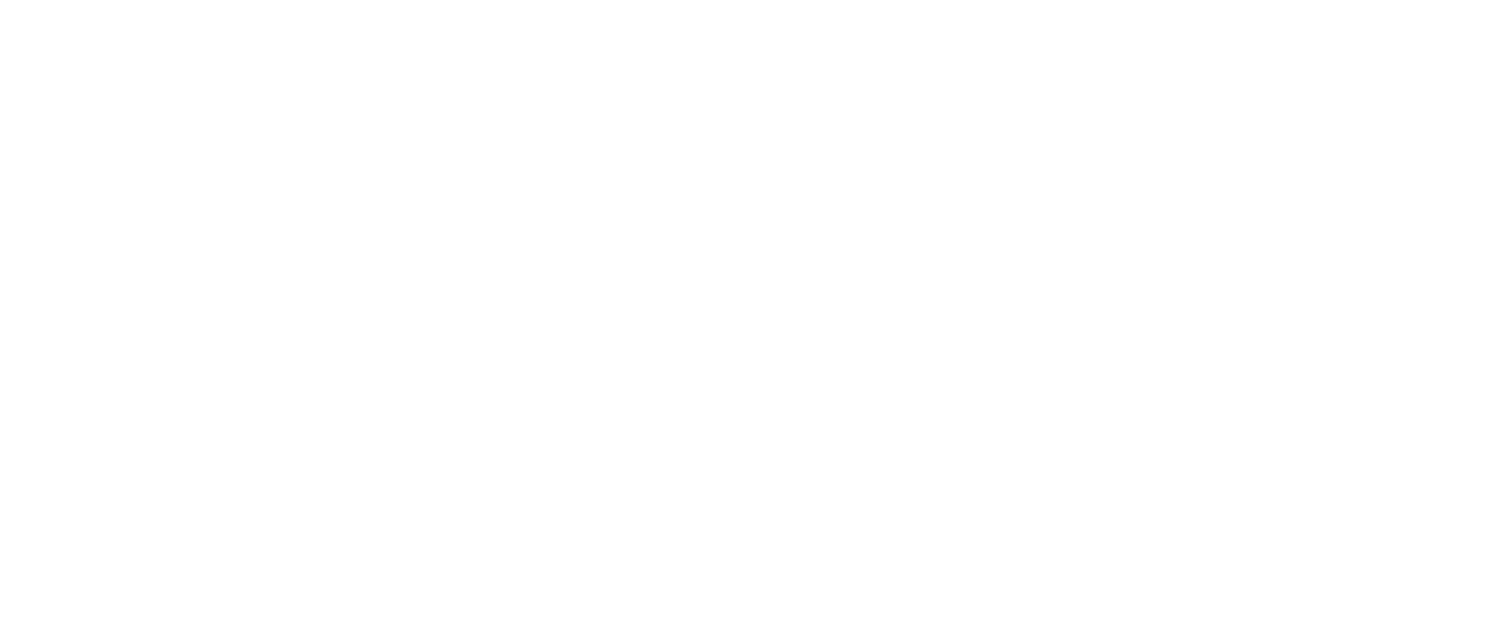 scroll, scrollTop: 0, scrollLeft: 0, axis: both 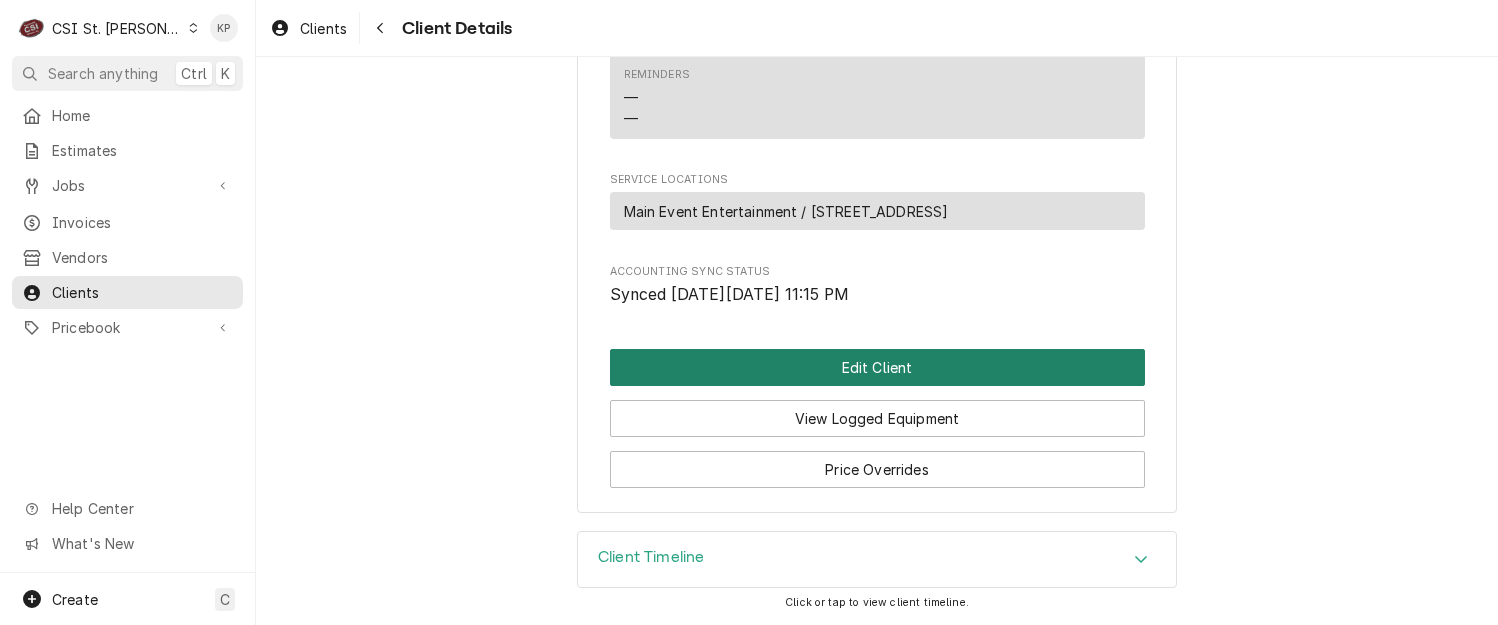 click on "Edit Client" at bounding box center (877, 367) 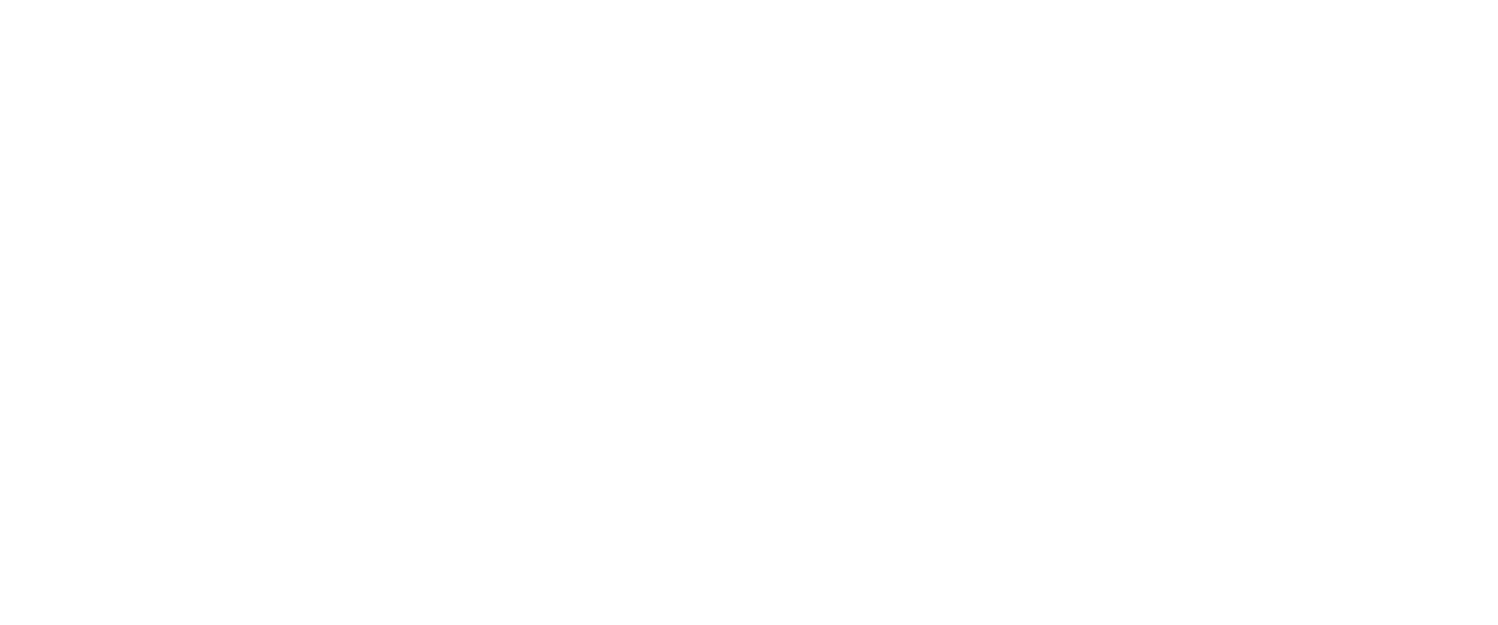 scroll, scrollTop: 0, scrollLeft: 0, axis: both 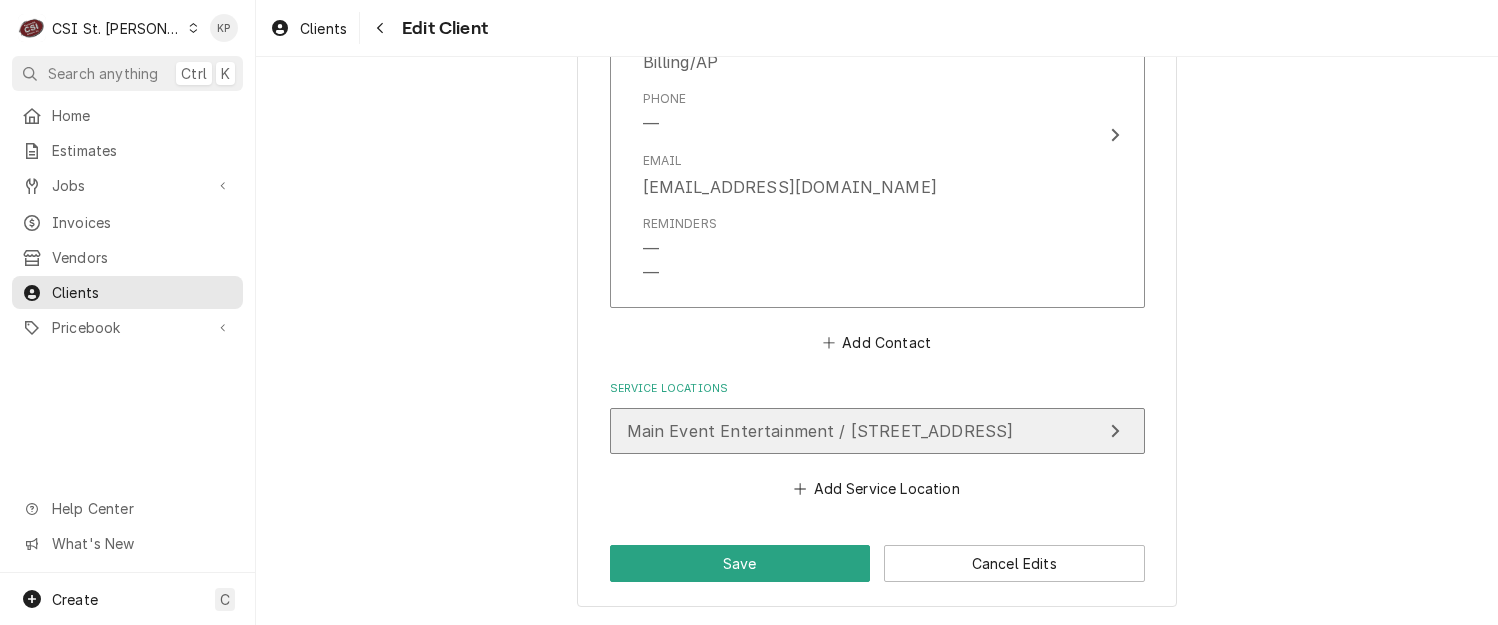 click on "Main Event Entertainment / [STREET_ADDRESS]" at bounding box center (820, 431) 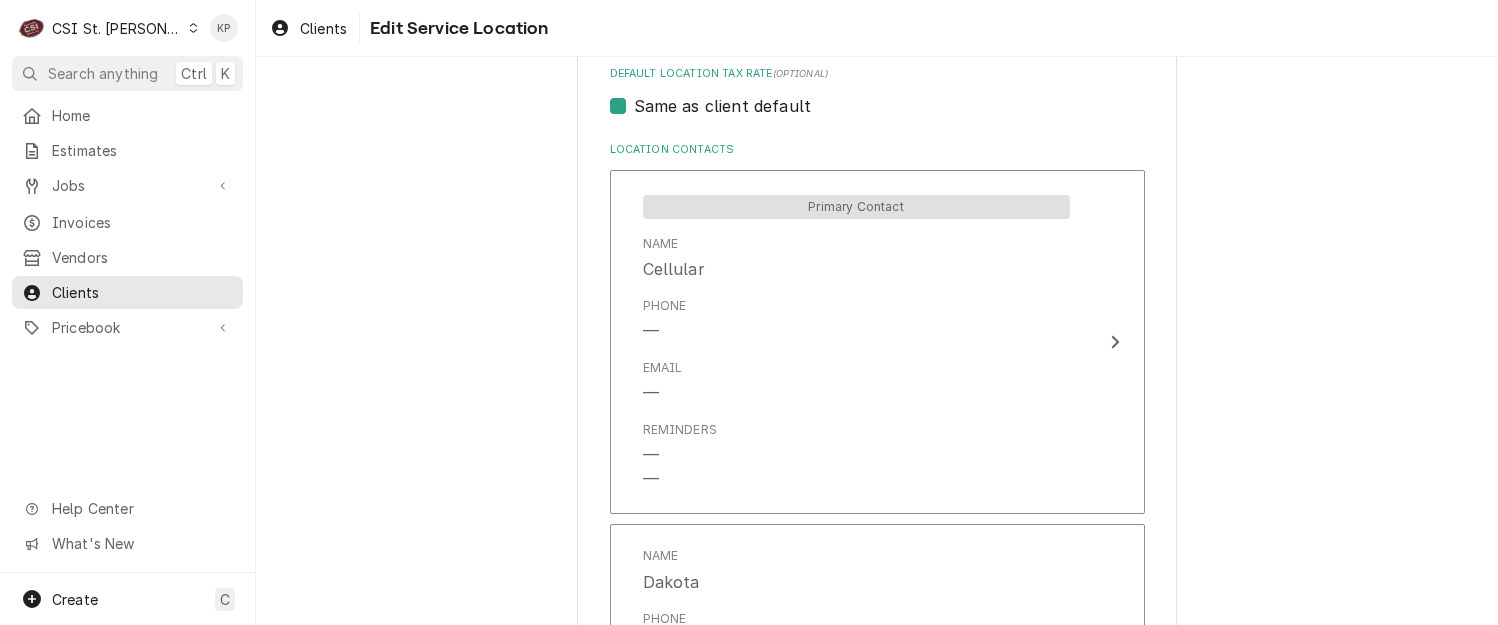 scroll, scrollTop: 1200, scrollLeft: 0, axis: vertical 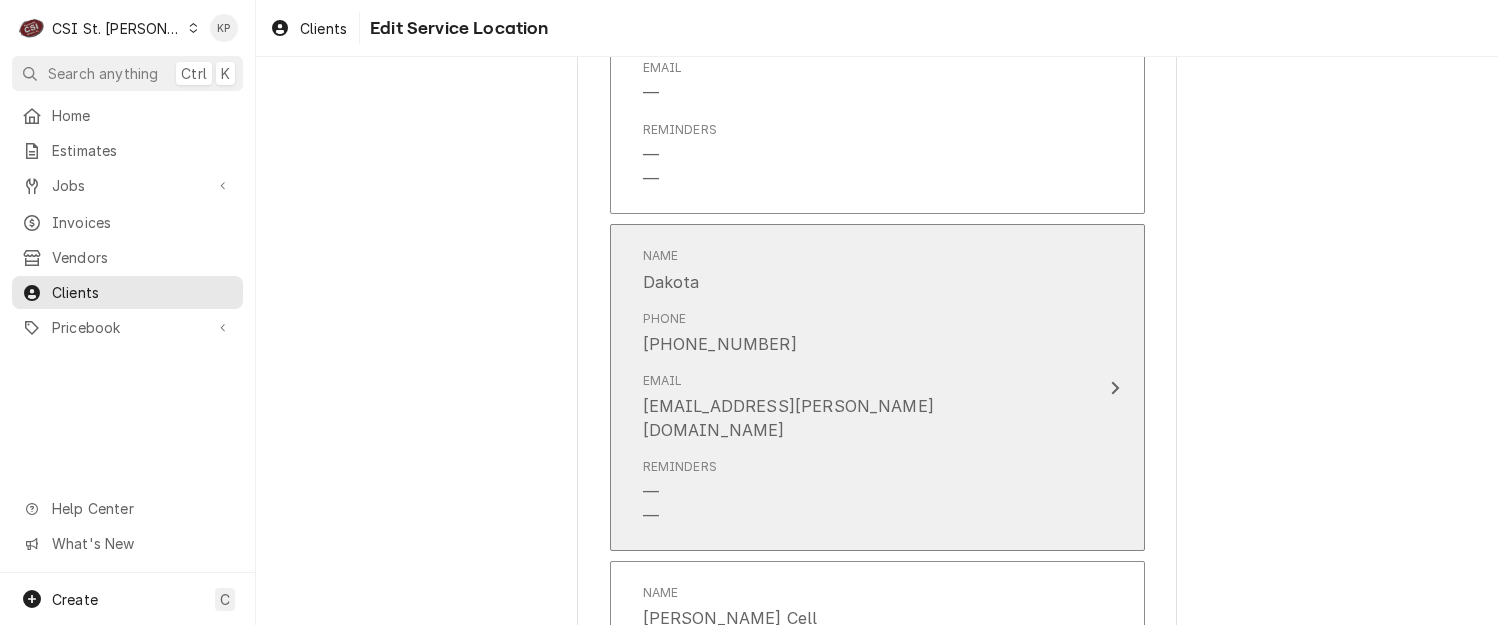 drag, startPoint x: 888, startPoint y: 406, endPoint x: 666, endPoint y: 401, distance: 222.0563 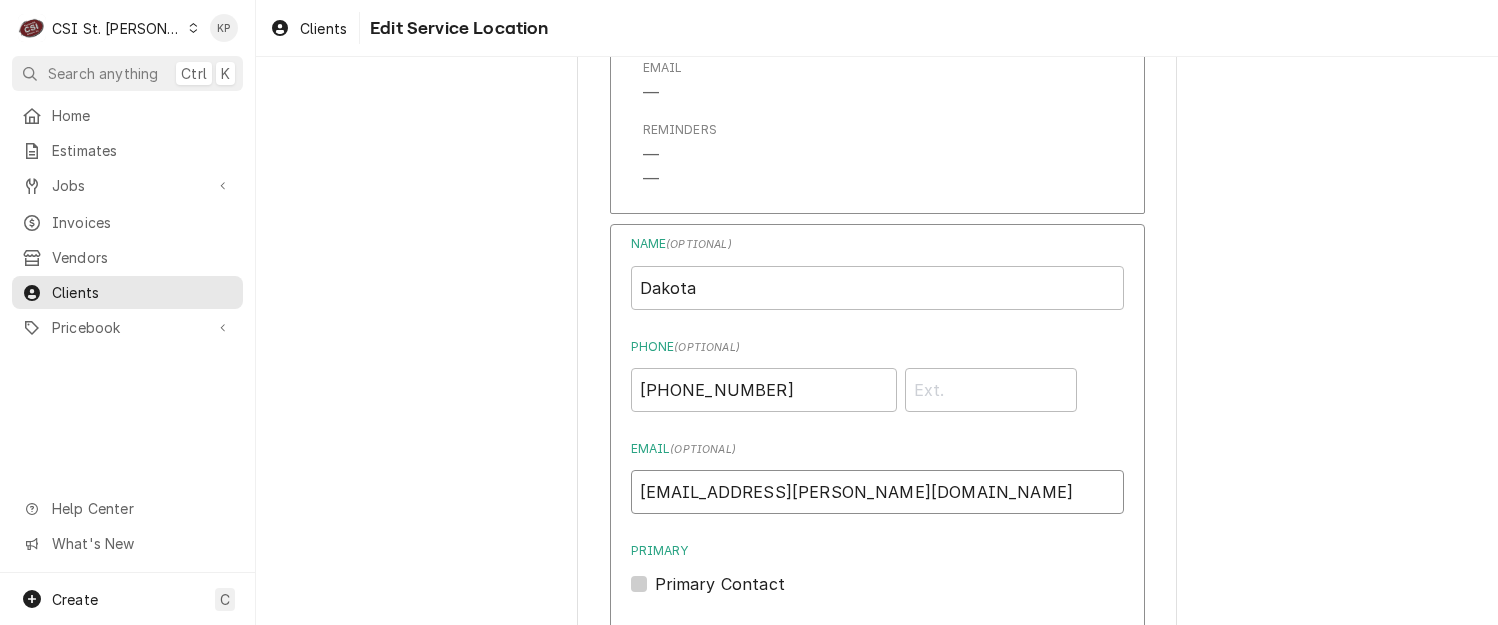 drag, startPoint x: 887, startPoint y: 491, endPoint x: 608, endPoint y: 487, distance: 279.0287 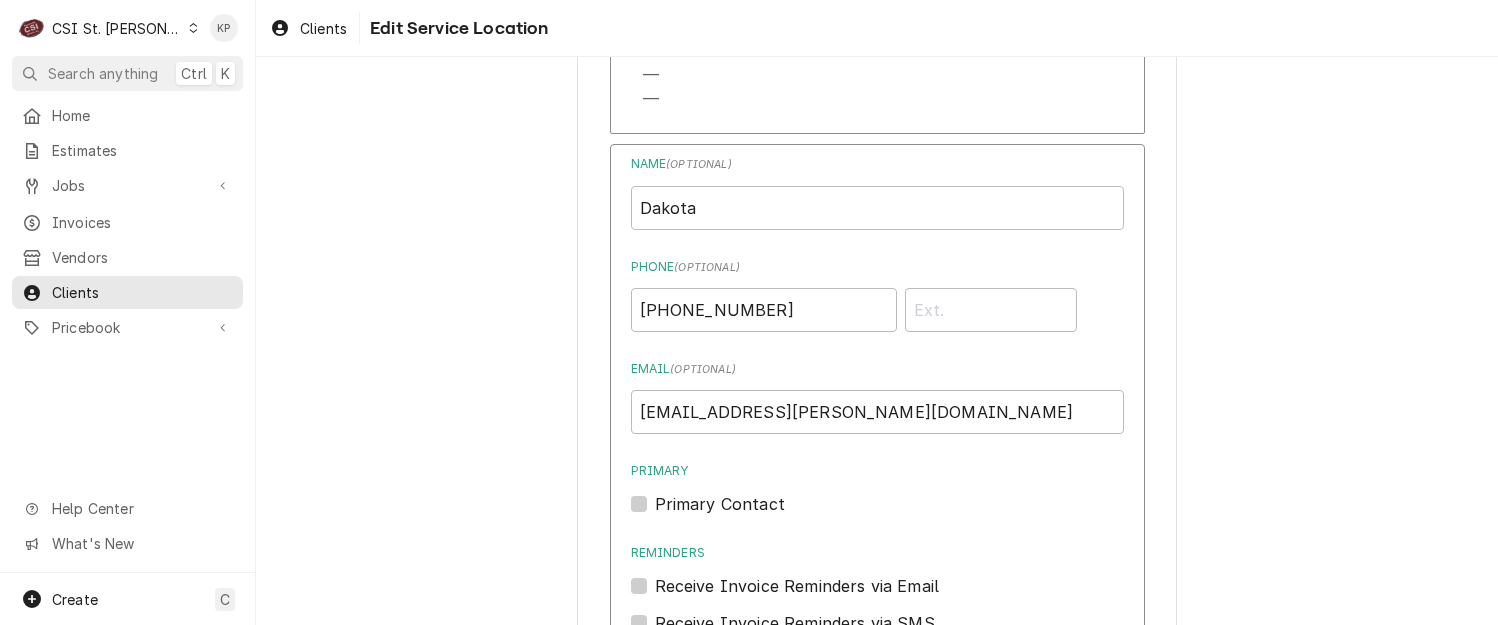 scroll, scrollTop: 1400, scrollLeft: 0, axis: vertical 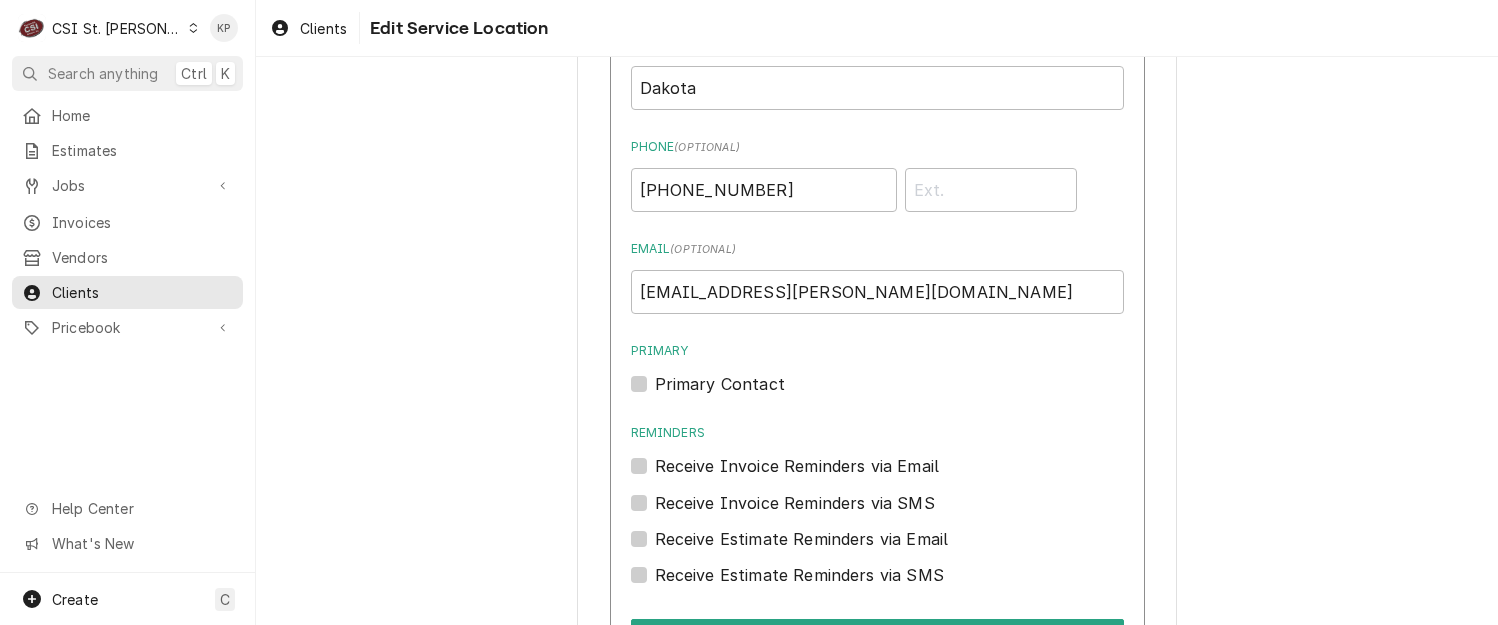 click on "Primary Contact" at bounding box center (877, 384) 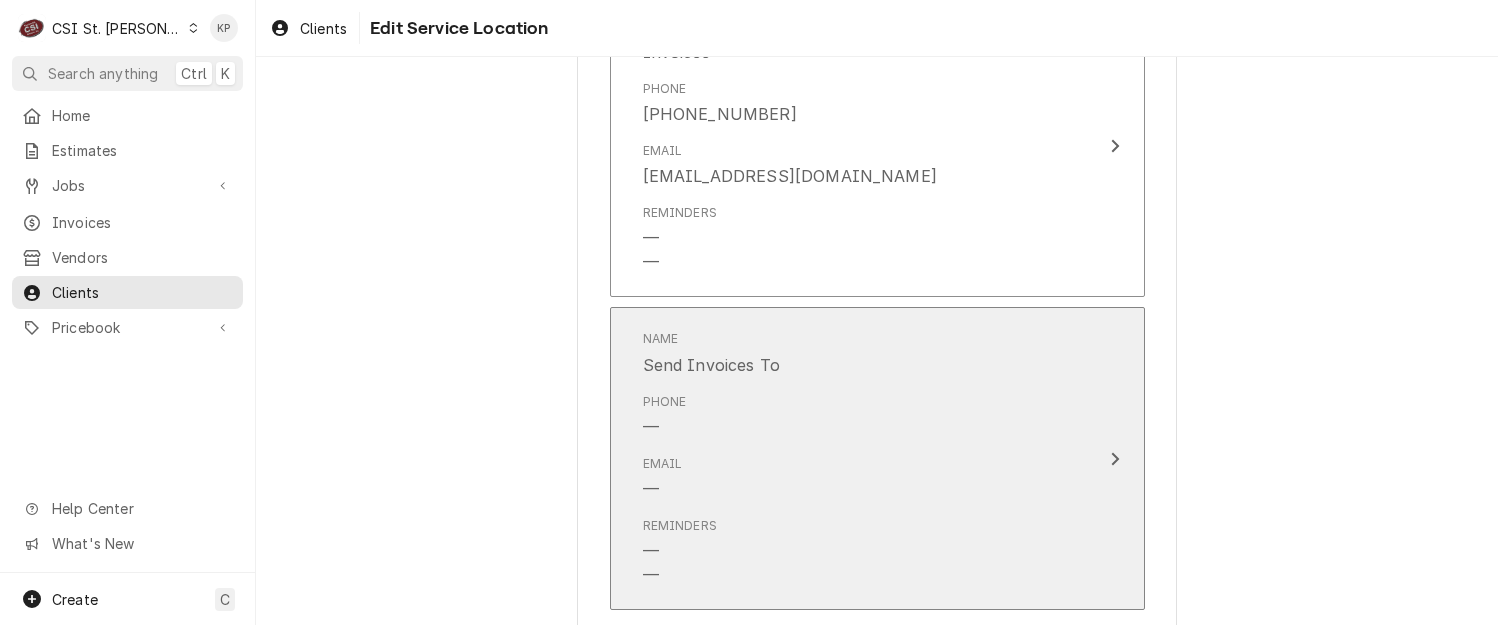 scroll, scrollTop: 2656, scrollLeft: 0, axis: vertical 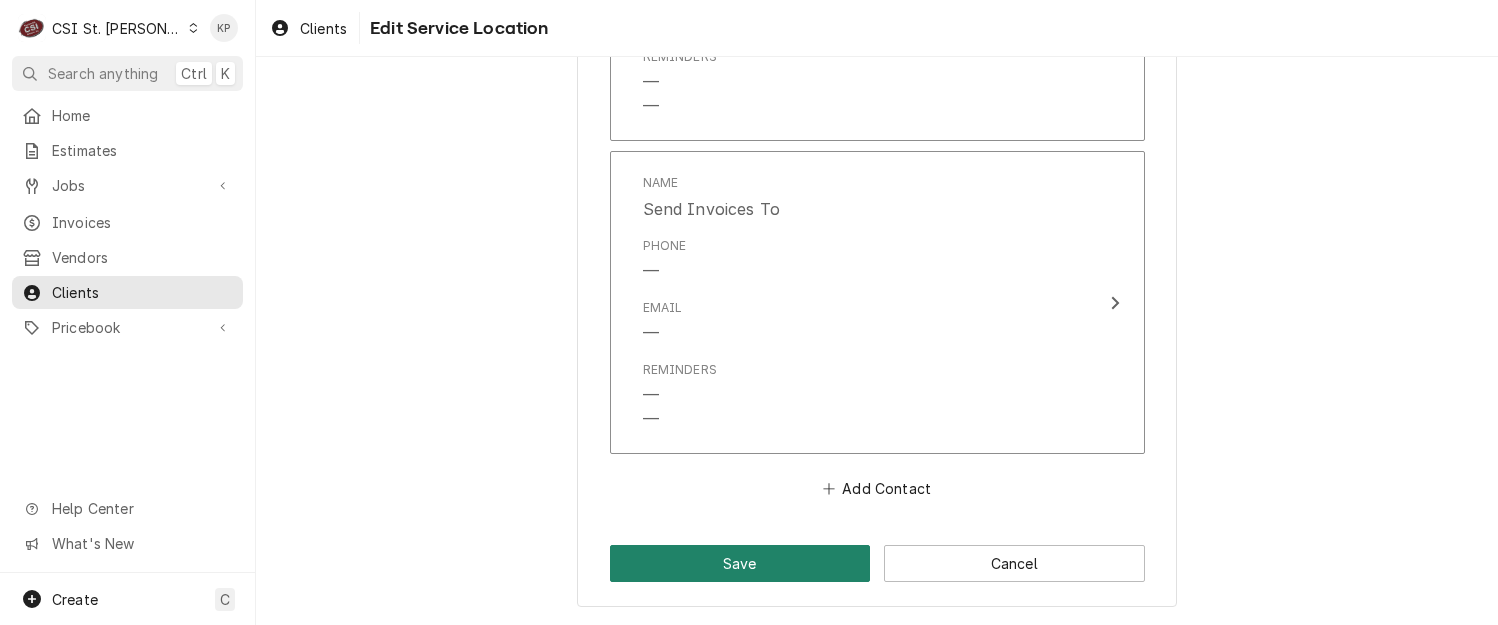click on "Save" at bounding box center [740, 563] 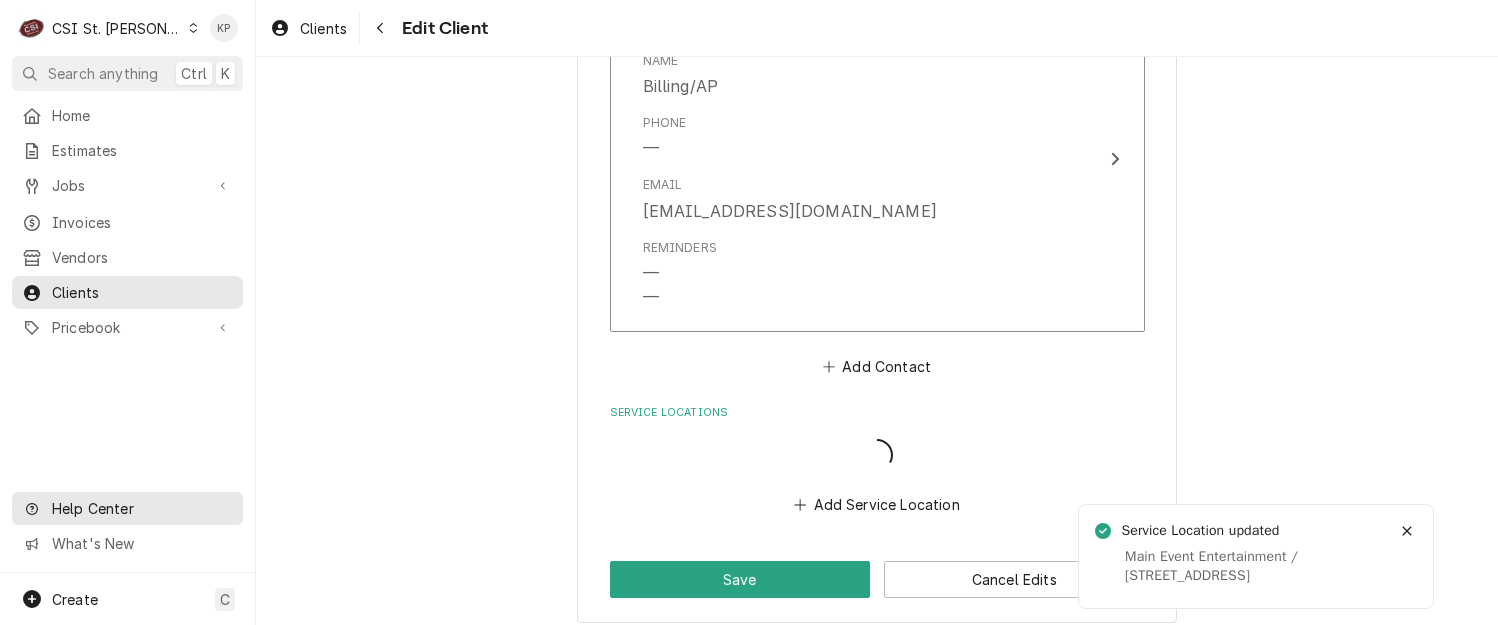 scroll, scrollTop: 1512, scrollLeft: 0, axis: vertical 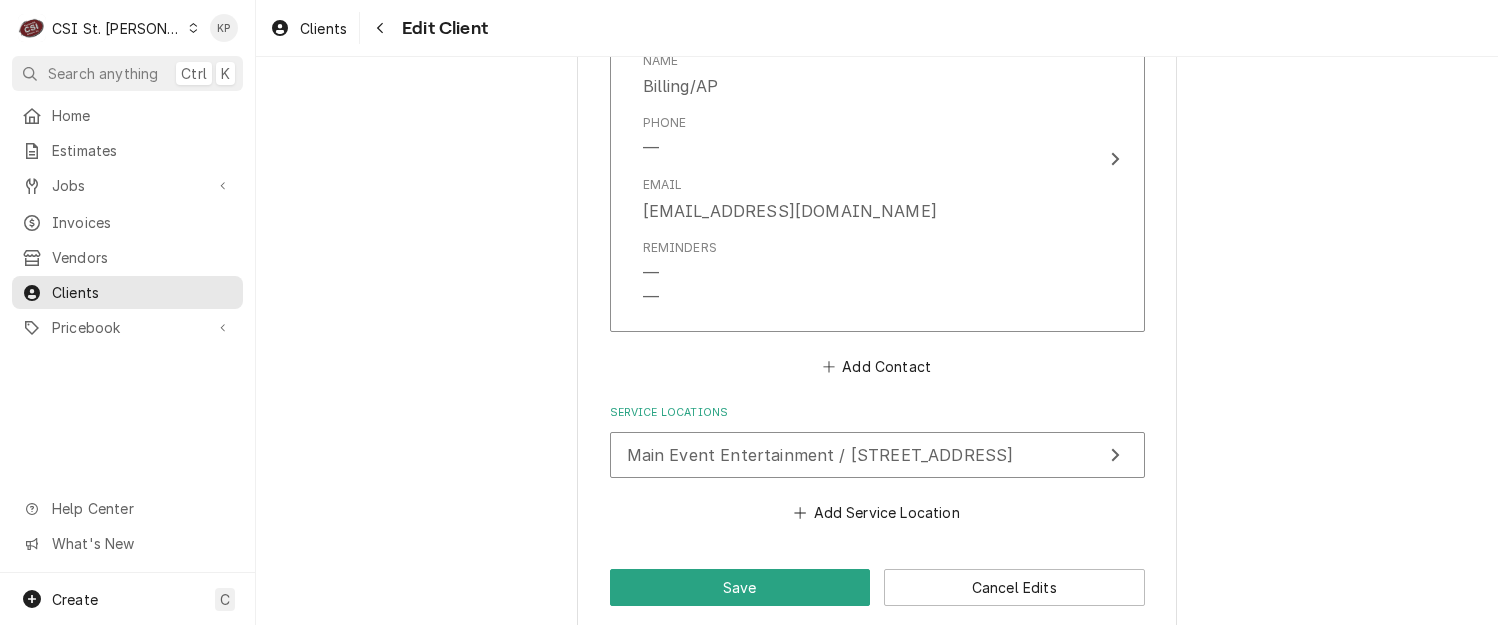click on "Please provide the following information about your client: Client Type Industry Type  ( optional ) Choose industry type... Residential Commercial Industrial Government Business Name MAIN EVENT ENTERTAINMENT Billing Address  ( optional ) Recipient, Attention To, etc.  ( if different ) MAIN EVENT ENTERTAINMENT Street Address 1221 S Beltline Rd Apartment, Suite, etc. Suite 500 City Coppell State/Province TX Postal Code 75019 Credit Limit  (optional) No credit limit Client Notes  ( optional ) Labels  ( optional ) Add Labels... Default Client Payment Terms  (optional) Same as company default (Same Day) NET 30 Default Client Tax Rate  (optional) Same as company default (--) Client Contacts Primary Contact Name Billing/AP Phone — Email chstsm@mainevent.com Reminders — — Add Contact Service Locations Main Event Entertainment / 17027 North Outer 40 Rd, Chesterfield, MO 63005 Add Service Location Save Cancel Edits" at bounding box center [877, -393] 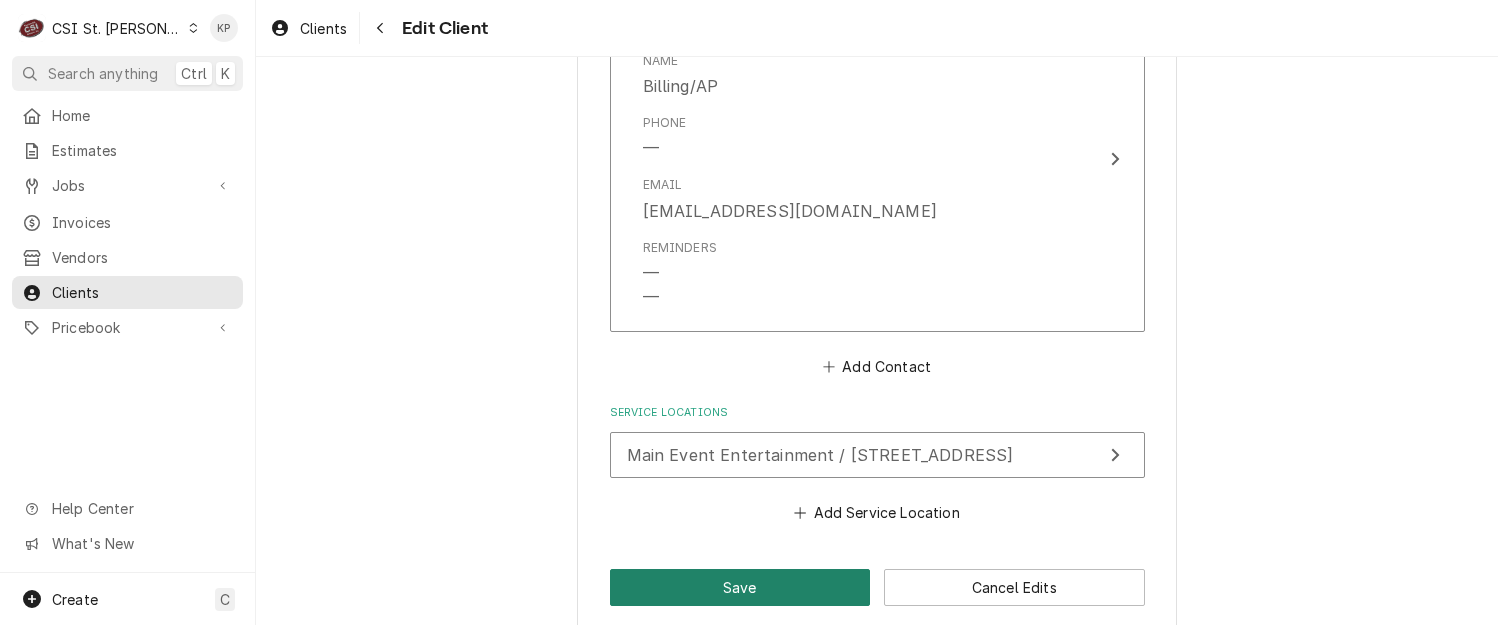 click on "Save" at bounding box center [740, 587] 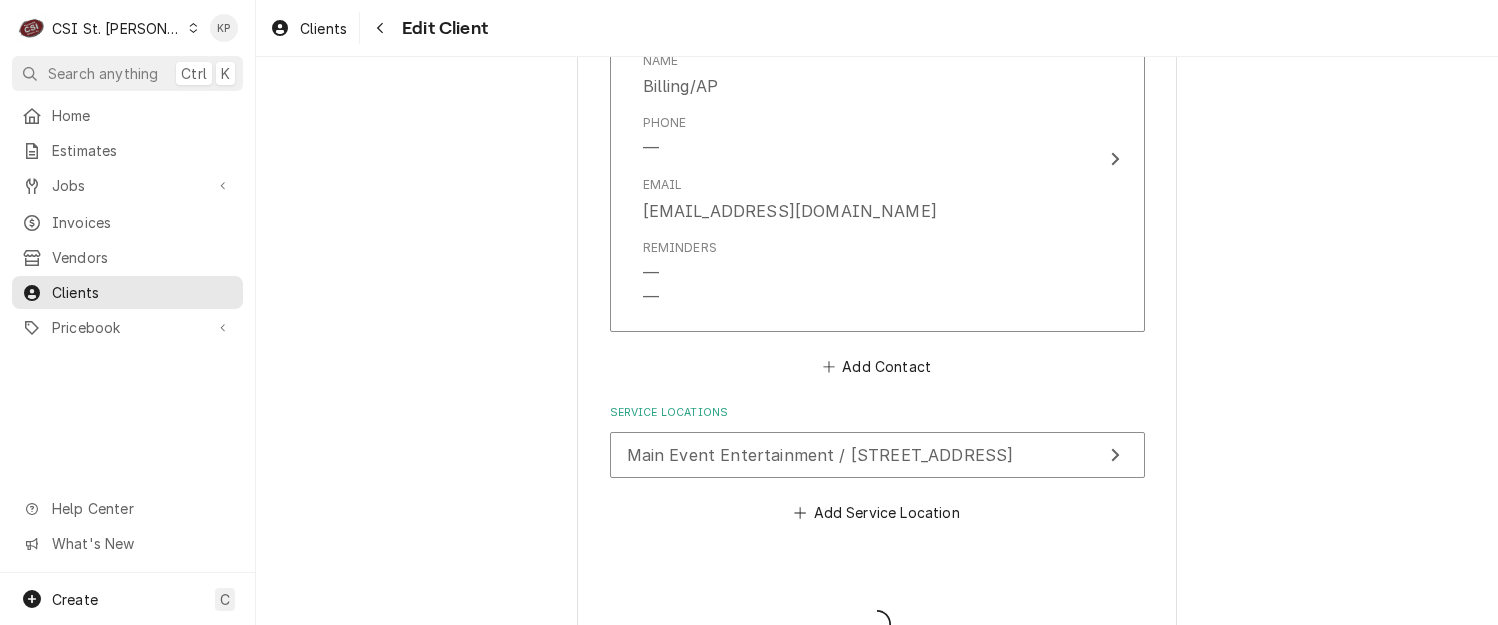 type on "x" 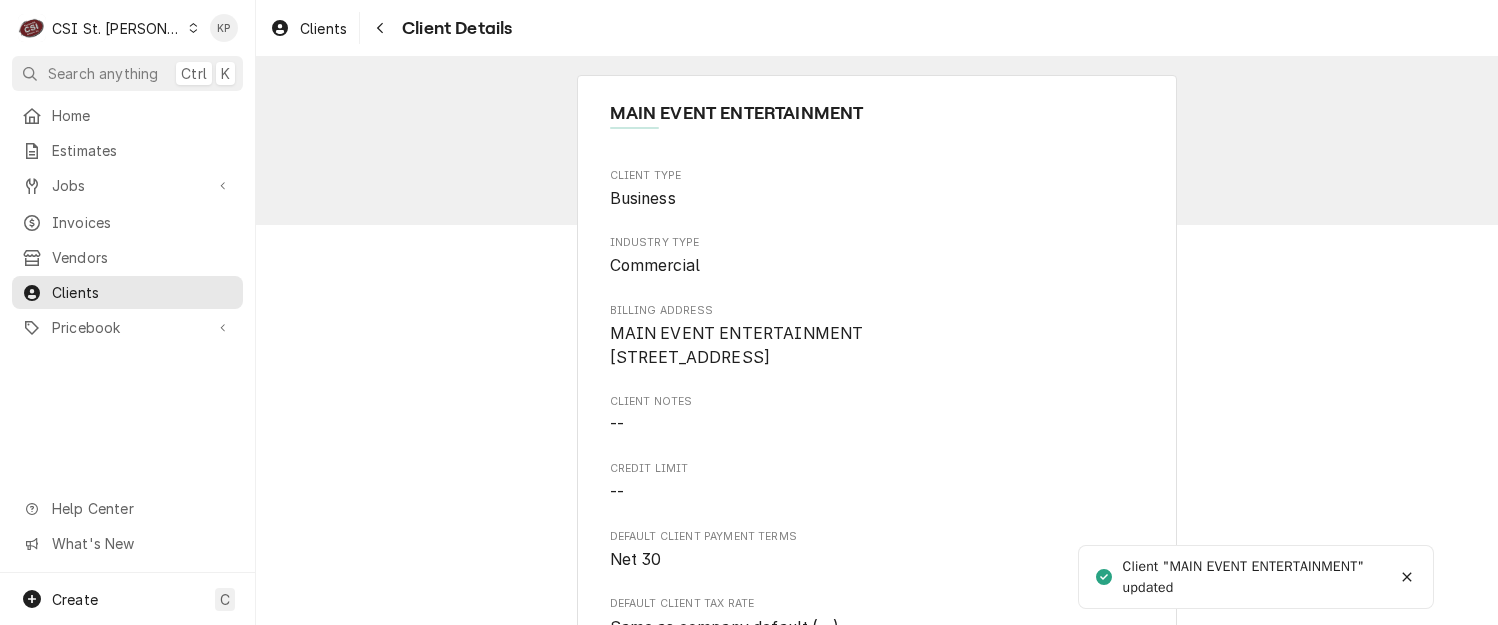 scroll, scrollTop: 0, scrollLeft: 0, axis: both 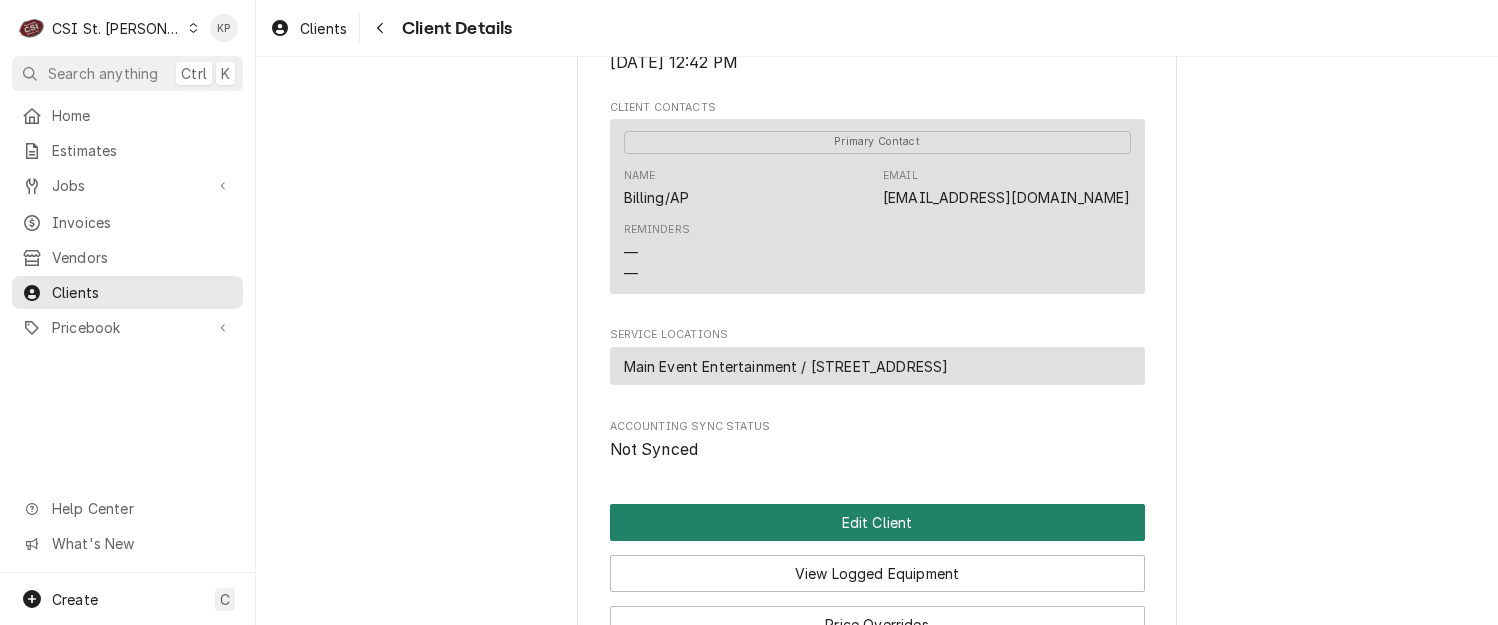 click on "Edit Client" at bounding box center (877, 522) 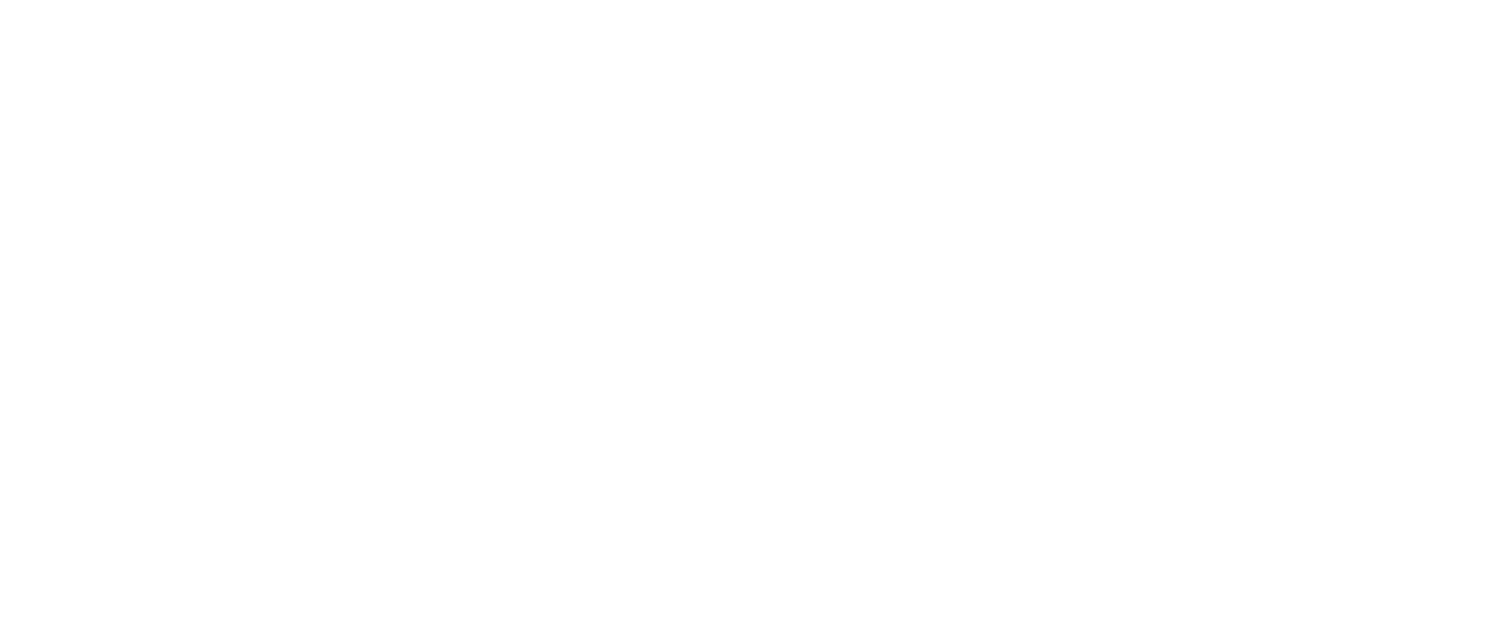 scroll, scrollTop: 0, scrollLeft: 0, axis: both 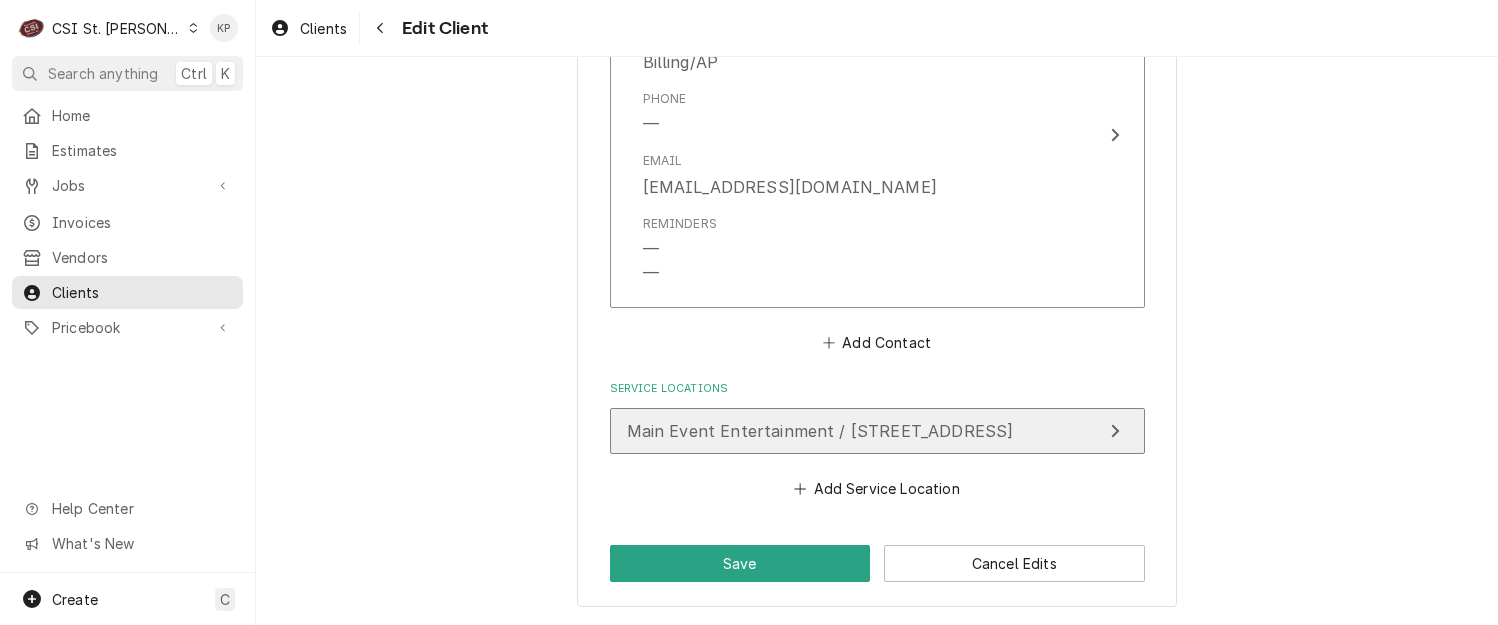 click on "Main Event Entertainment / [STREET_ADDRESS]" at bounding box center [820, 431] 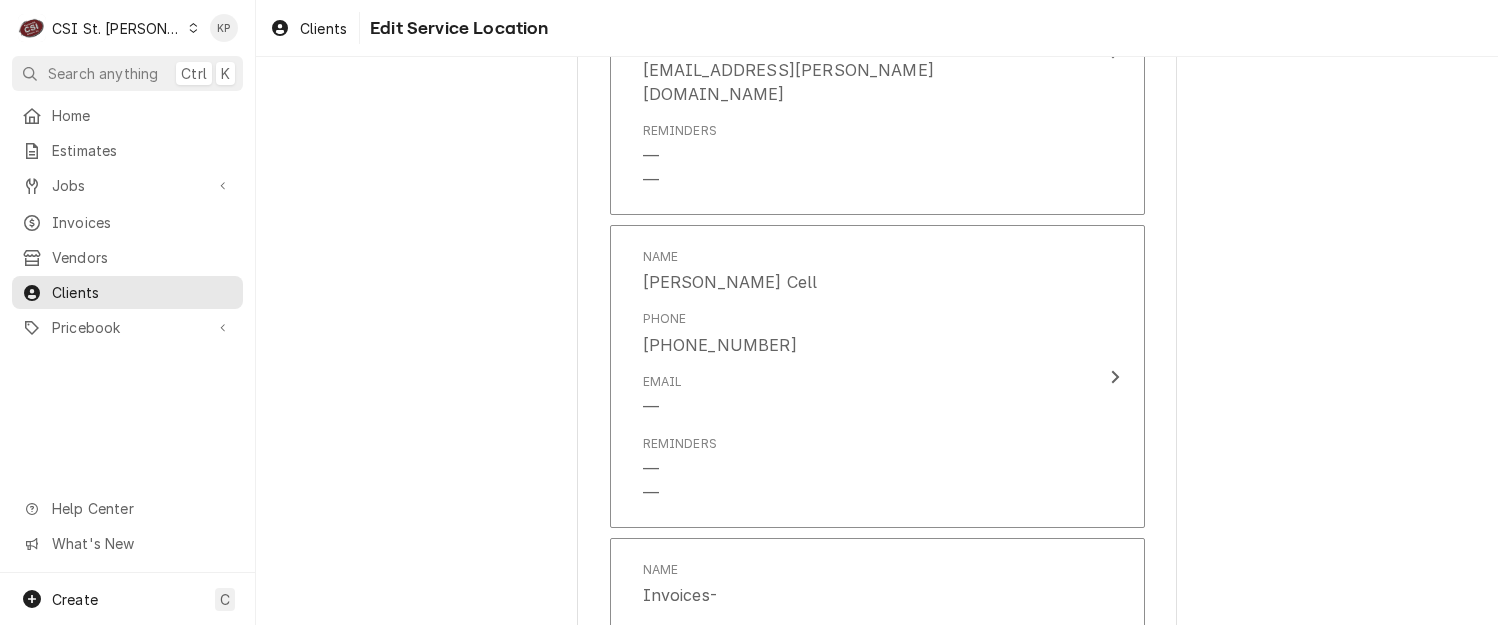 type on "x" 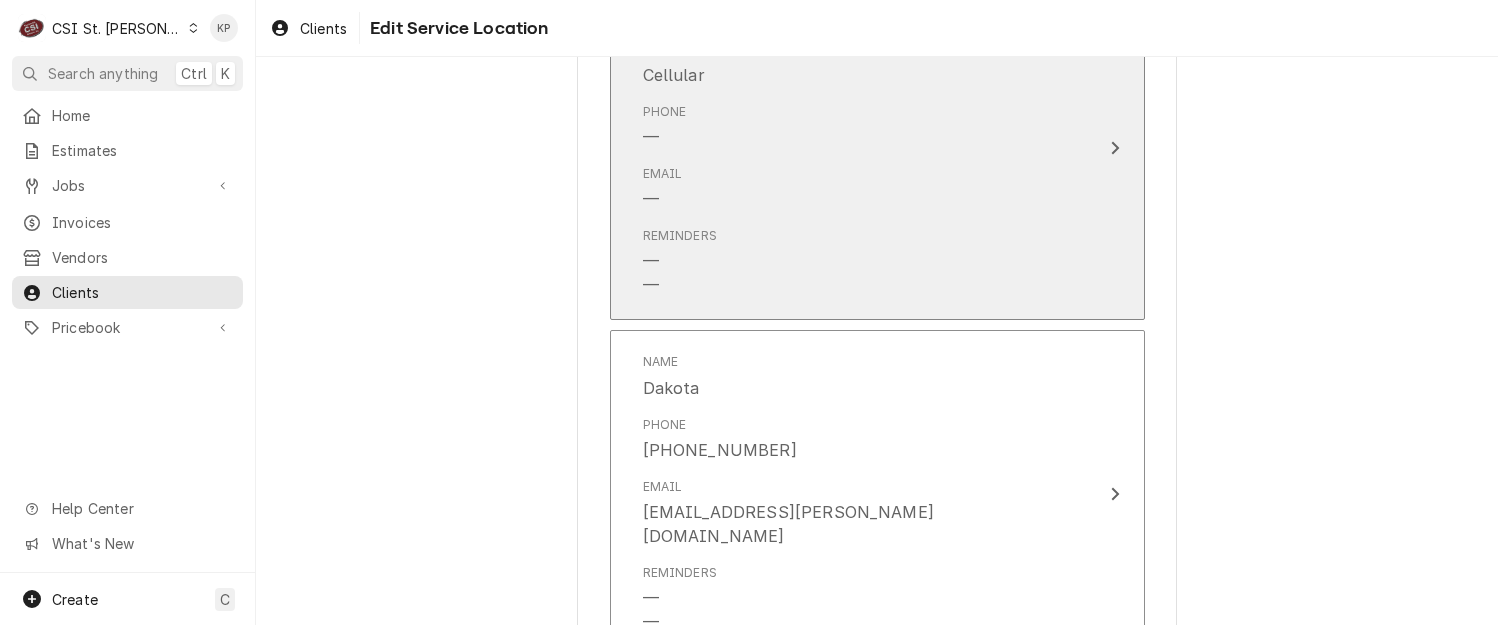scroll, scrollTop: 1300, scrollLeft: 0, axis: vertical 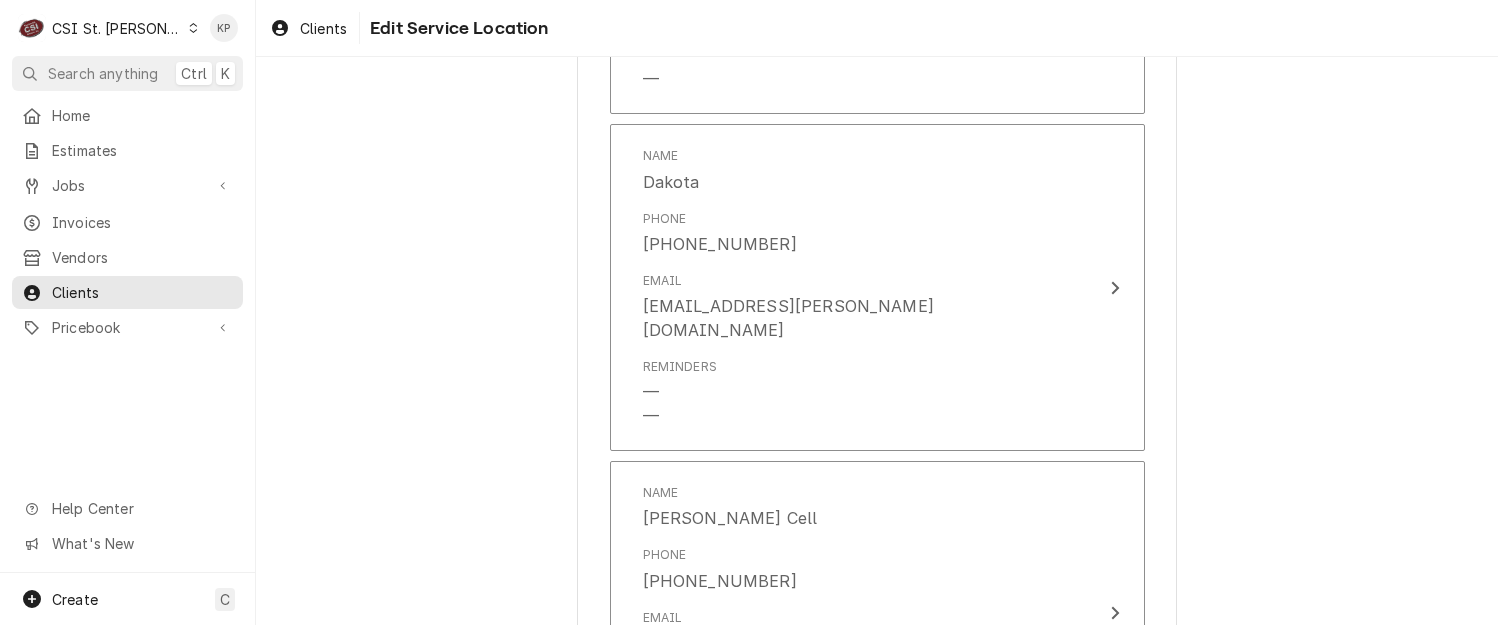 click at bounding box center (193, 28) 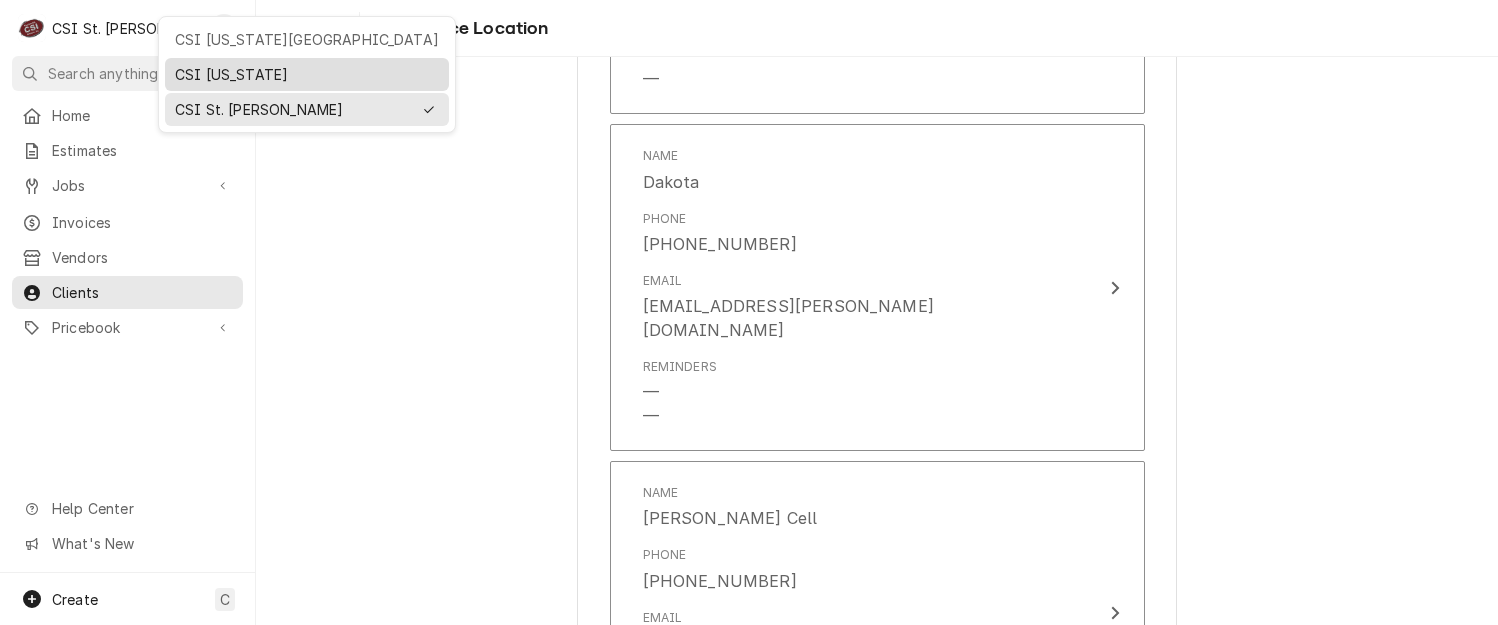 click on "CSI [US_STATE]" at bounding box center (307, 74) 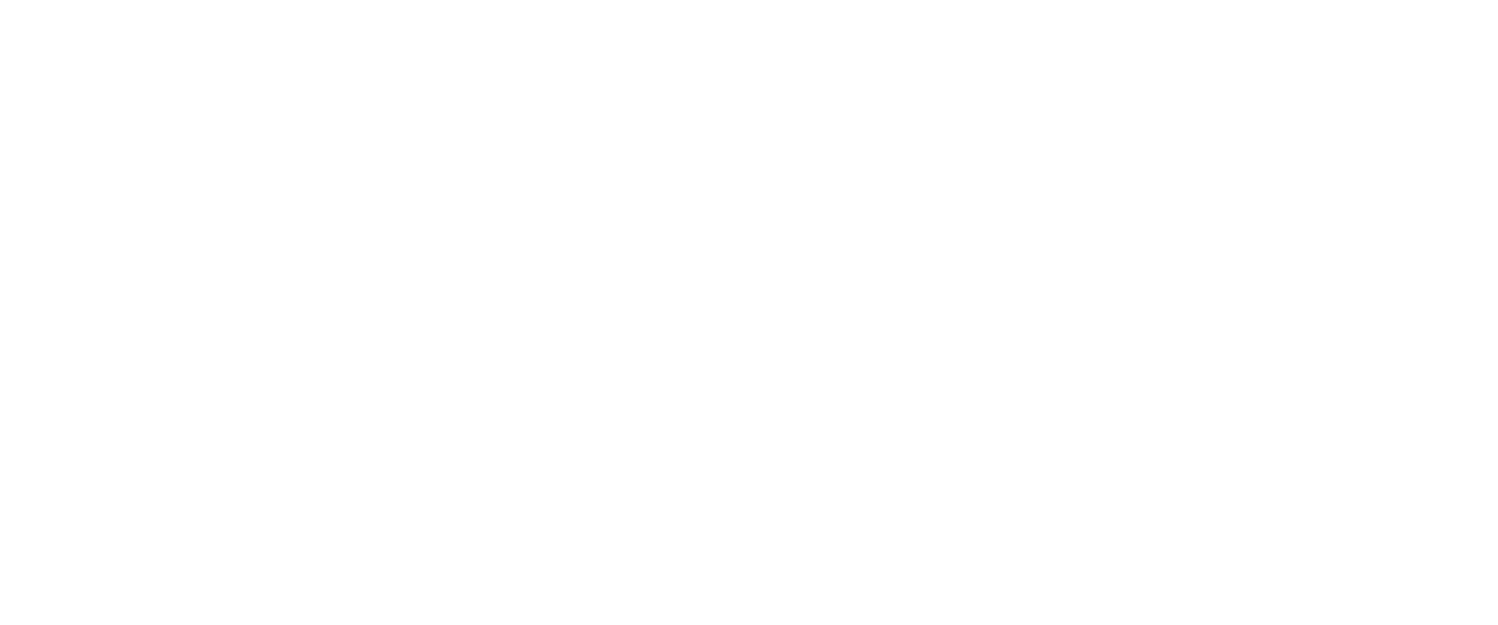 scroll, scrollTop: 0, scrollLeft: 0, axis: both 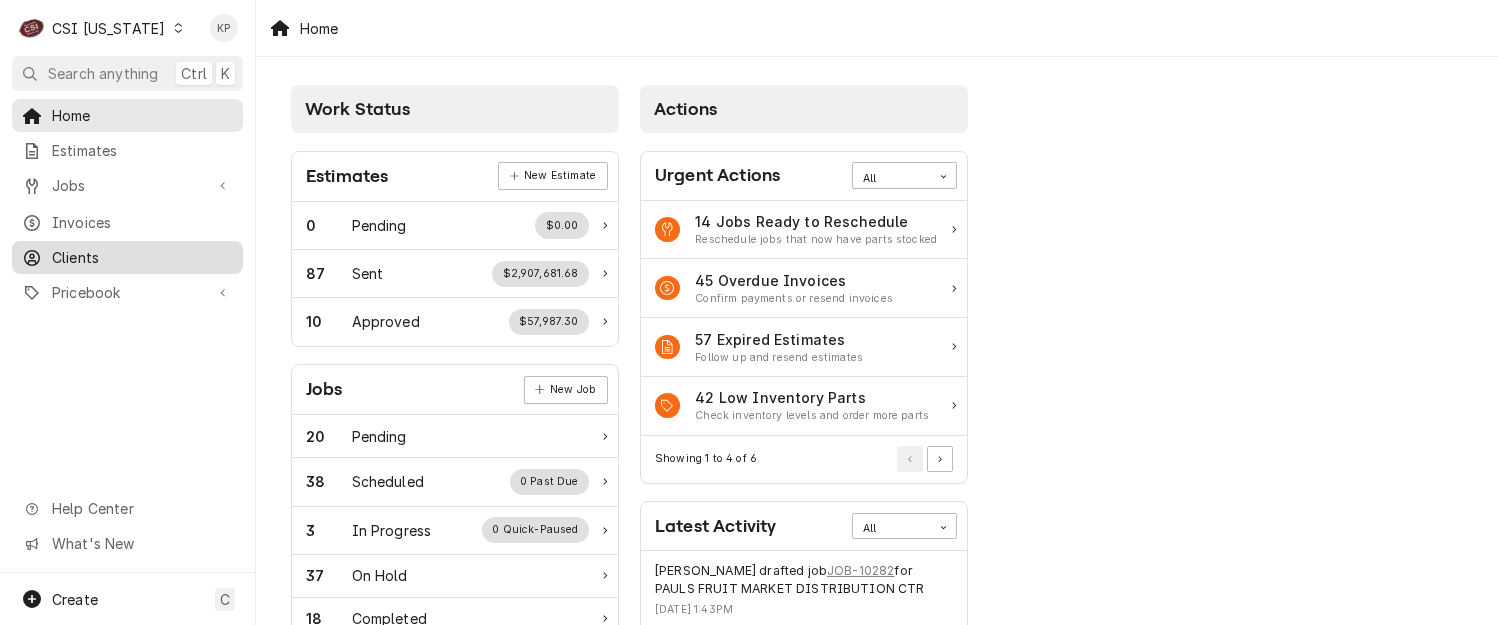 click on "Clients" at bounding box center (142, 257) 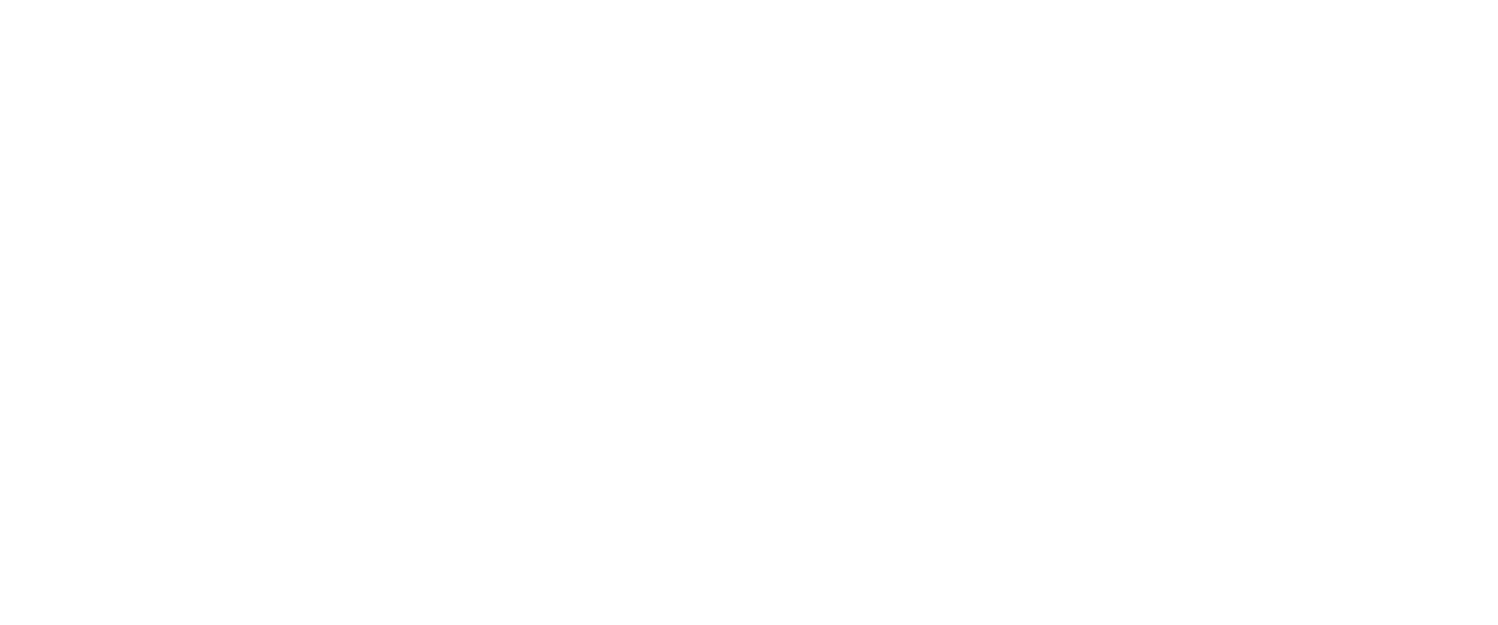 scroll, scrollTop: 0, scrollLeft: 0, axis: both 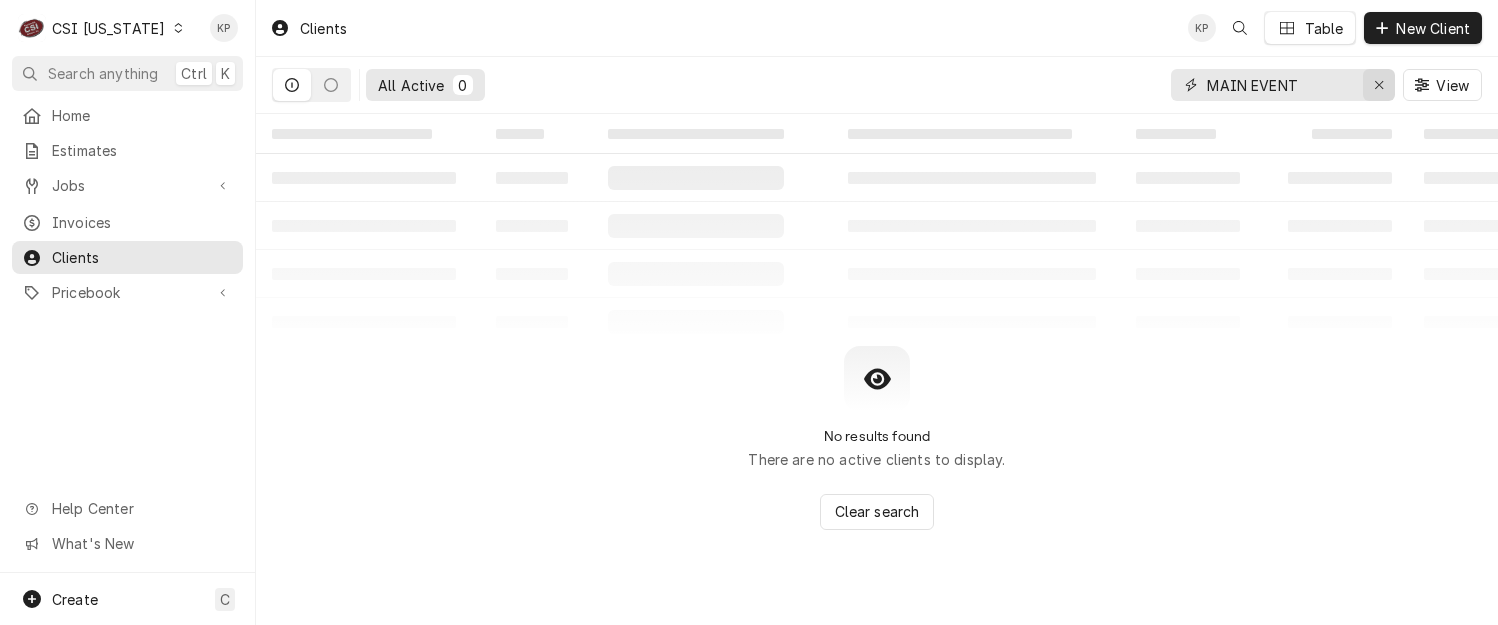 click 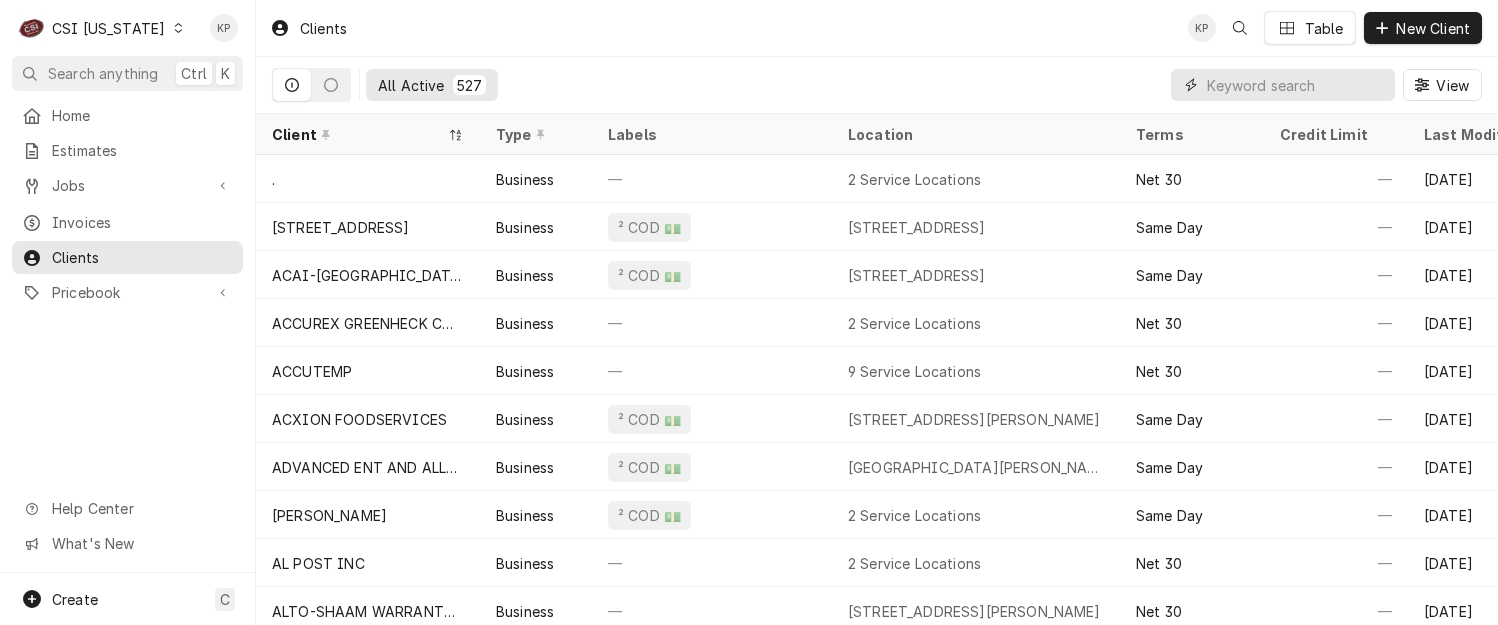 click at bounding box center [1296, 85] 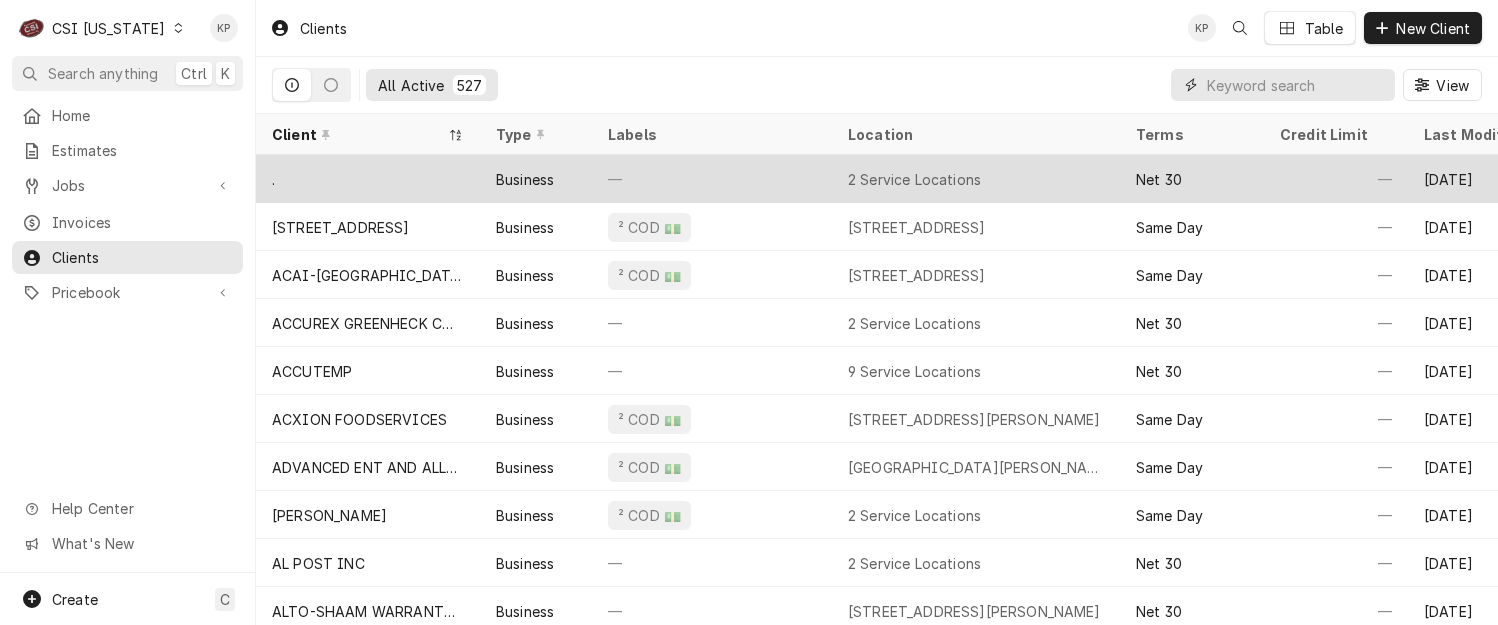 paste on "WILDWOOD COUNTRY CLUB" 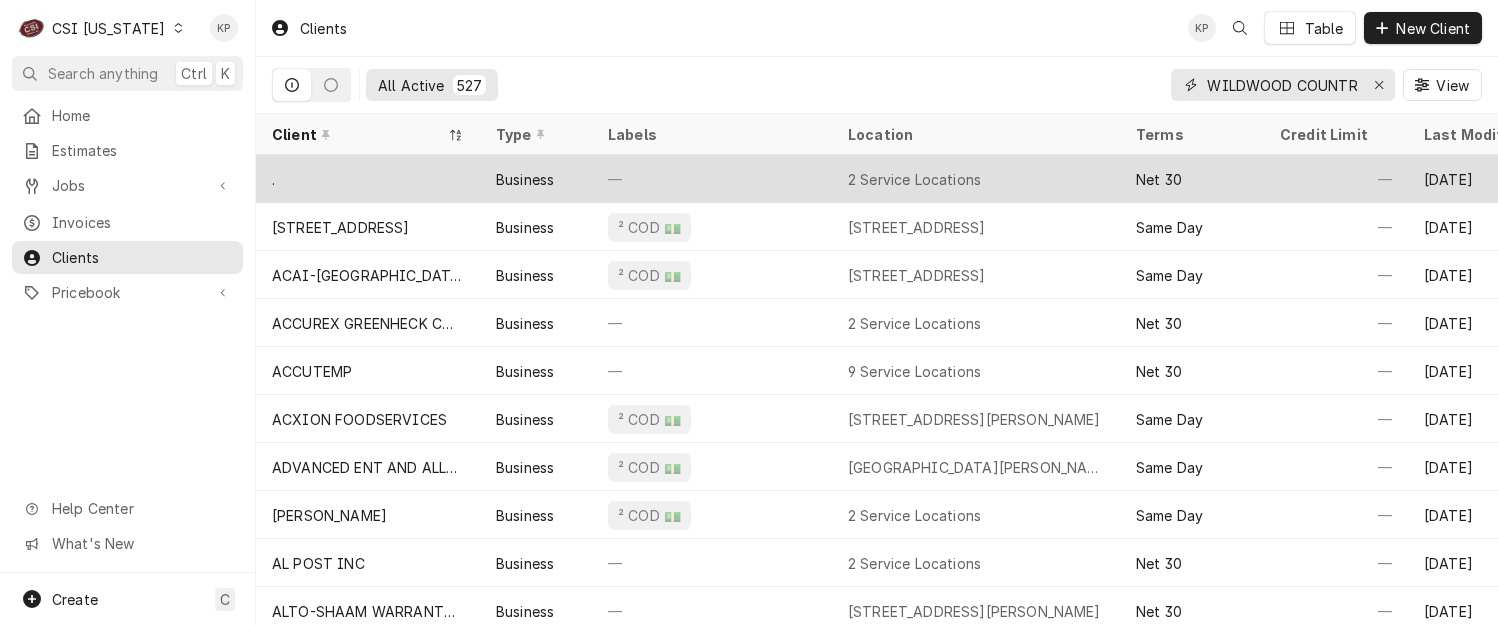 scroll, scrollTop: 0, scrollLeft: 52, axis: horizontal 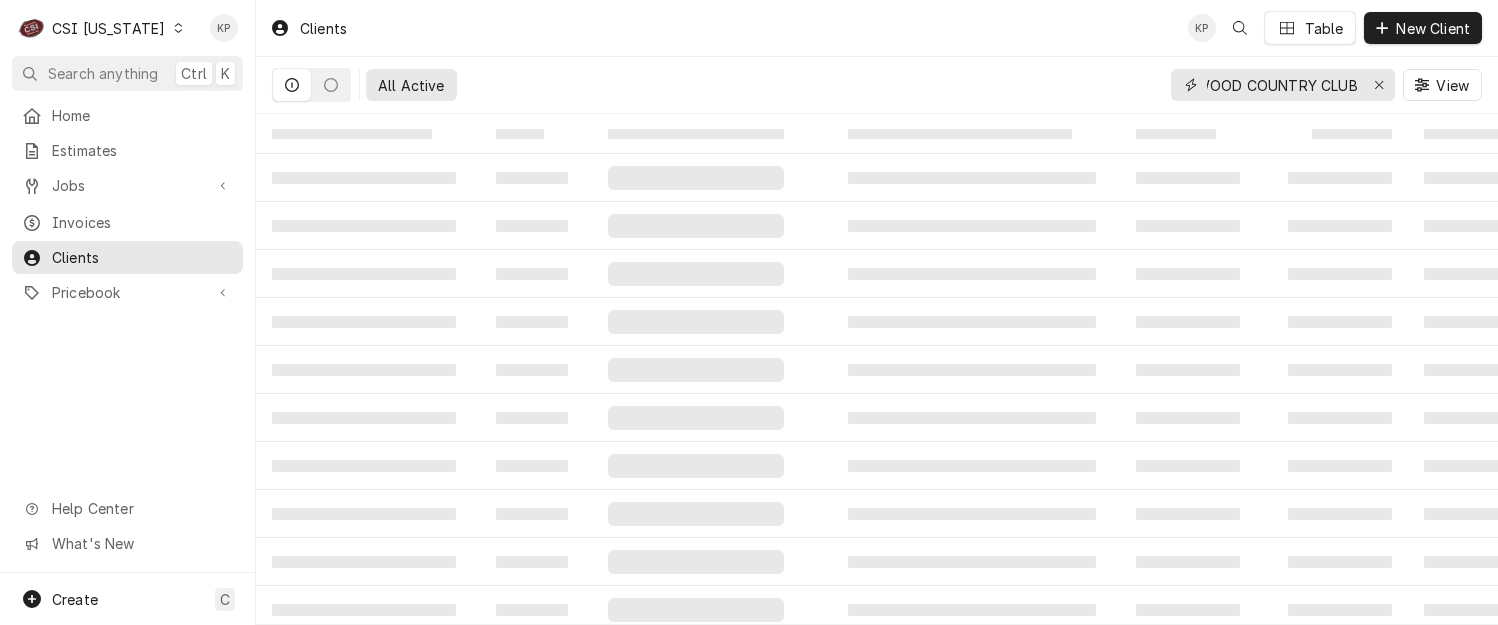type on "WILDWOOD COUNTRY CLUB" 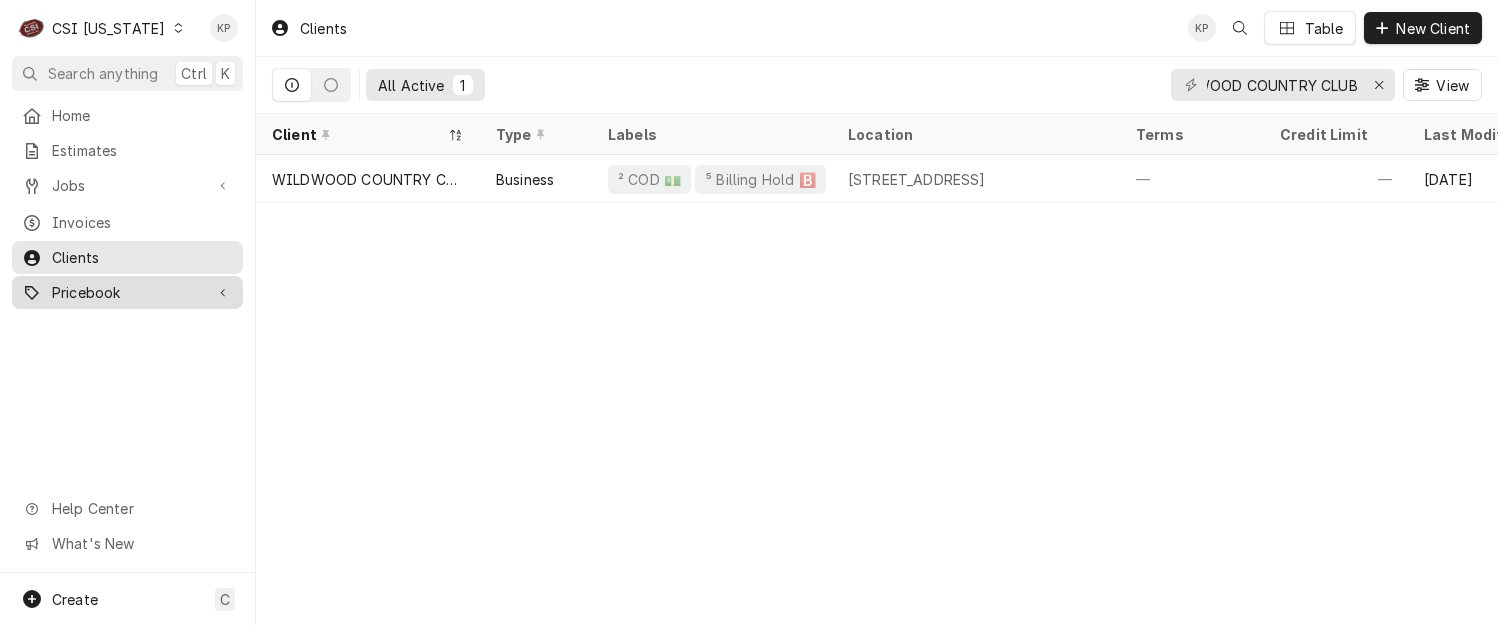 scroll, scrollTop: 0, scrollLeft: 0, axis: both 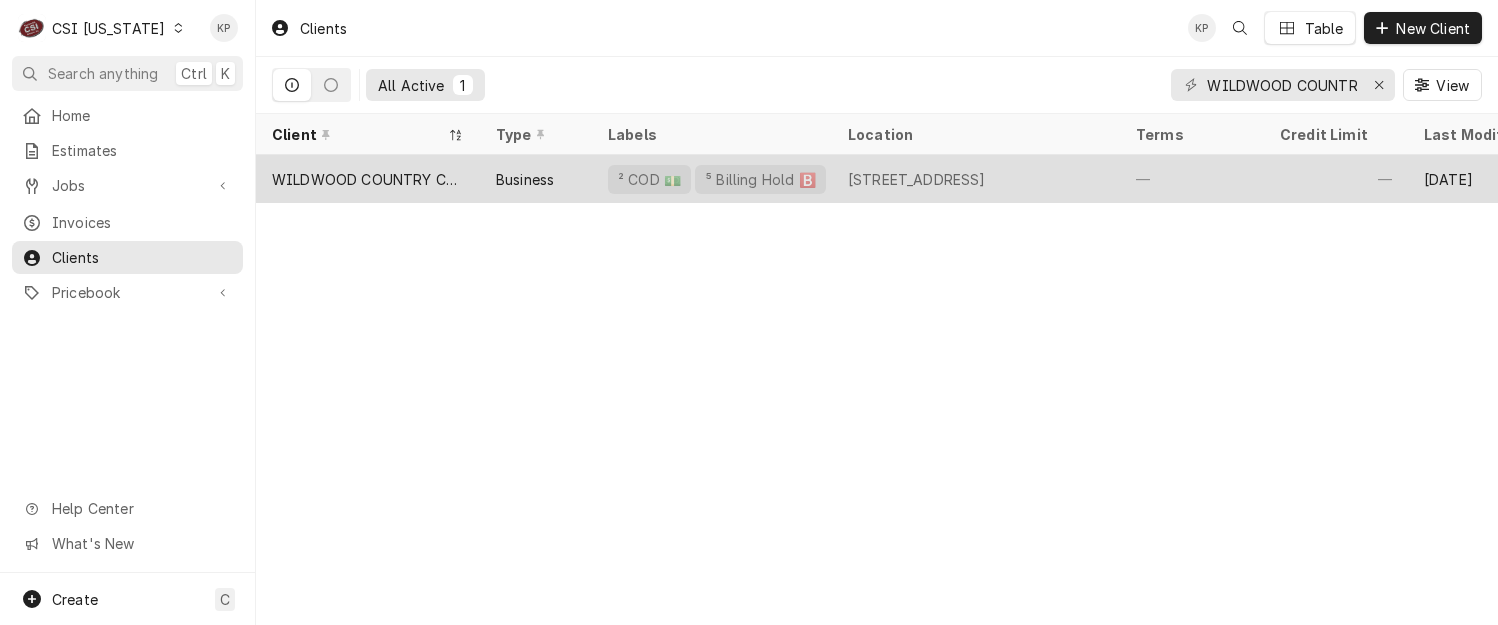 click on "WILDWOOD COUNTRY CLUB" at bounding box center (368, 179) 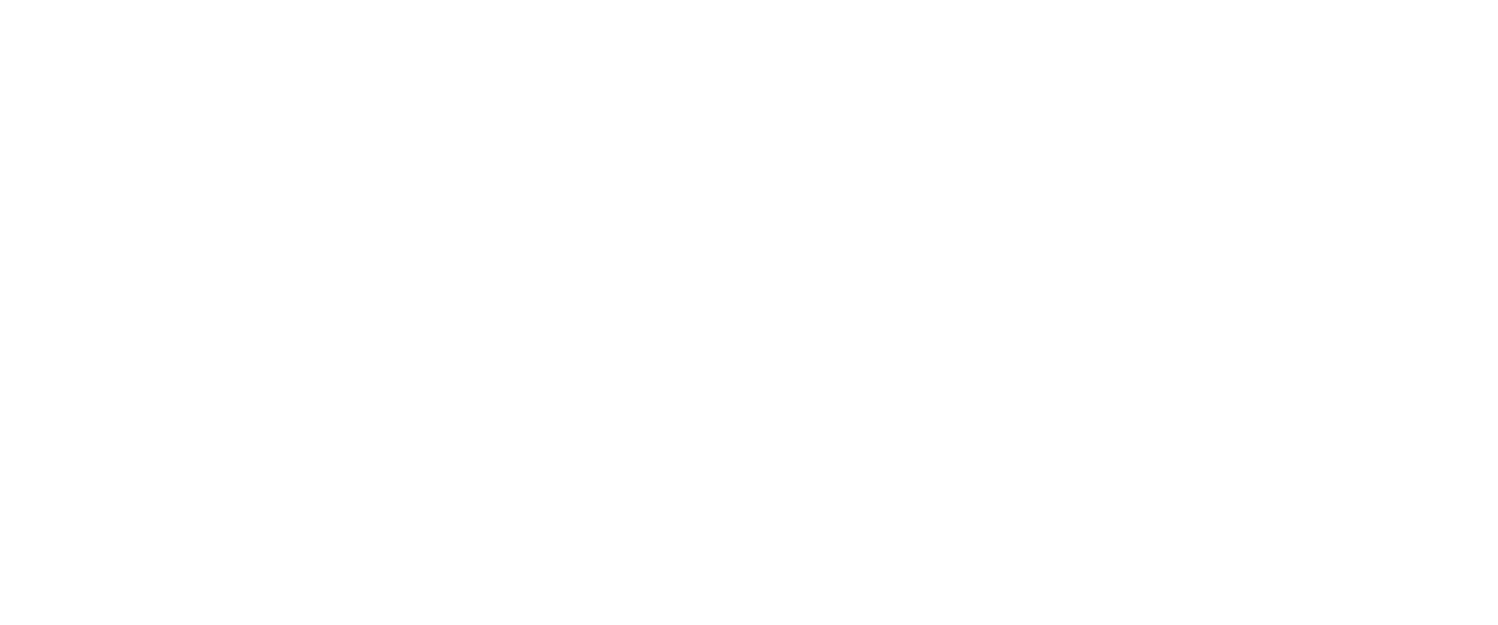 scroll, scrollTop: 0, scrollLeft: 0, axis: both 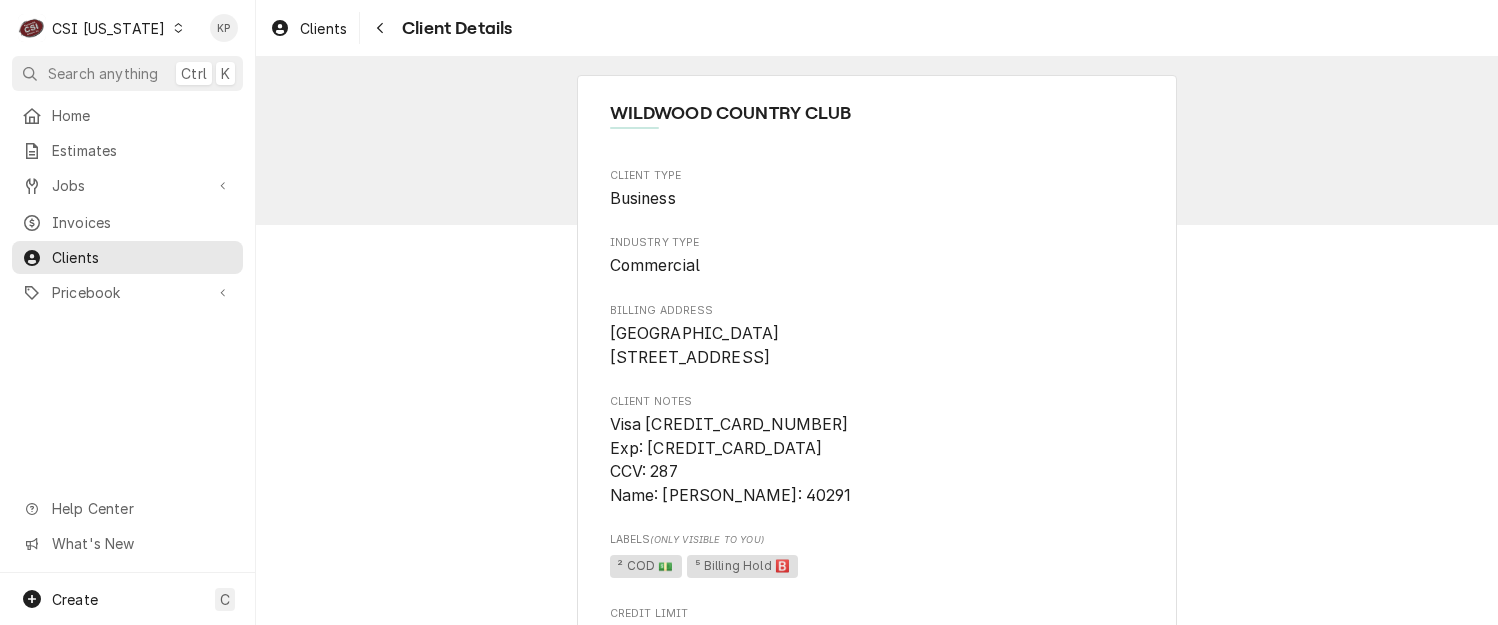 click on "WILDWOOD COUNTRY CLUB
5000 Bardstown Road
Louisville, KY 40291" at bounding box center (877, 345) 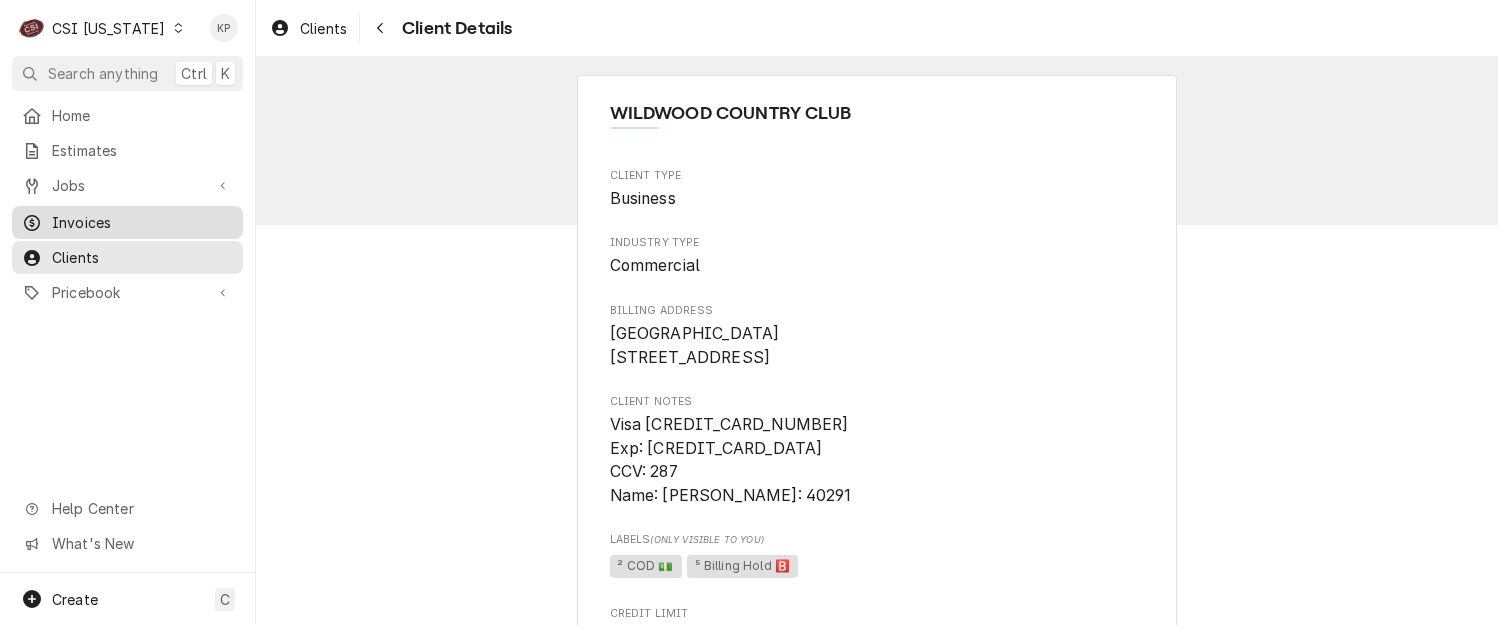 click on "Invoices" at bounding box center [142, 222] 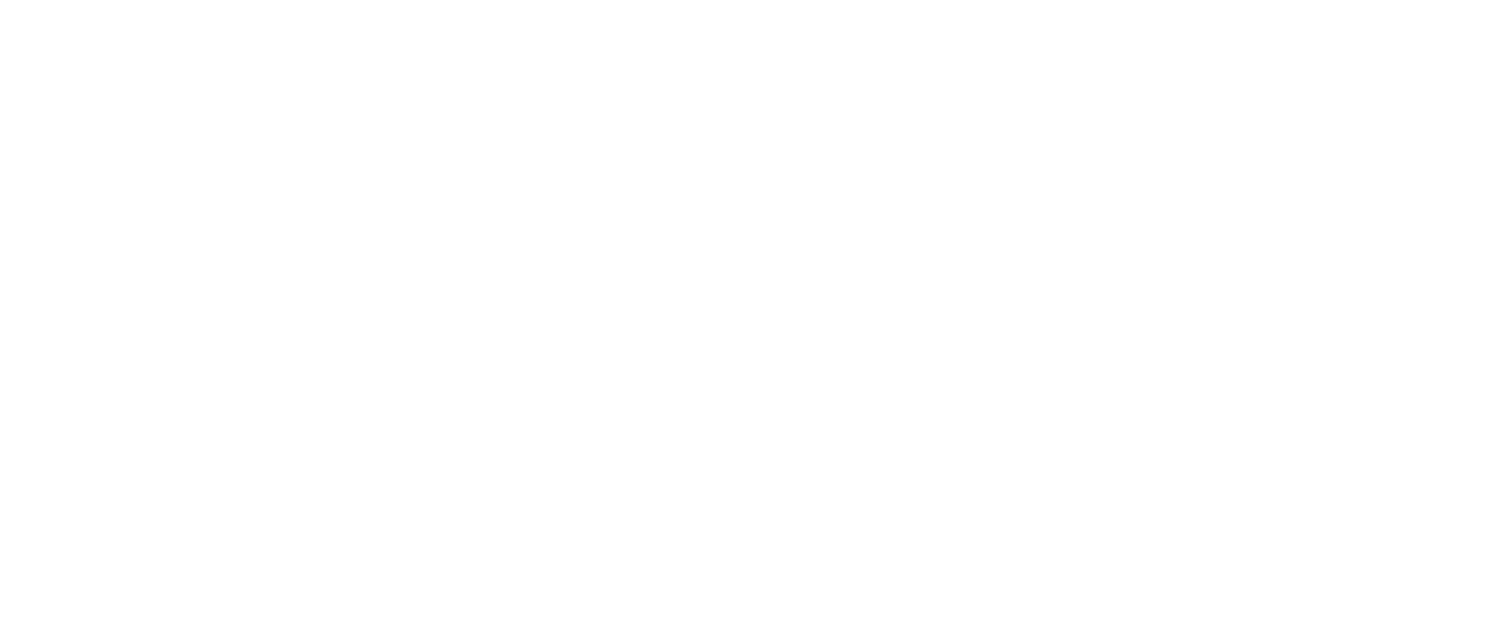 scroll, scrollTop: 0, scrollLeft: 0, axis: both 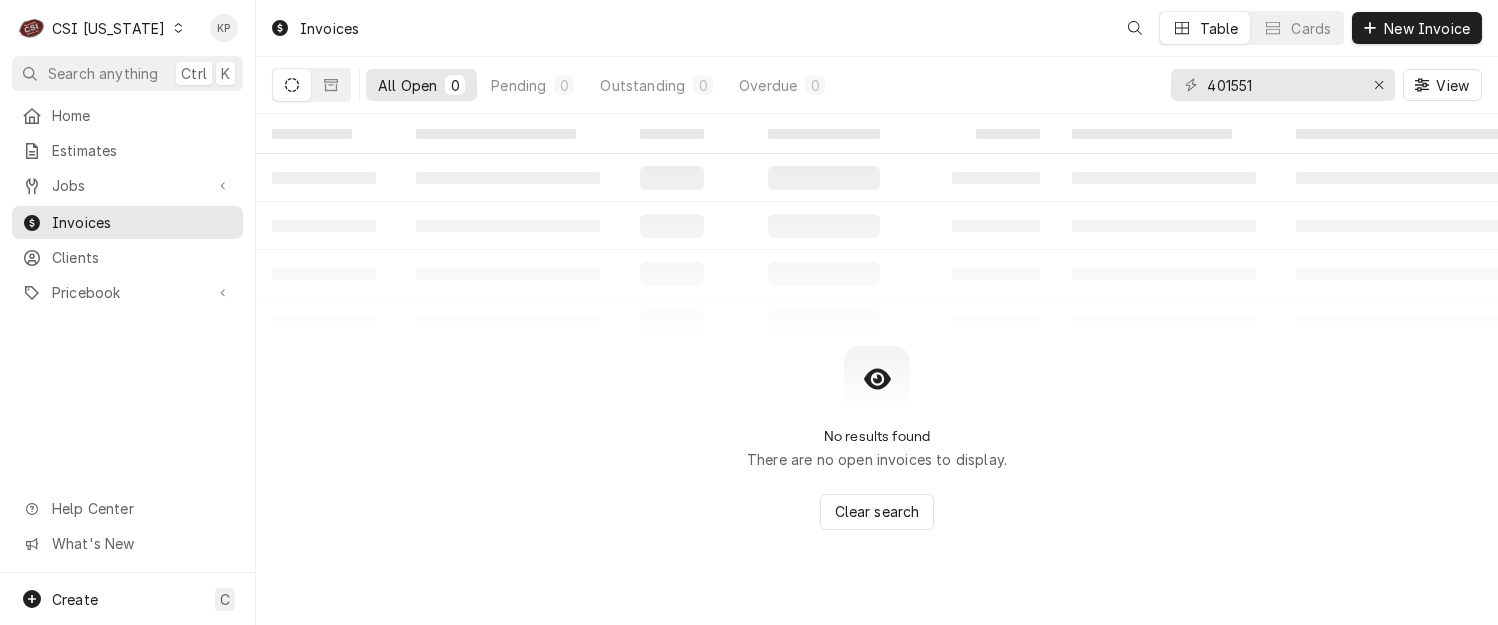 click 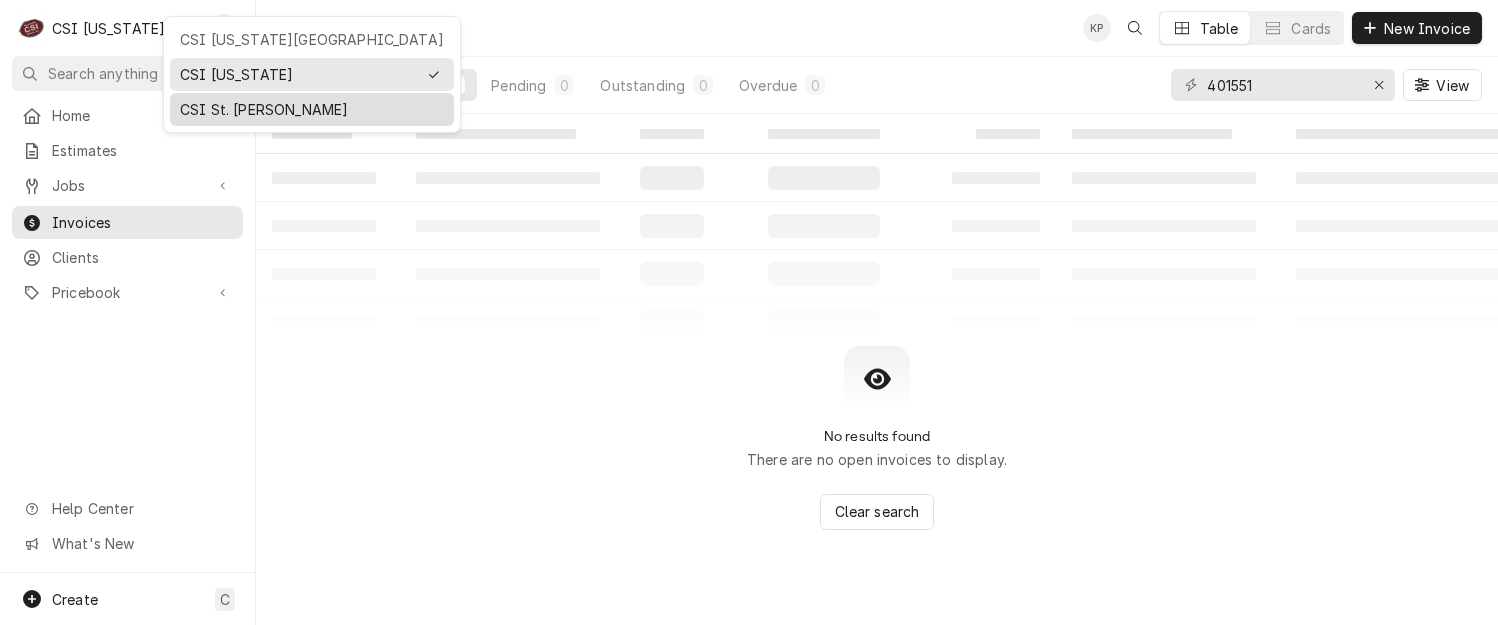 click on "CSI St. [PERSON_NAME]" at bounding box center [312, 109] 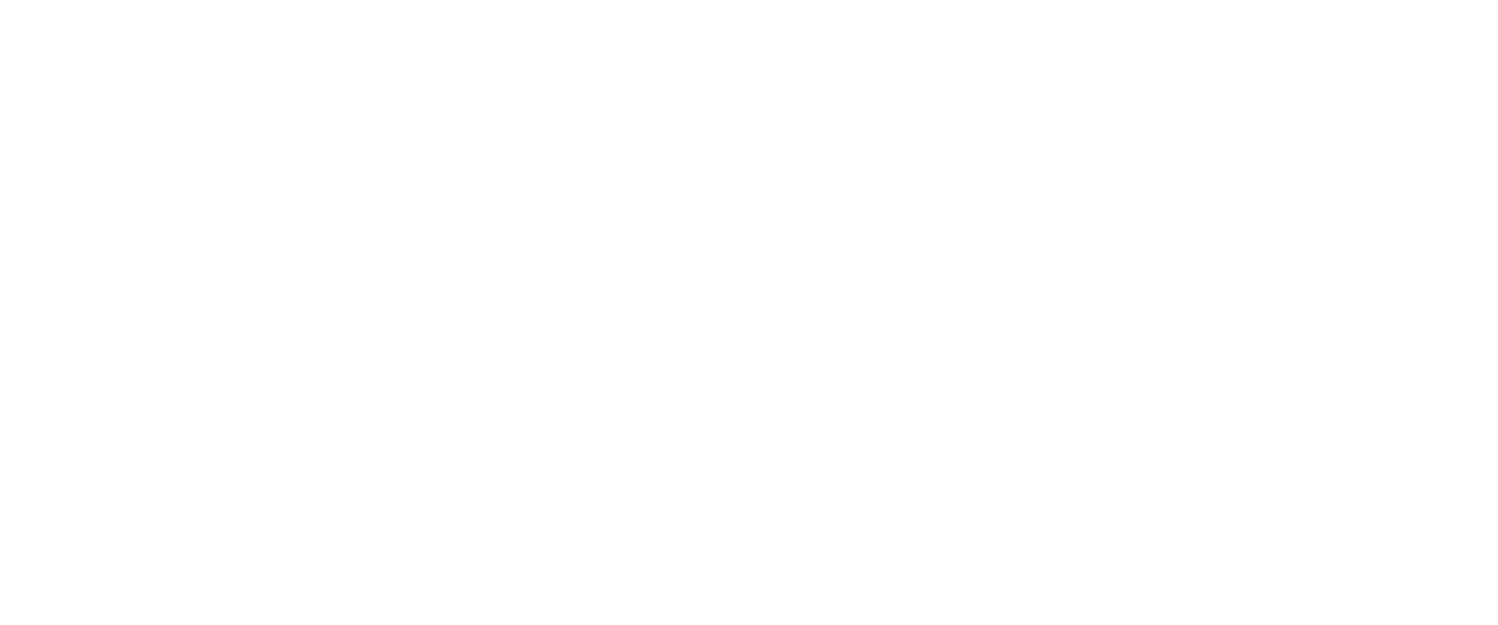scroll, scrollTop: 0, scrollLeft: 0, axis: both 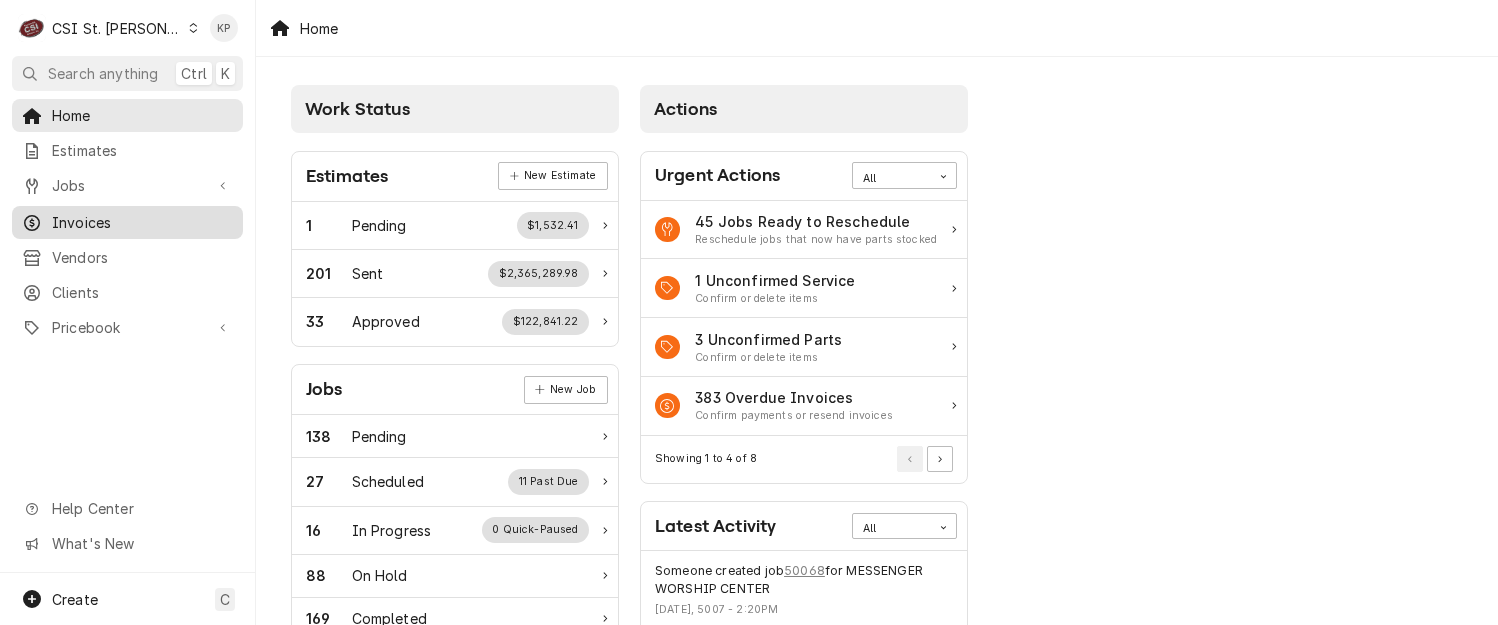 click on "Invoices" at bounding box center [142, 222] 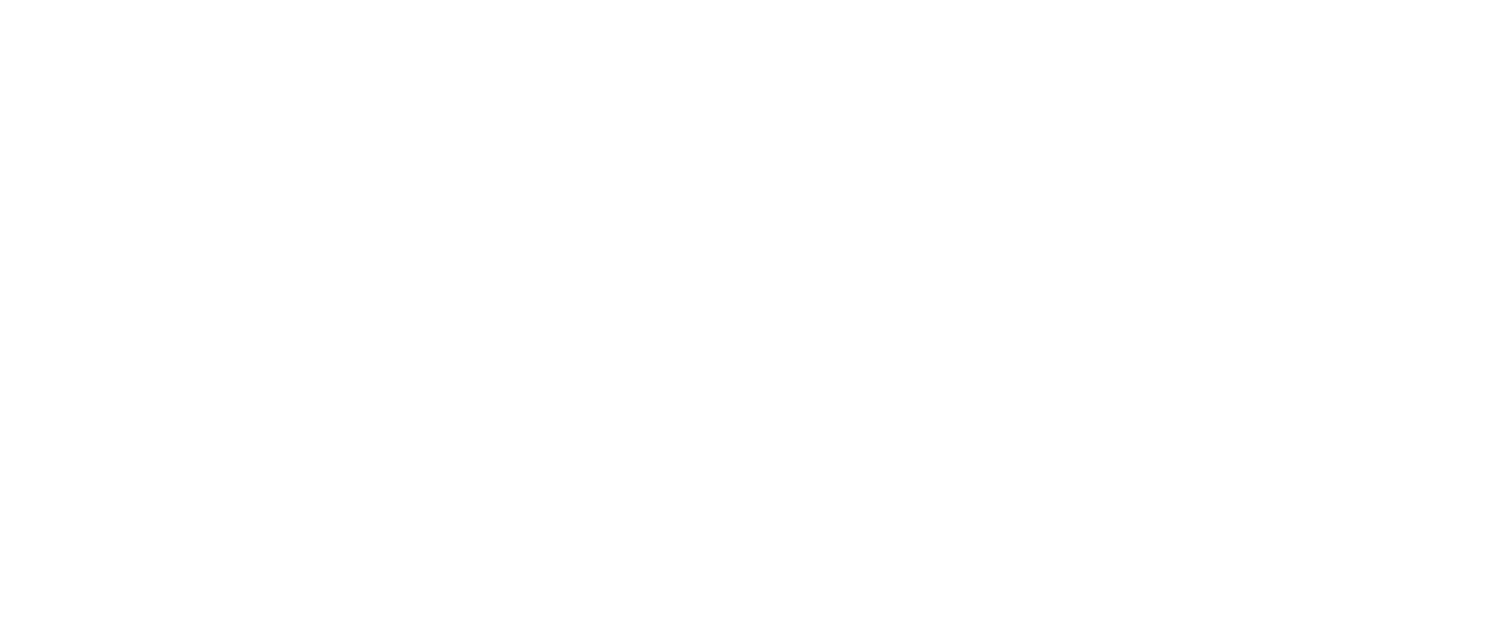 scroll, scrollTop: 0, scrollLeft: 0, axis: both 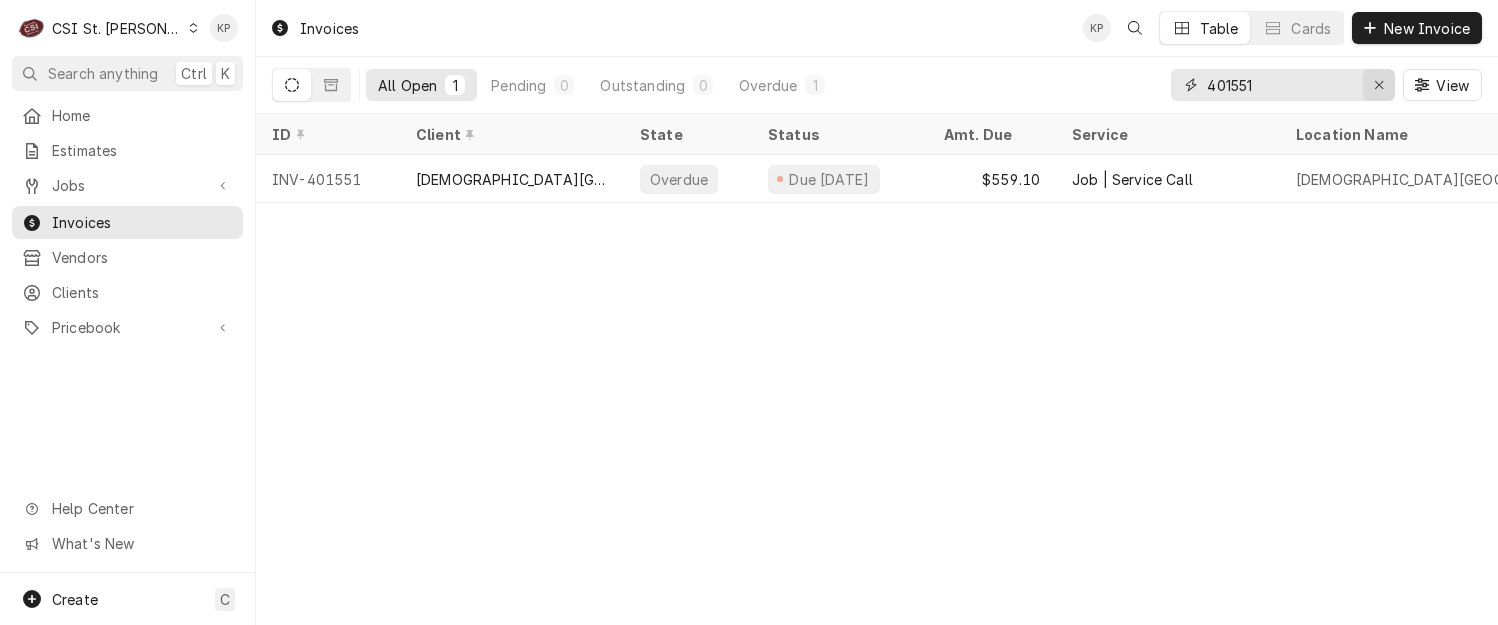 click 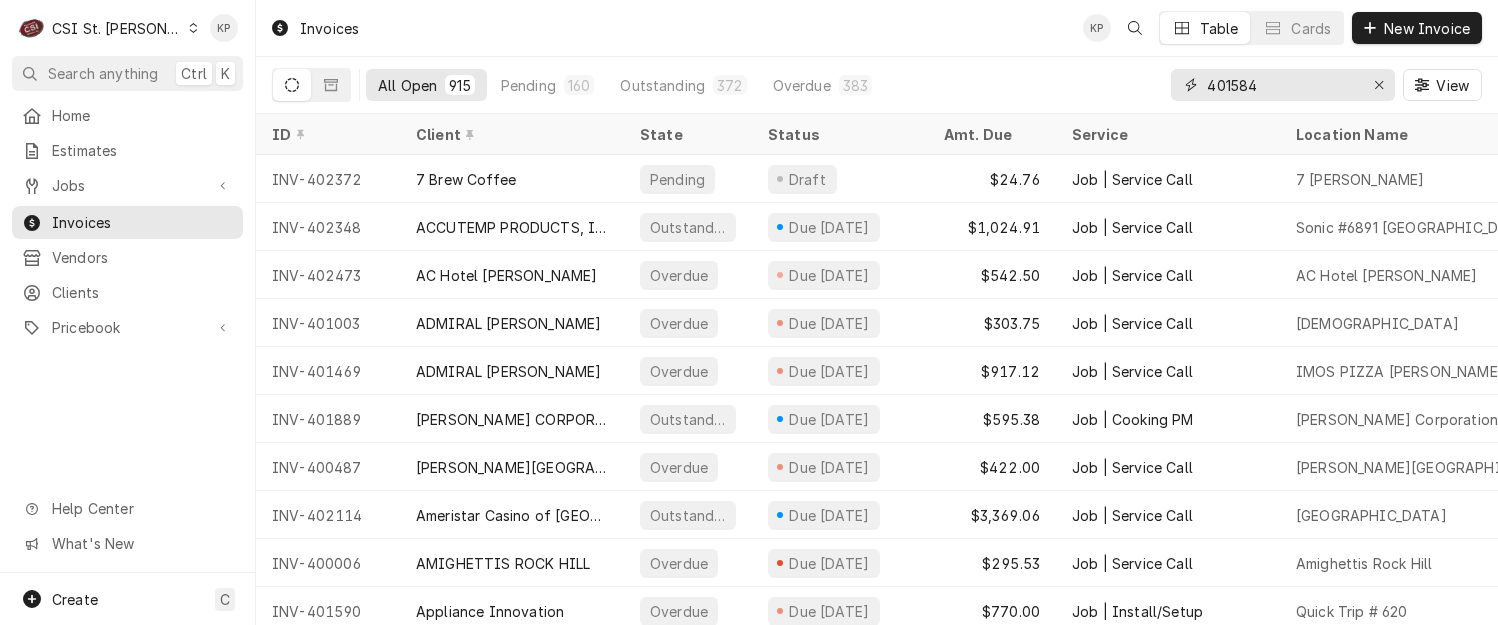 type on "401584" 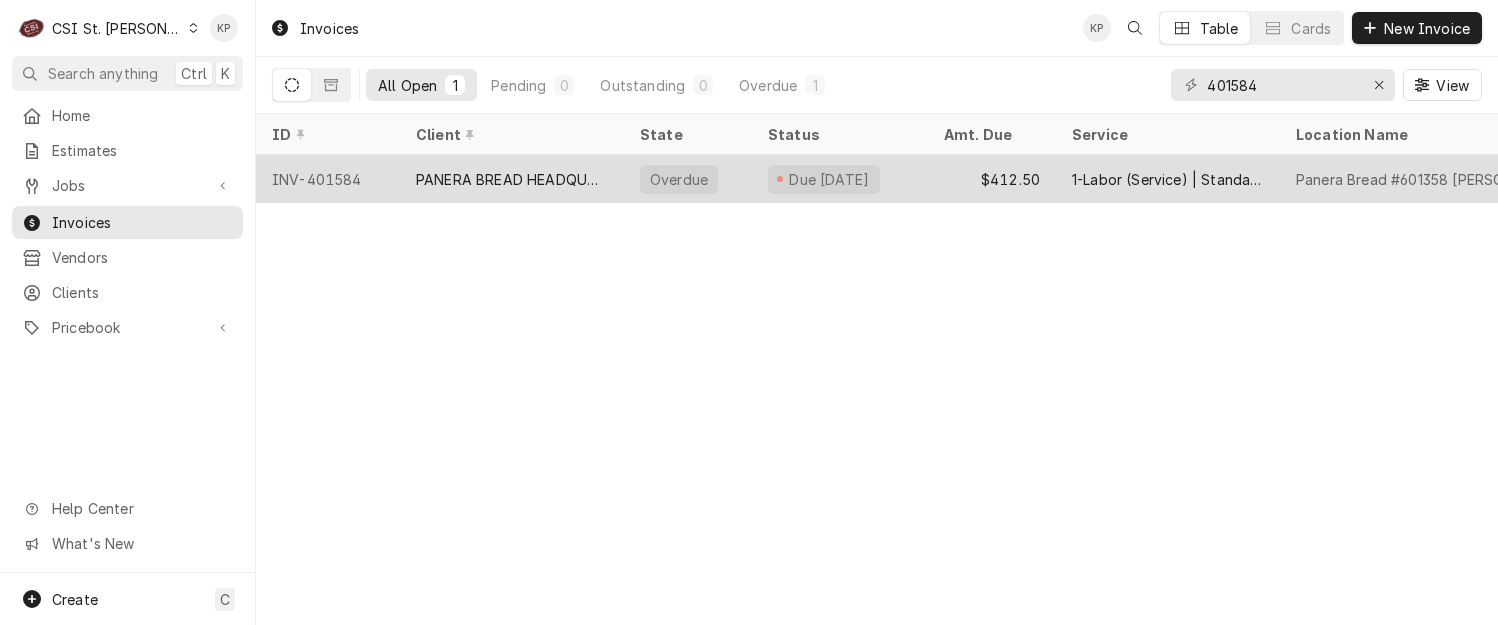 click on "INV-401584" at bounding box center (328, 179) 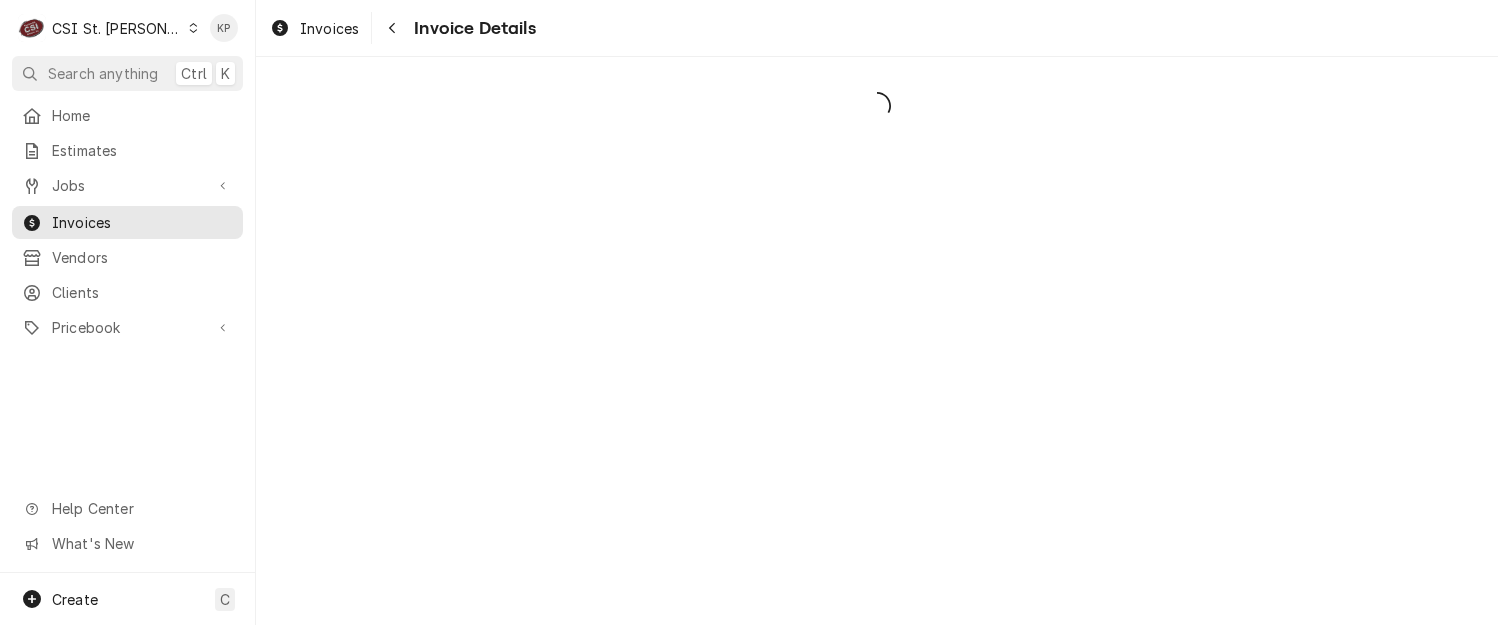 scroll, scrollTop: 0, scrollLeft: 0, axis: both 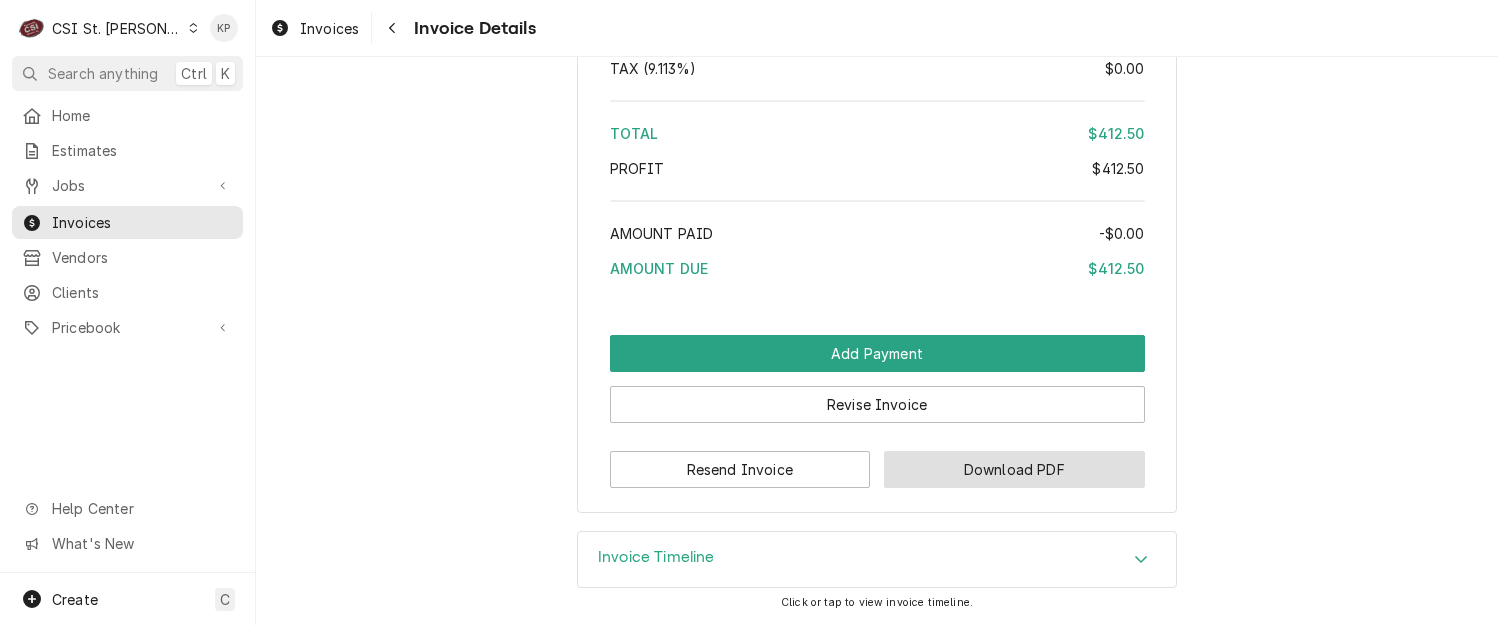 click on "Download PDF" at bounding box center [1014, 469] 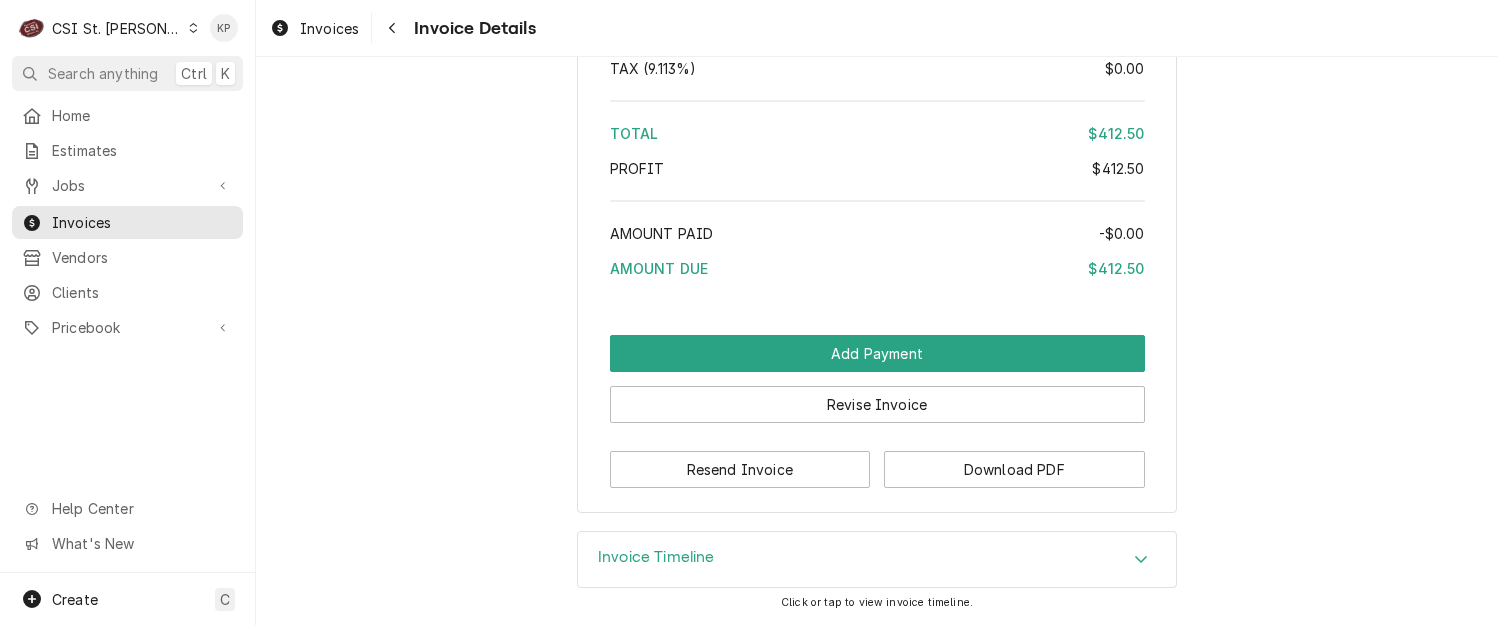 click on "Overdue Sender CSI St. Louis CSI Commercial Services Inc
18330 Edison Ave
Chesterfield, MO 63005 (636) 519-7000 servicestl@csi1.com Recipient (Bill To) PANERA BREAD HEADQUARTERS PANERA BREAD HEADQUARTERS Service Location Panera Bread #601358 Arnold
909 Arnold Commons Dr
Arnold, MO 63010 Roopairs Invoice ID INV-401584 Service Type 1-Labor (Service) | Standard | Incurred Date Issued May 30, 2025 Terms Net 30 Date Due Jun 29, 2025 Last Seen Fri, Jun 6th, 2025 - 8:12 AM Sent On Wed, Jun 4th, 2025 - 9:49 PM Last Modified Wed, Jun 4th, 2025 - 9:50 PM Service Charges Short Description 1-Labor (Service) | Standard | Incurred Subtype [#1-SALE] LABR-REG Service Date May 28, 2025 Hourly Cost $0.00/hr Qty. 2.25hrs Rate $130.00/hr Amount $292.50 Tax Non-Taxable Service  Summary Parts and Materials (No parts and materials charges) Trip Charges, Diagnostic Fees, etc. Short Description Service Call Charge | Standard Subtype [#1-SALE] SERV-CALL Unit Cost $0.00 Qty. 1 Price $120.00 Amount $120.00 Tax Non-Taxable Detailed [ )" at bounding box center [877, -1382] 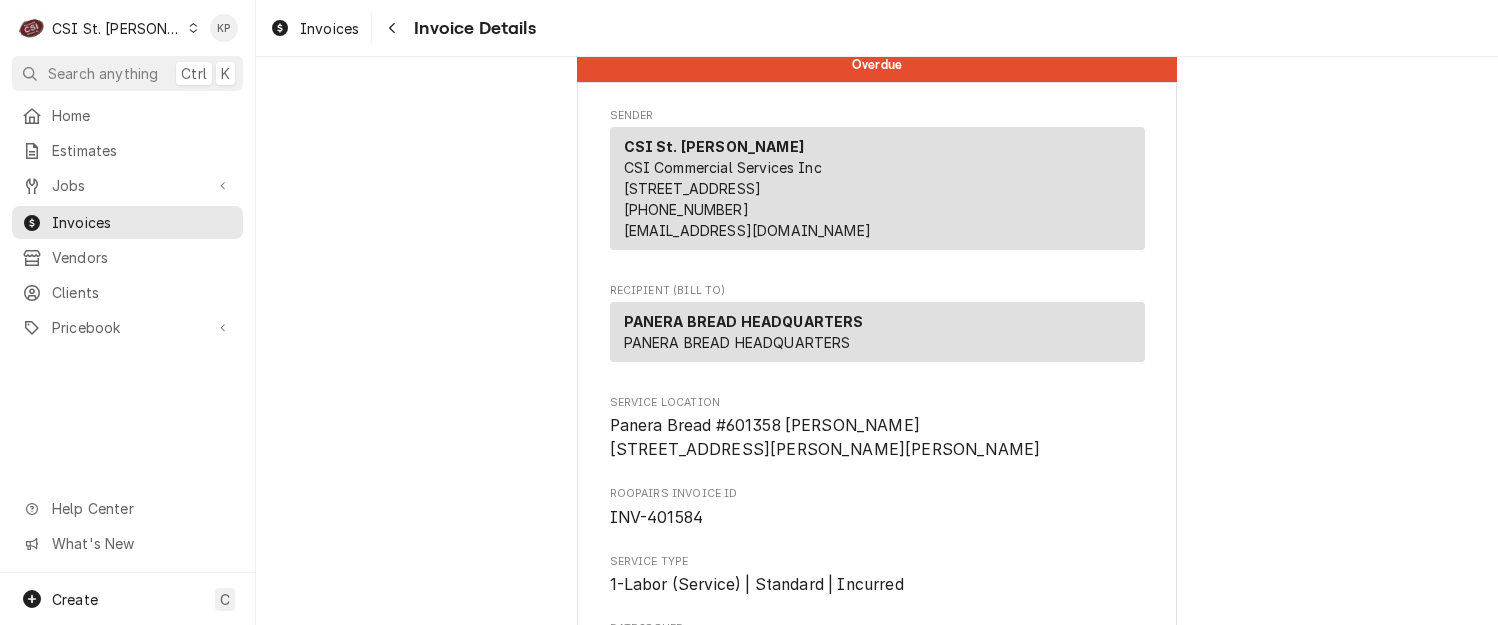 scroll, scrollTop: 0, scrollLeft: 0, axis: both 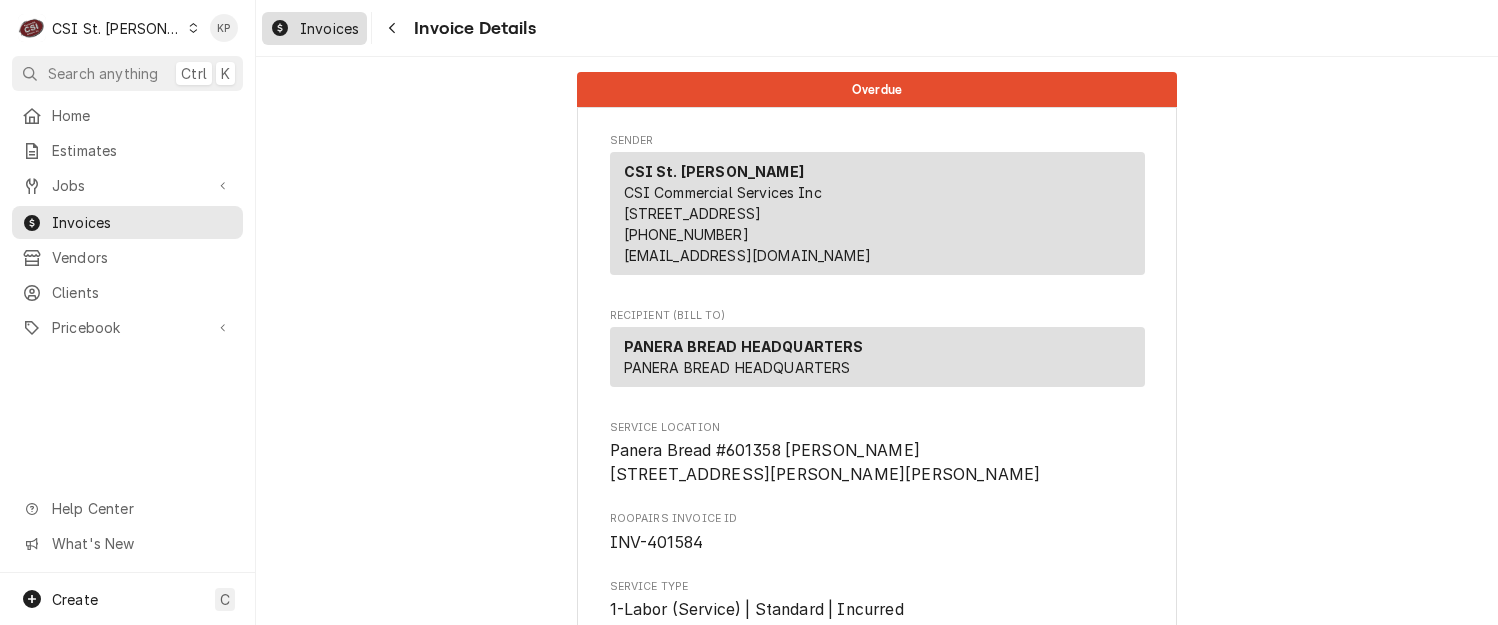 click on "Invoices" at bounding box center (329, 28) 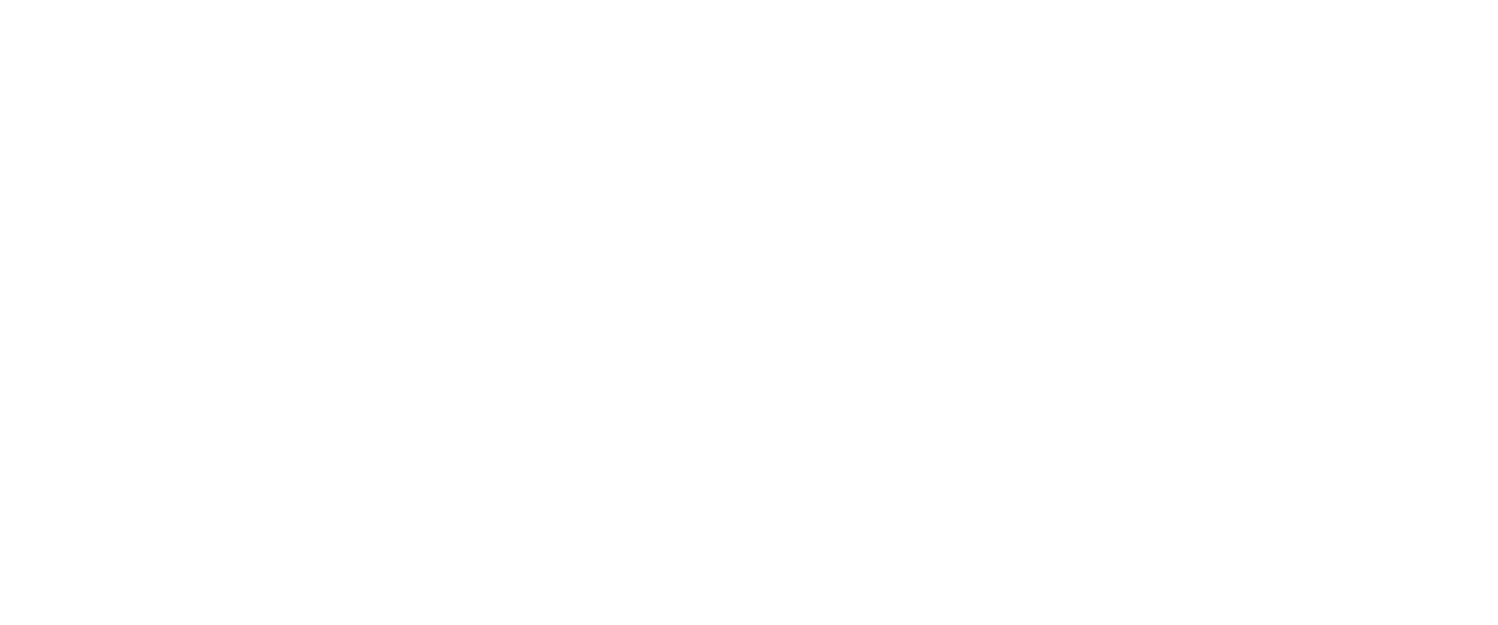scroll, scrollTop: 0, scrollLeft: 0, axis: both 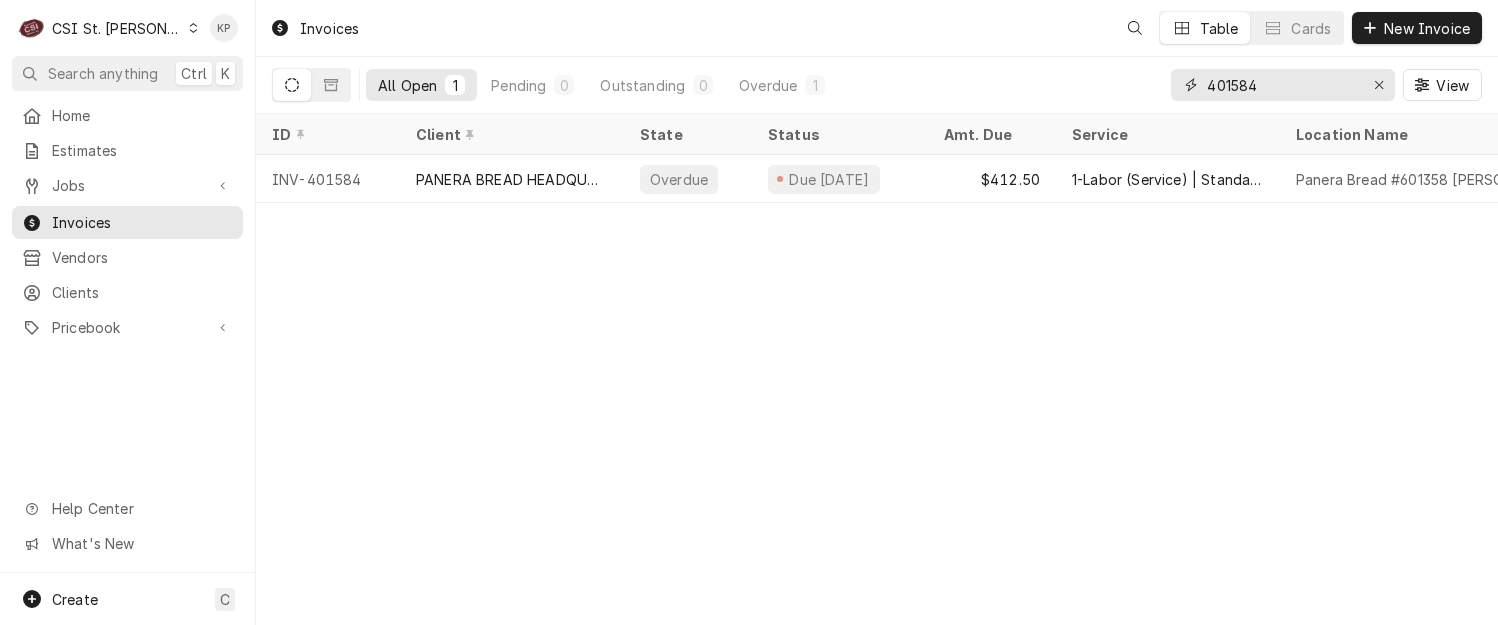 click 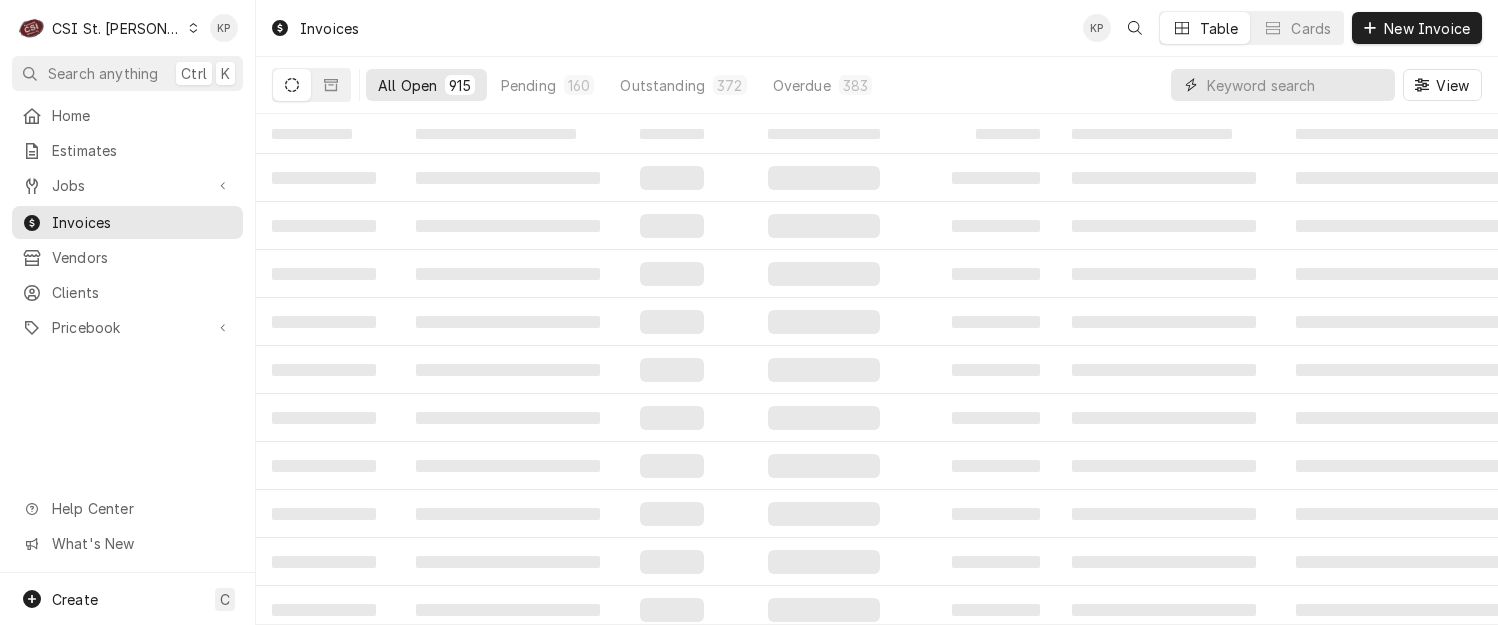 click at bounding box center [1296, 85] 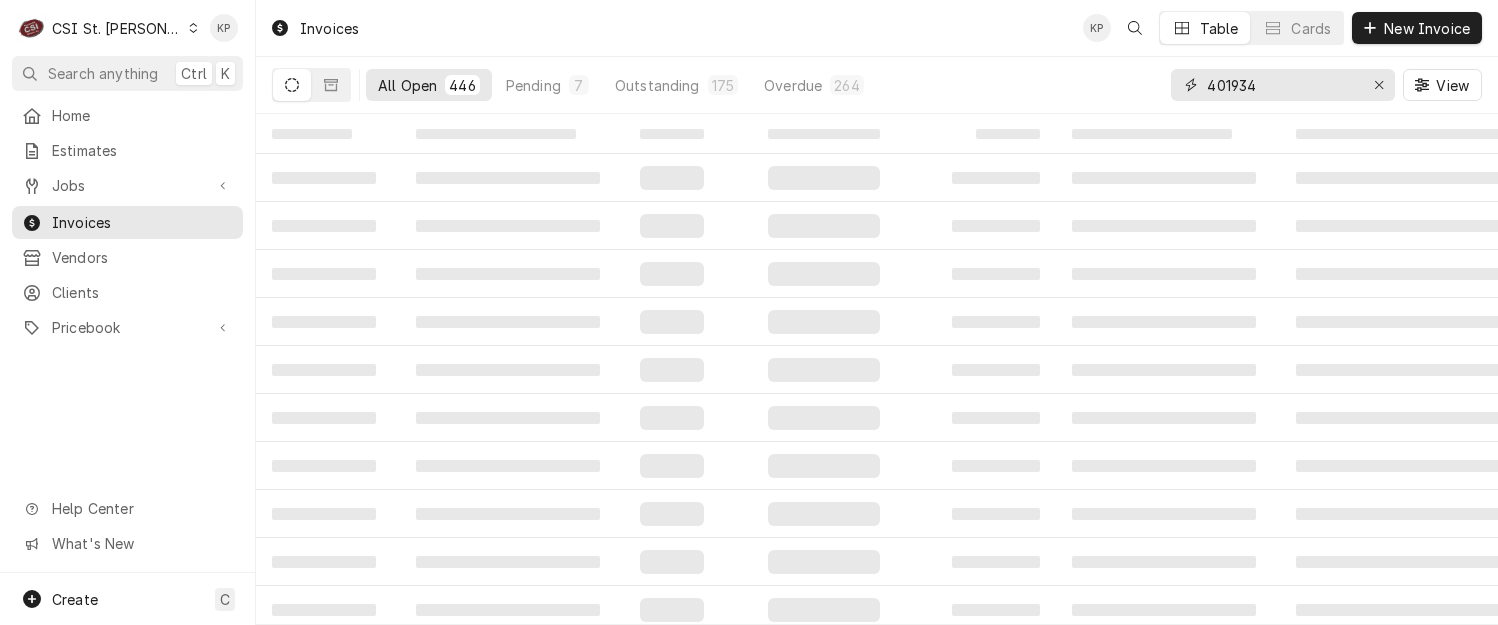 type on "401934" 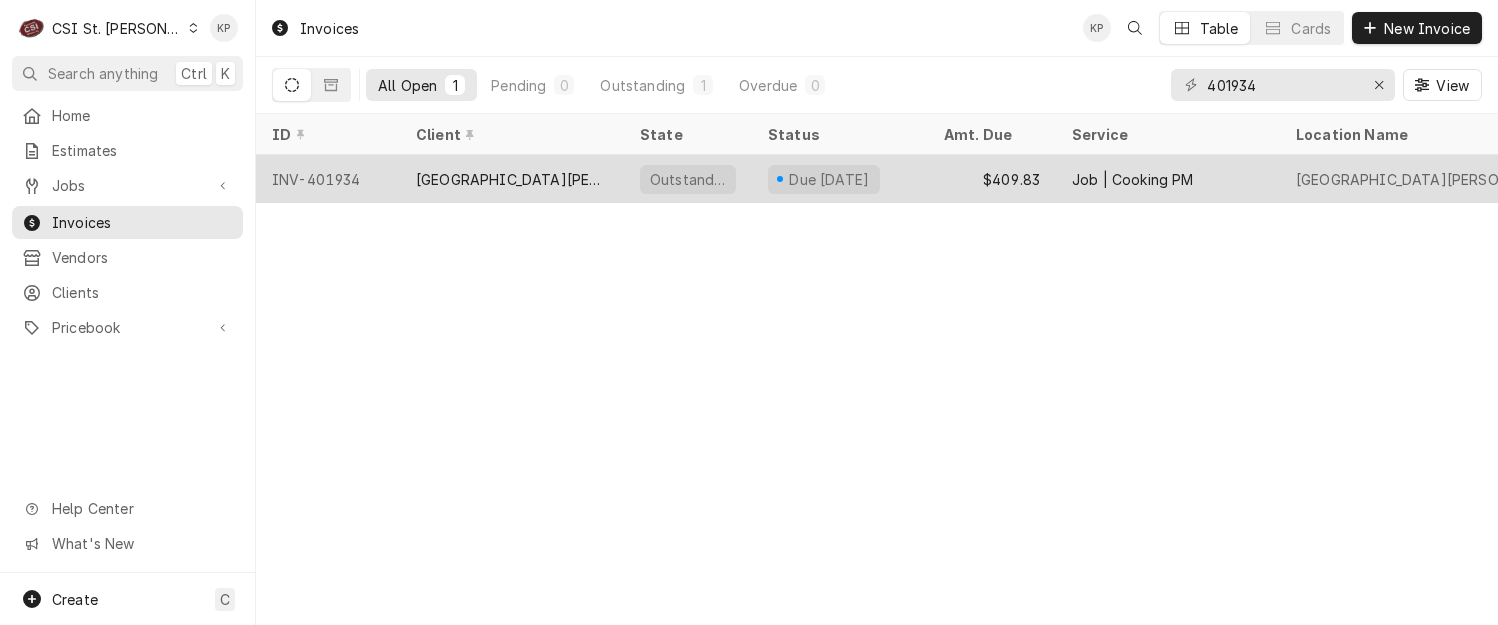 click on "INV-401934" at bounding box center (328, 179) 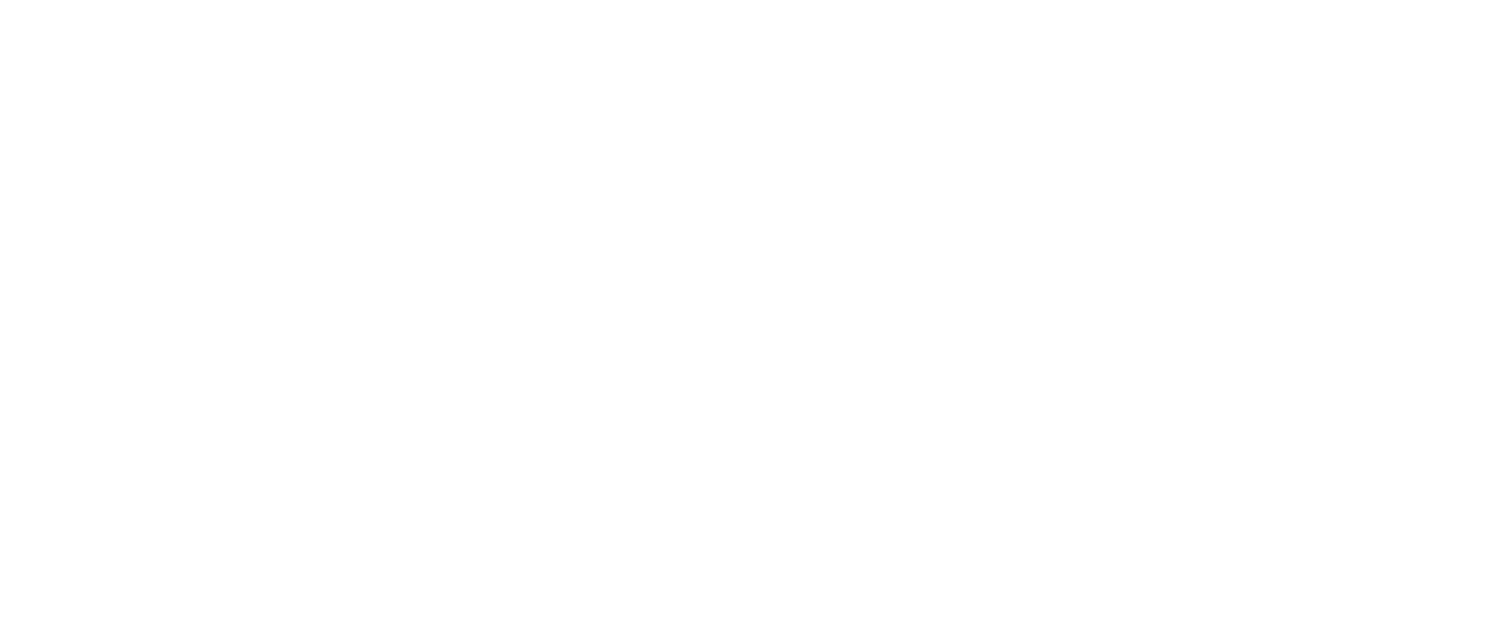scroll, scrollTop: 0, scrollLeft: 0, axis: both 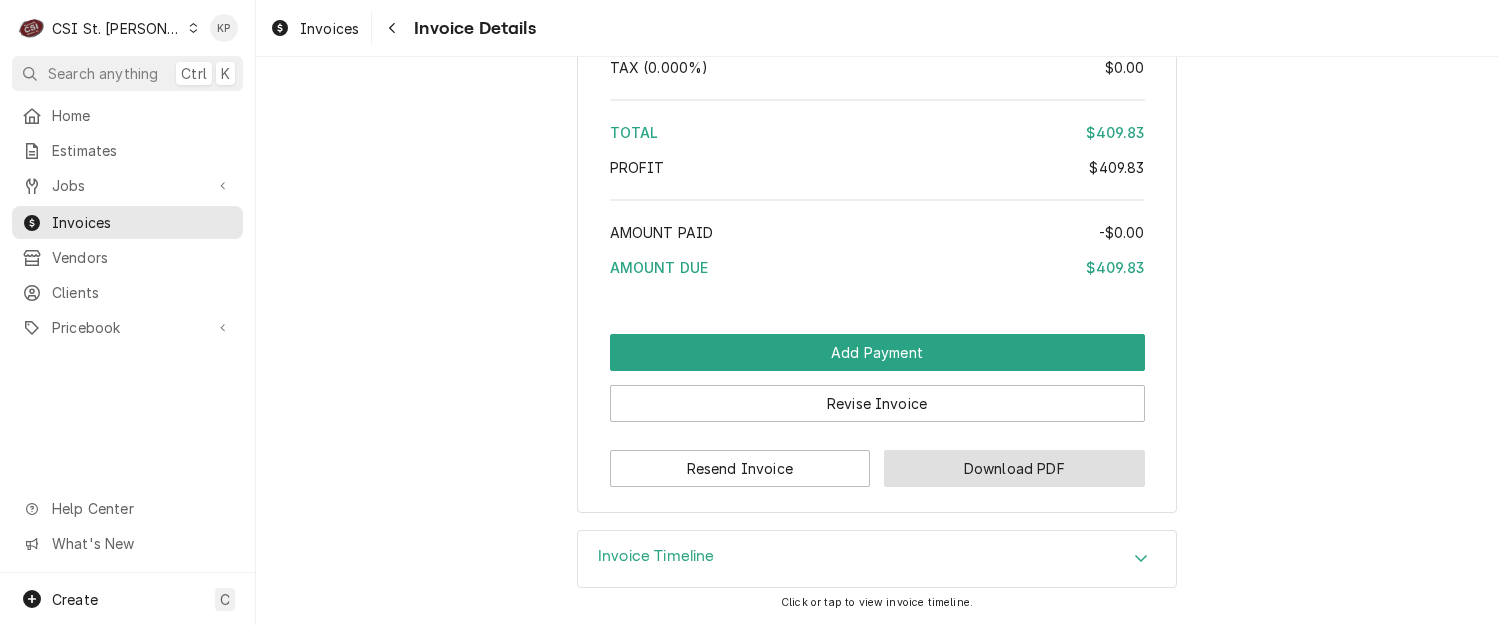 click on "Download PDF" at bounding box center (1014, 468) 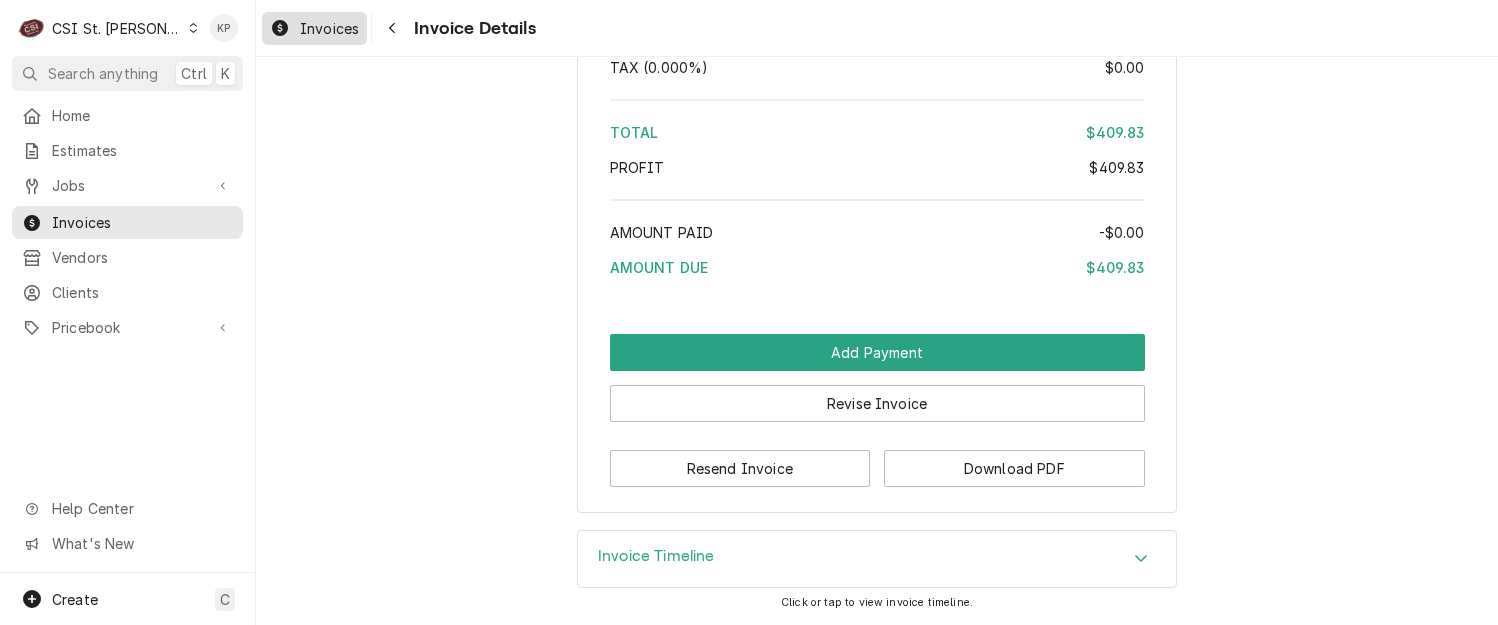 click on "Invoices" at bounding box center [329, 28] 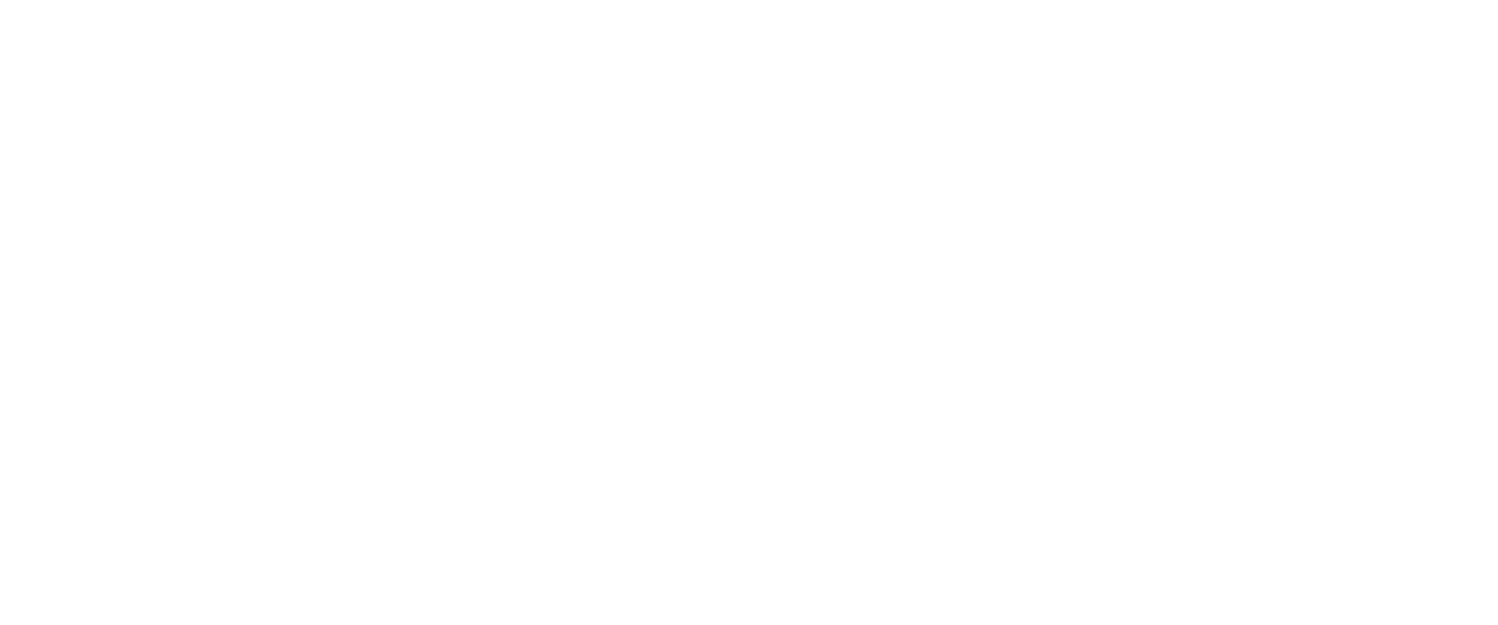 scroll, scrollTop: 0, scrollLeft: 0, axis: both 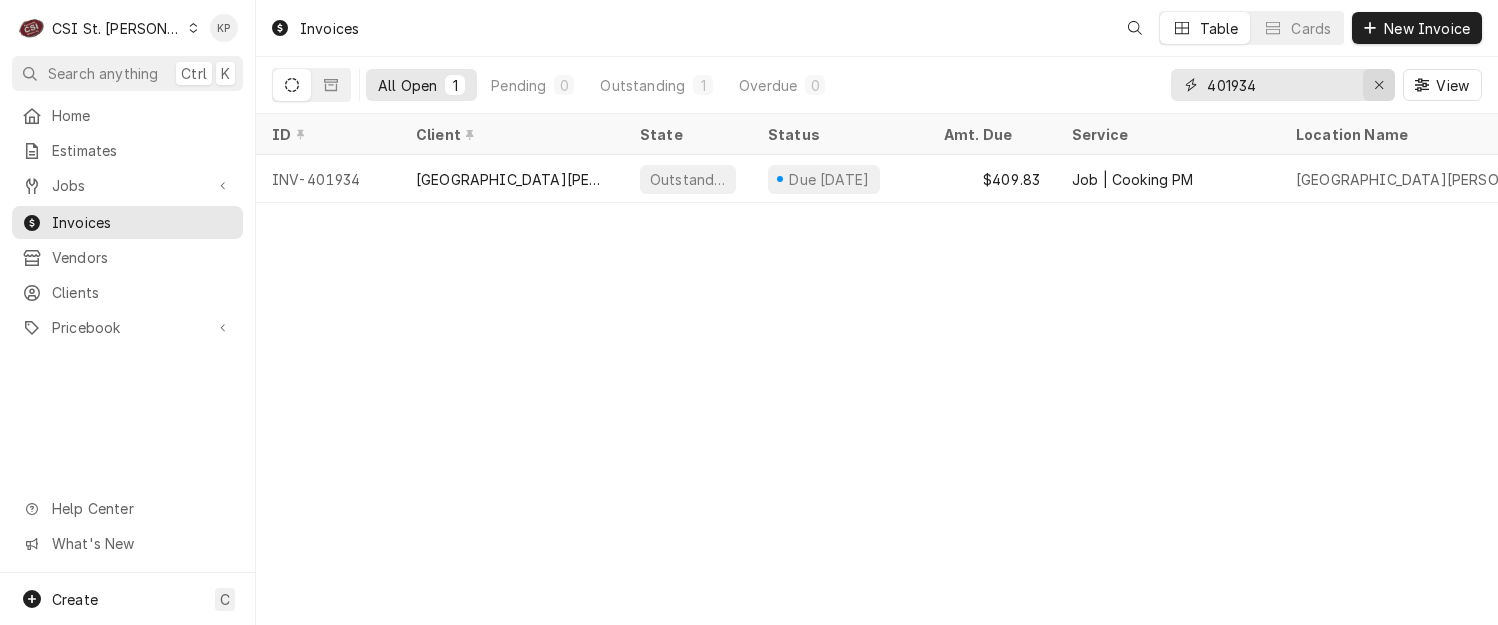 click 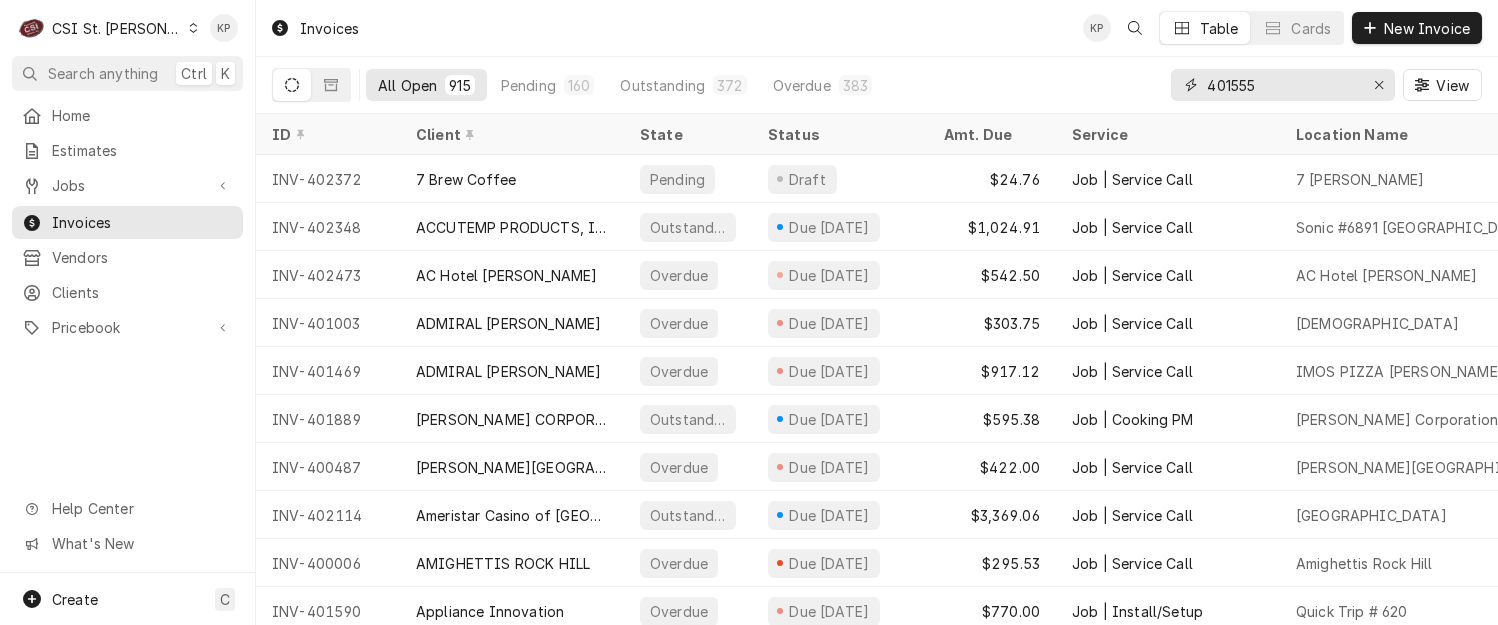 type on "401555" 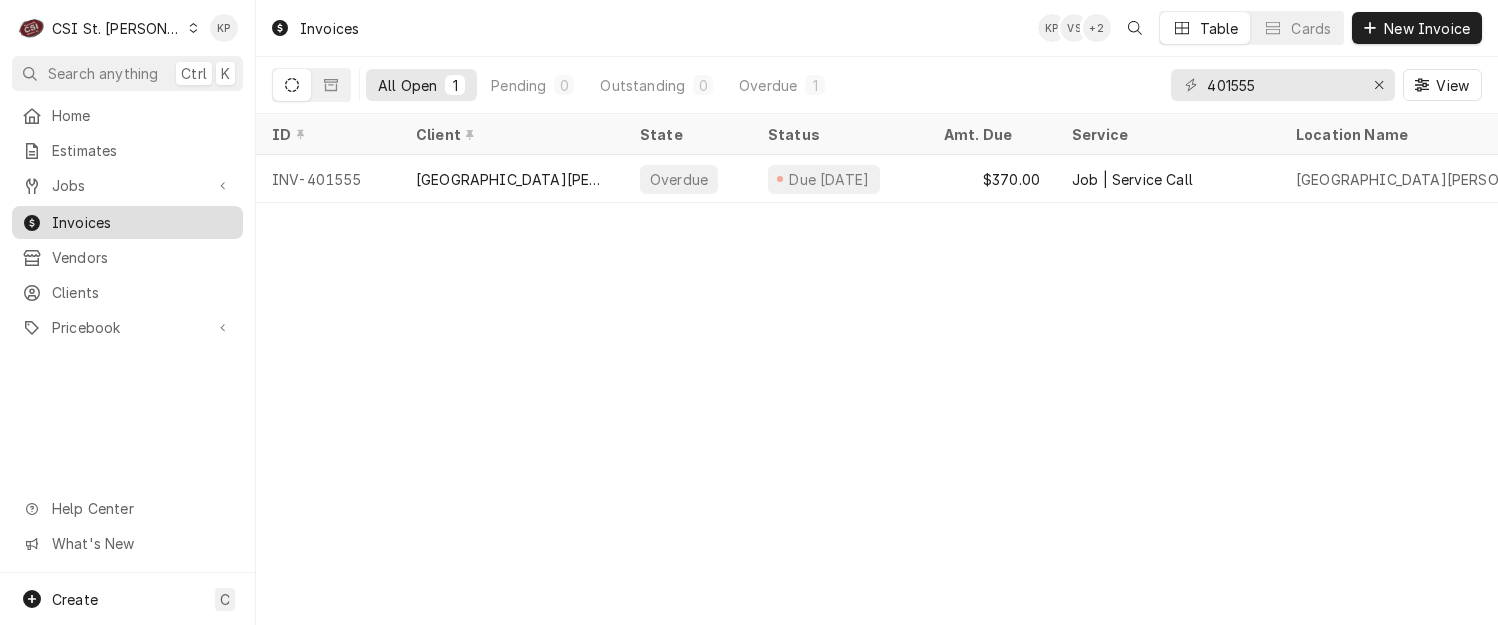 drag, startPoint x: 127, startPoint y: 203, endPoint x: 147, endPoint y: 200, distance: 20.22375 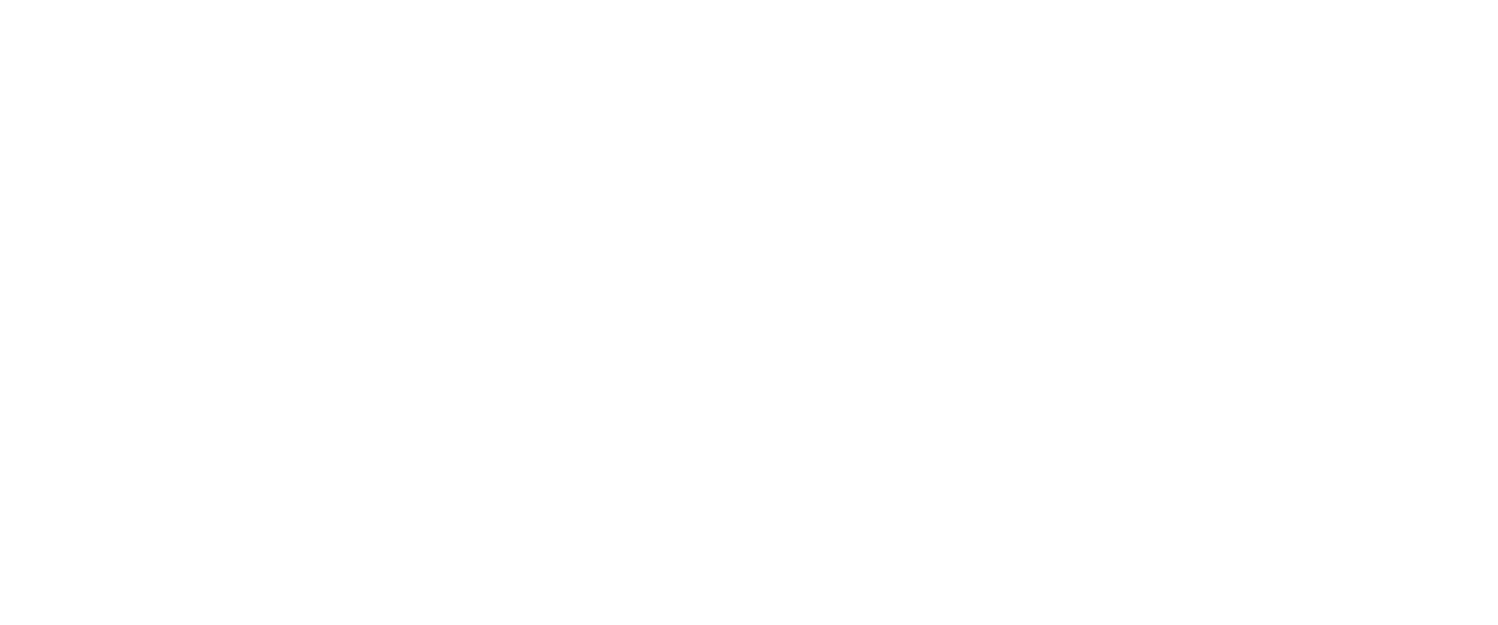 scroll, scrollTop: 0, scrollLeft: 0, axis: both 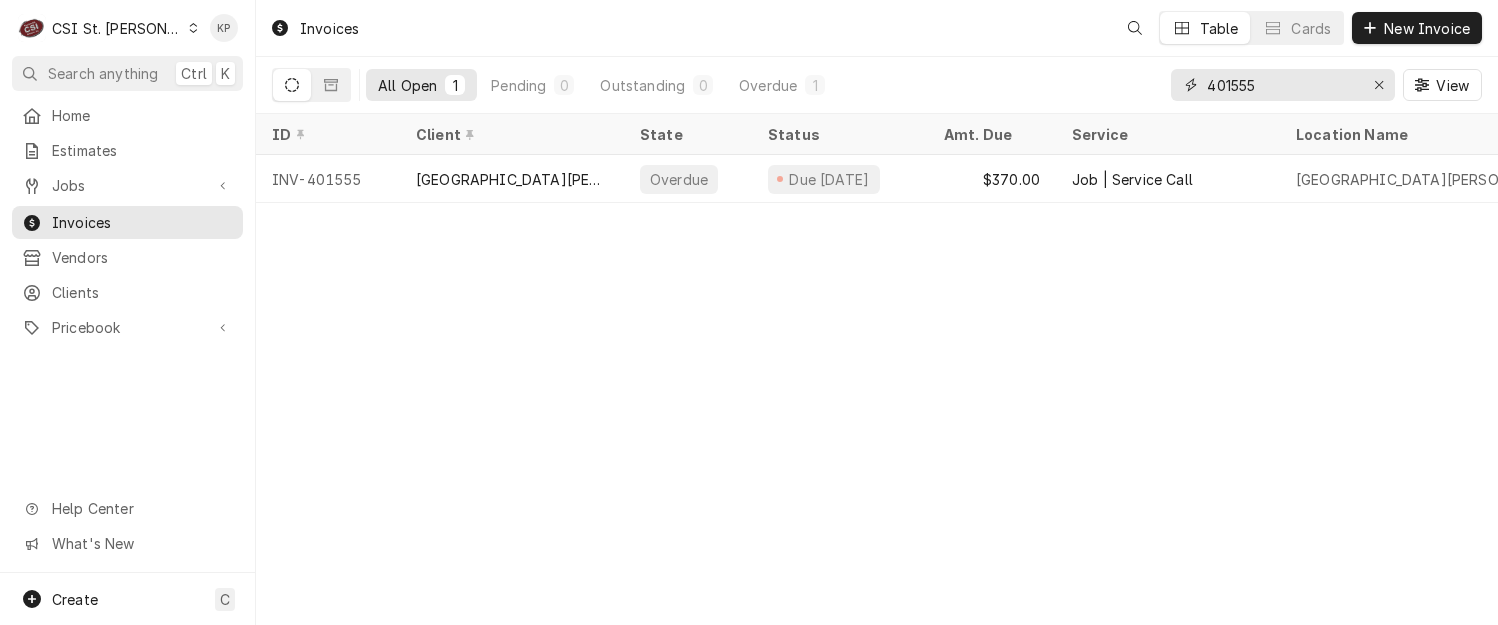 click 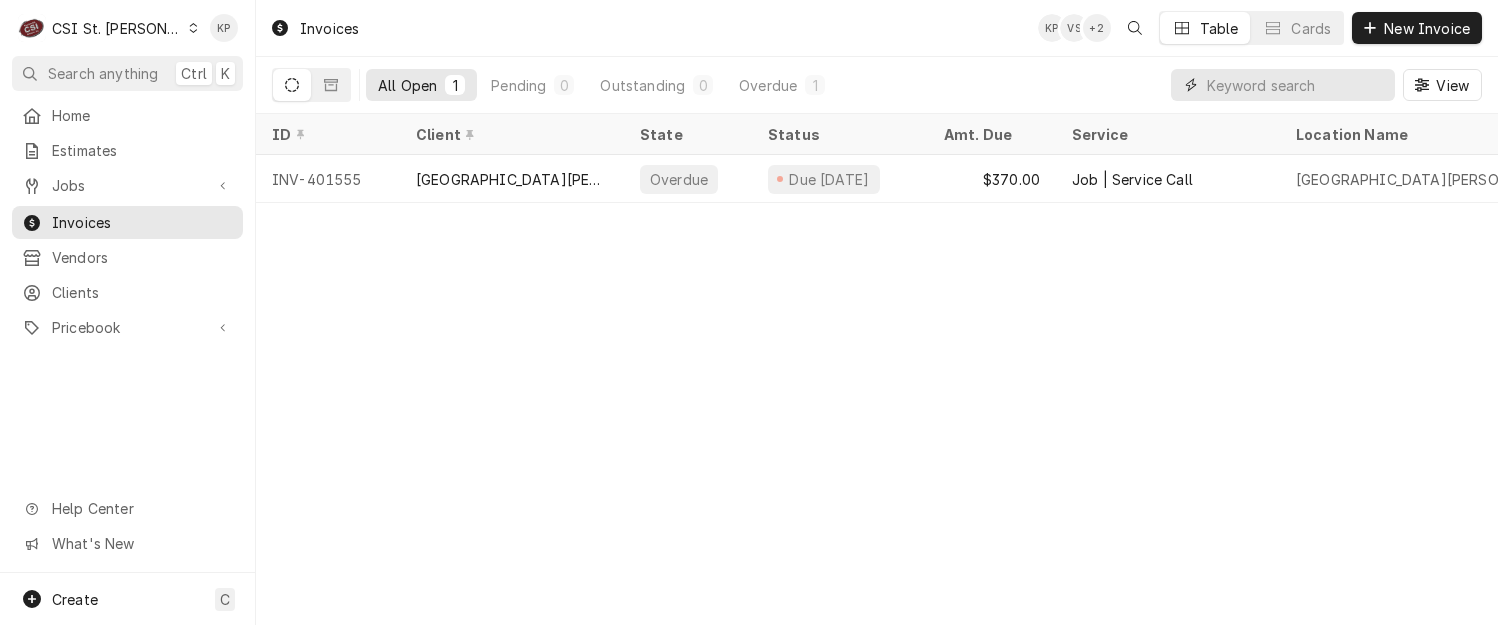click at bounding box center [1301, 85] 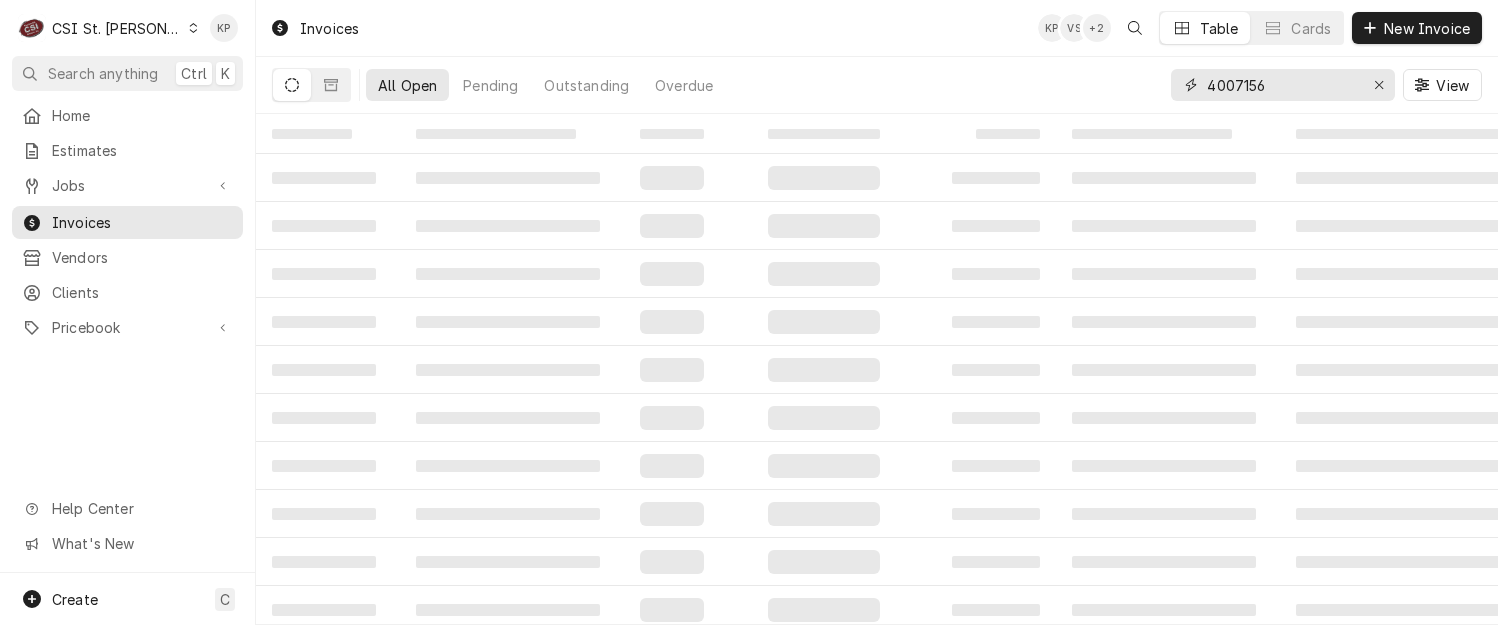 click on "4007156" at bounding box center (1282, 85) 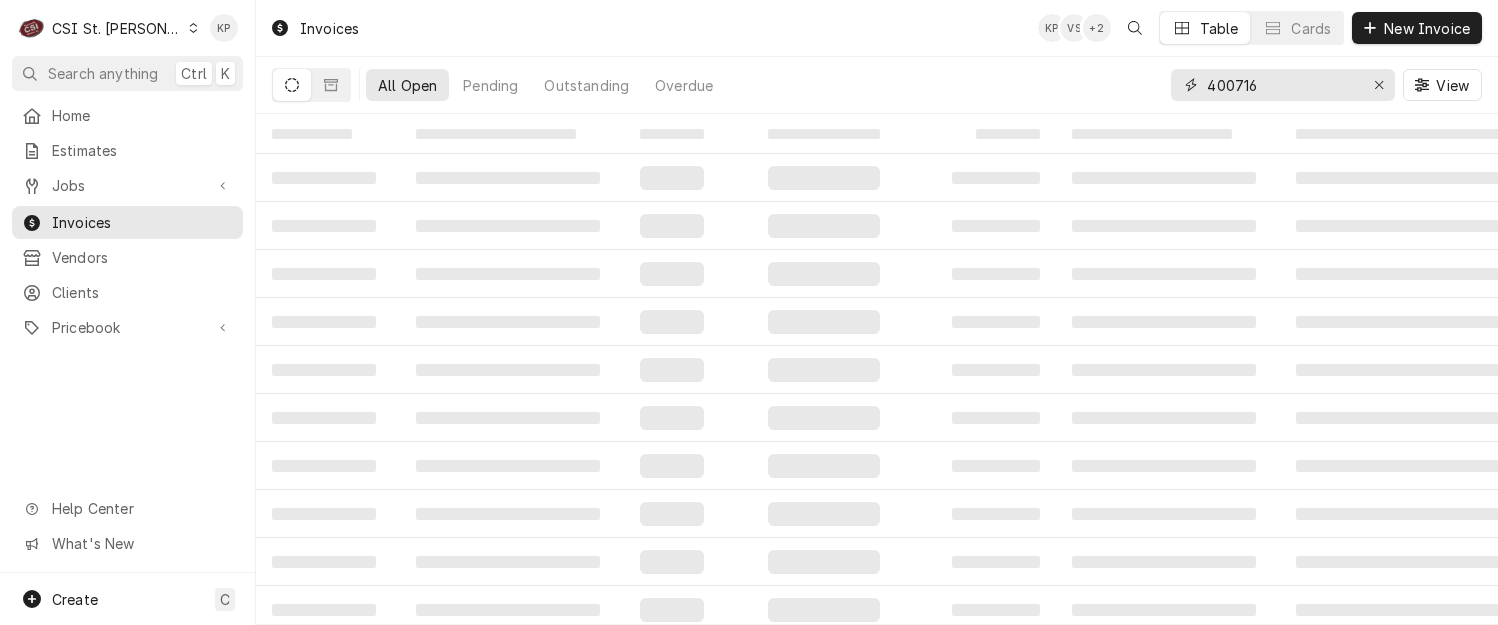type on "400716" 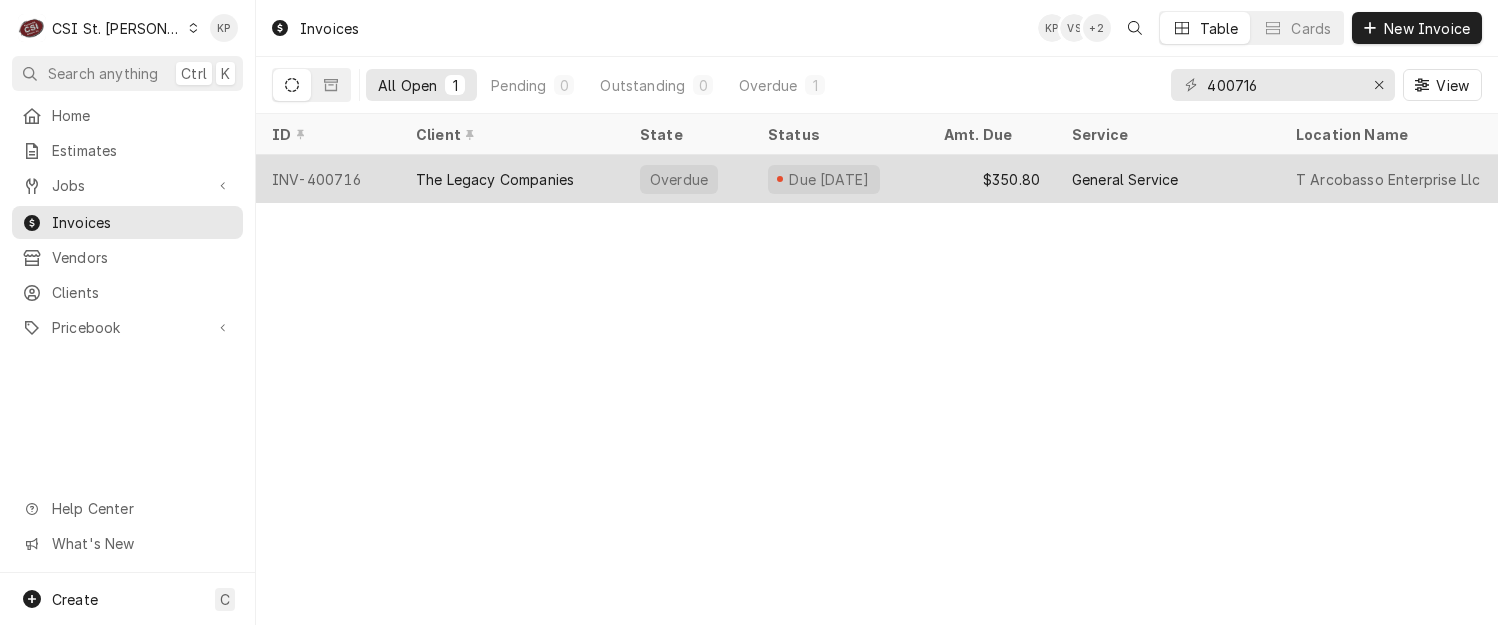 click on "INV-400716" at bounding box center [328, 179] 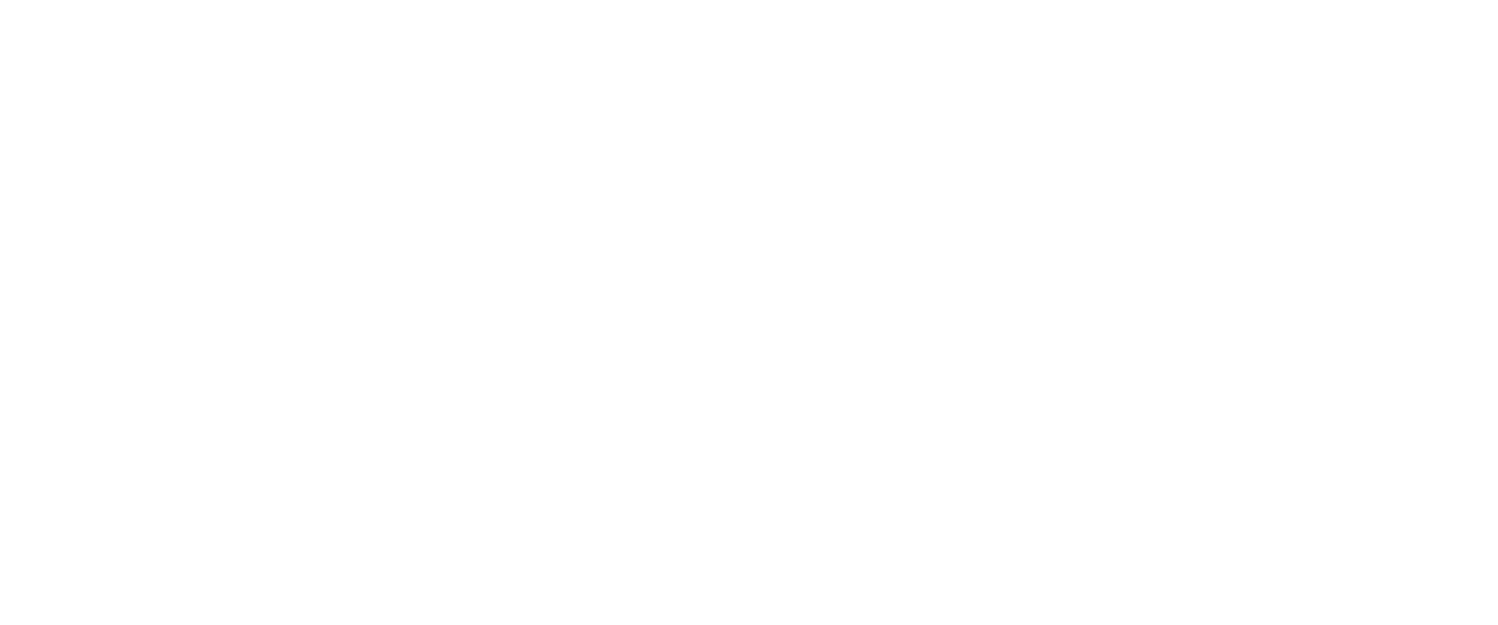 scroll, scrollTop: 0, scrollLeft: 0, axis: both 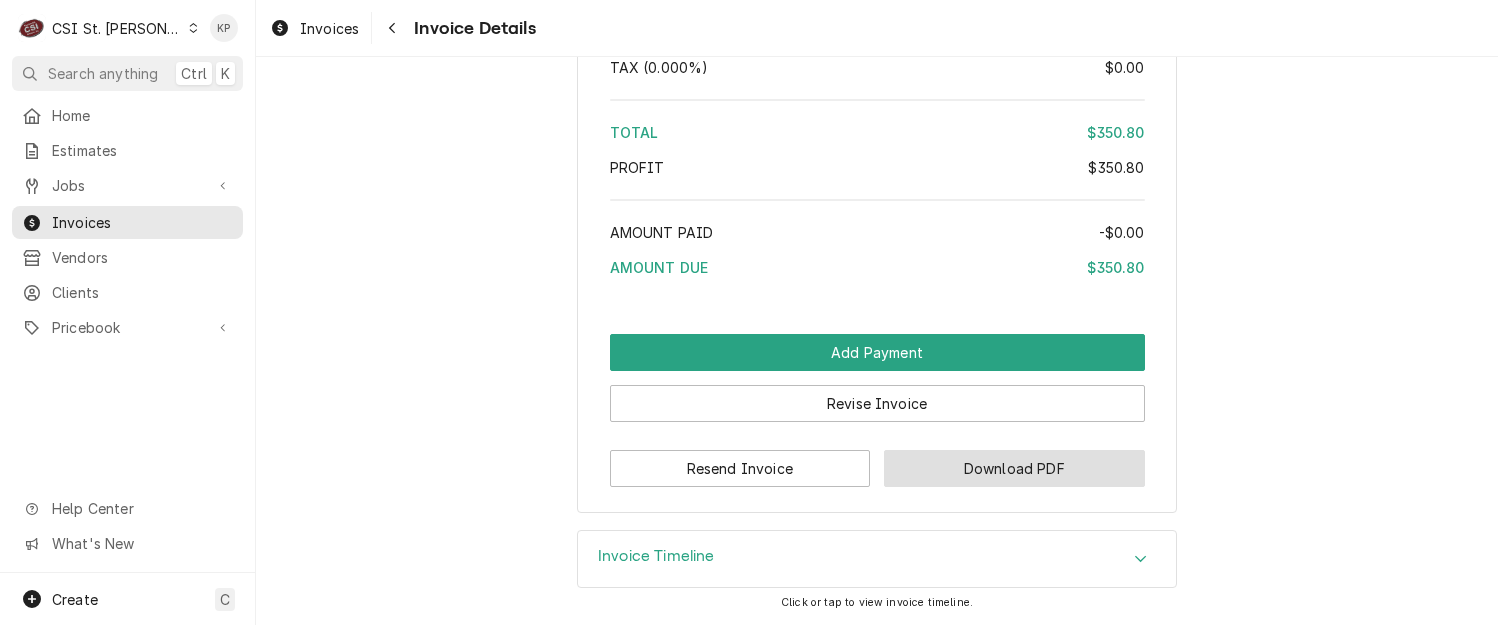 click on "Download PDF" at bounding box center (1014, 468) 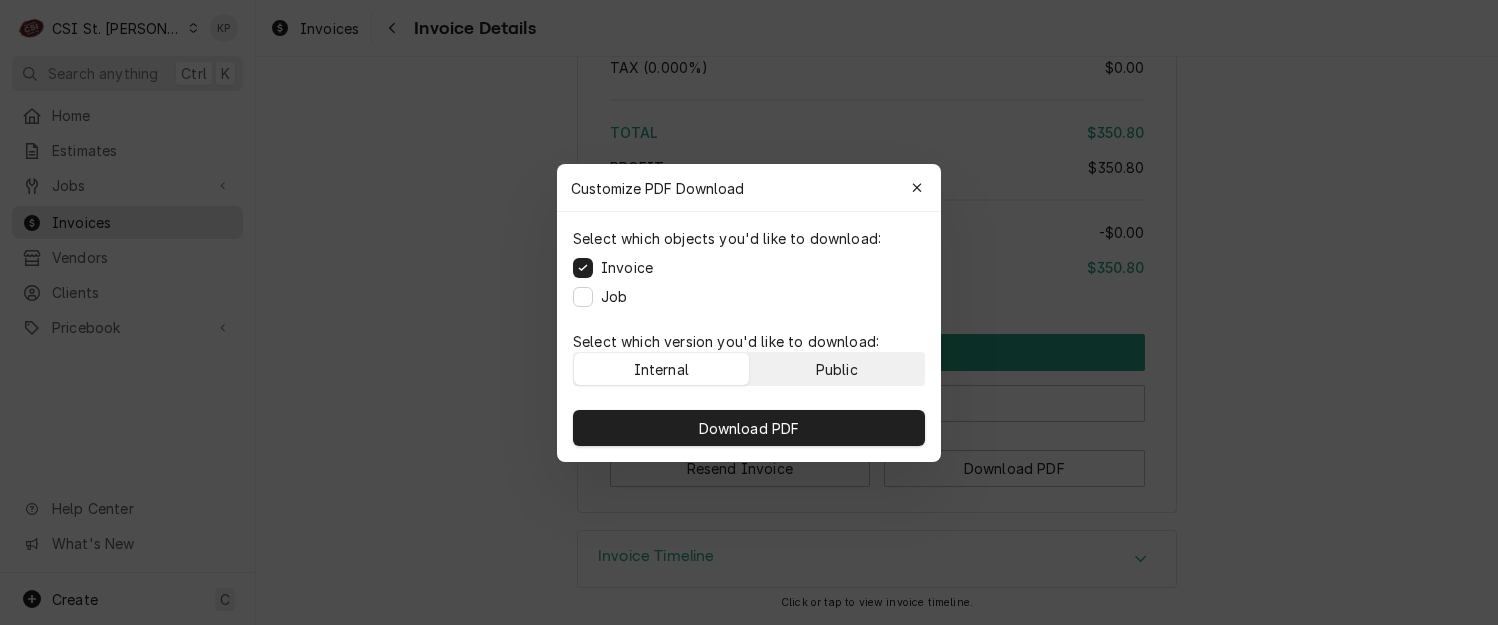 click on "Public" at bounding box center (837, 368) 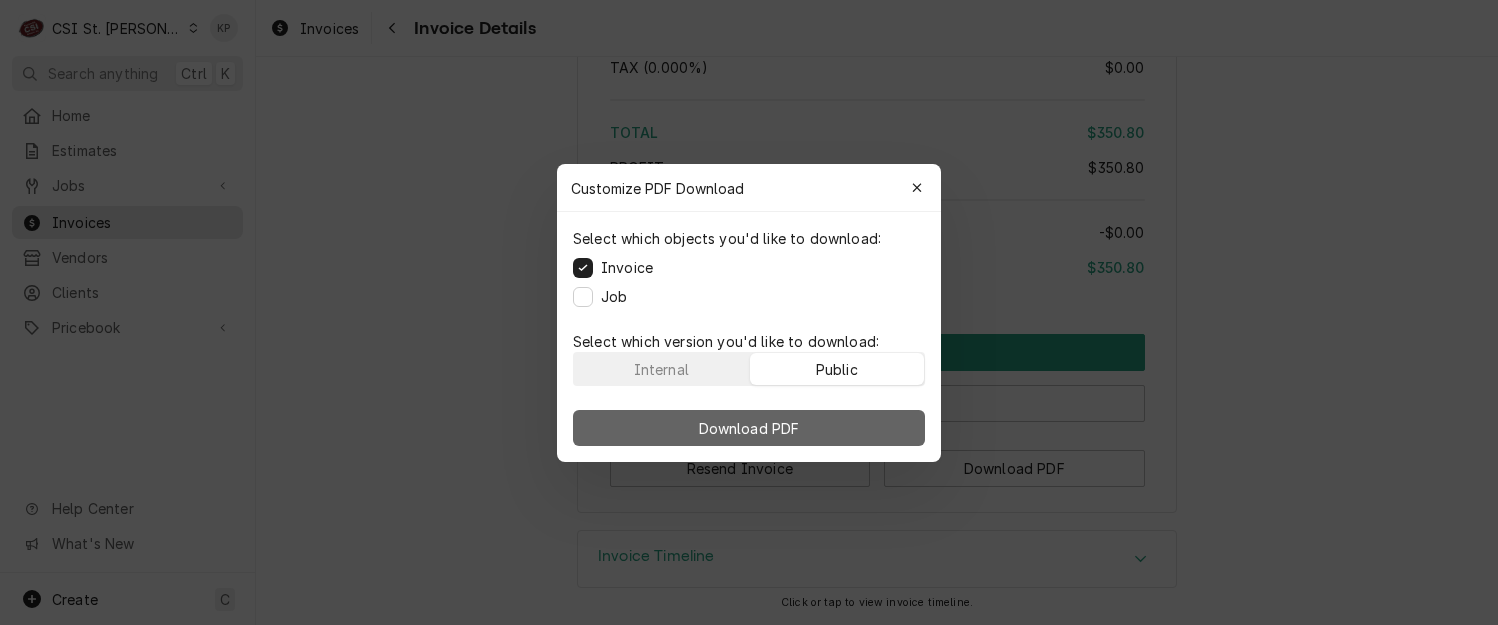 click on "Download PDF" at bounding box center (749, 428) 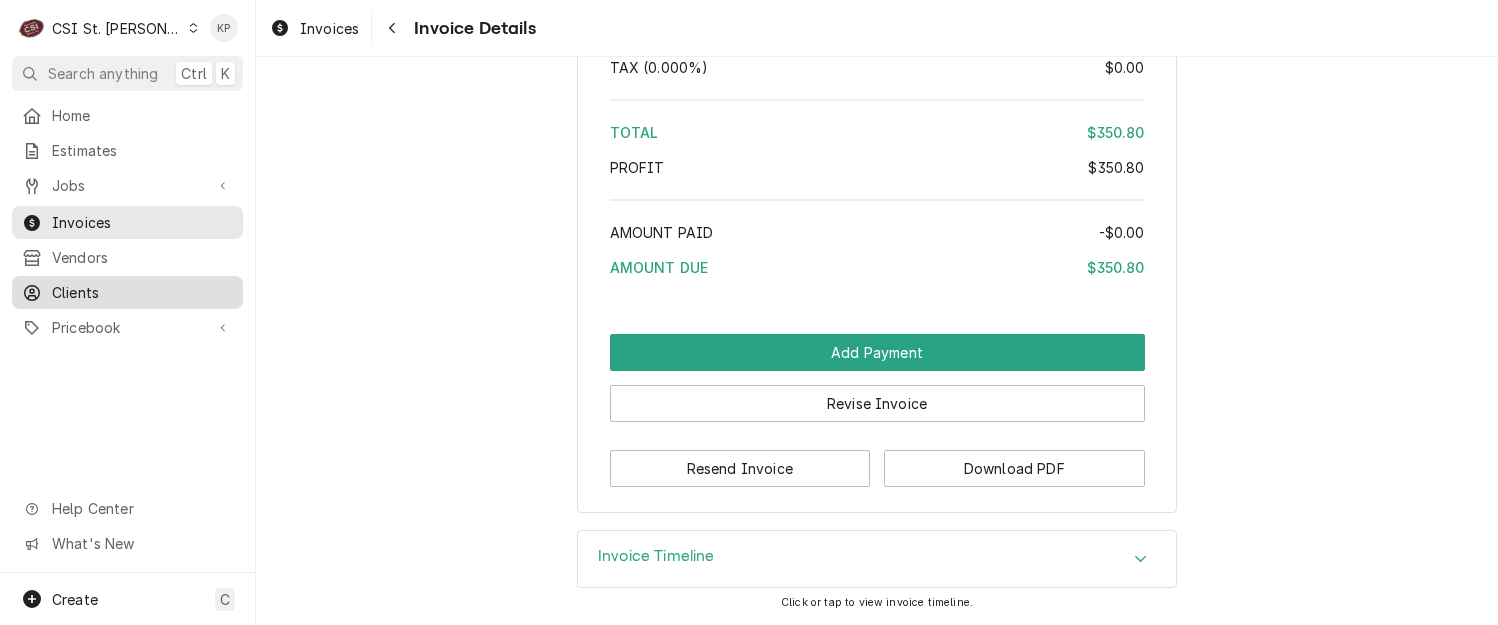 drag, startPoint x: 64, startPoint y: 291, endPoint x: 74, endPoint y: 287, distance: 10.770329 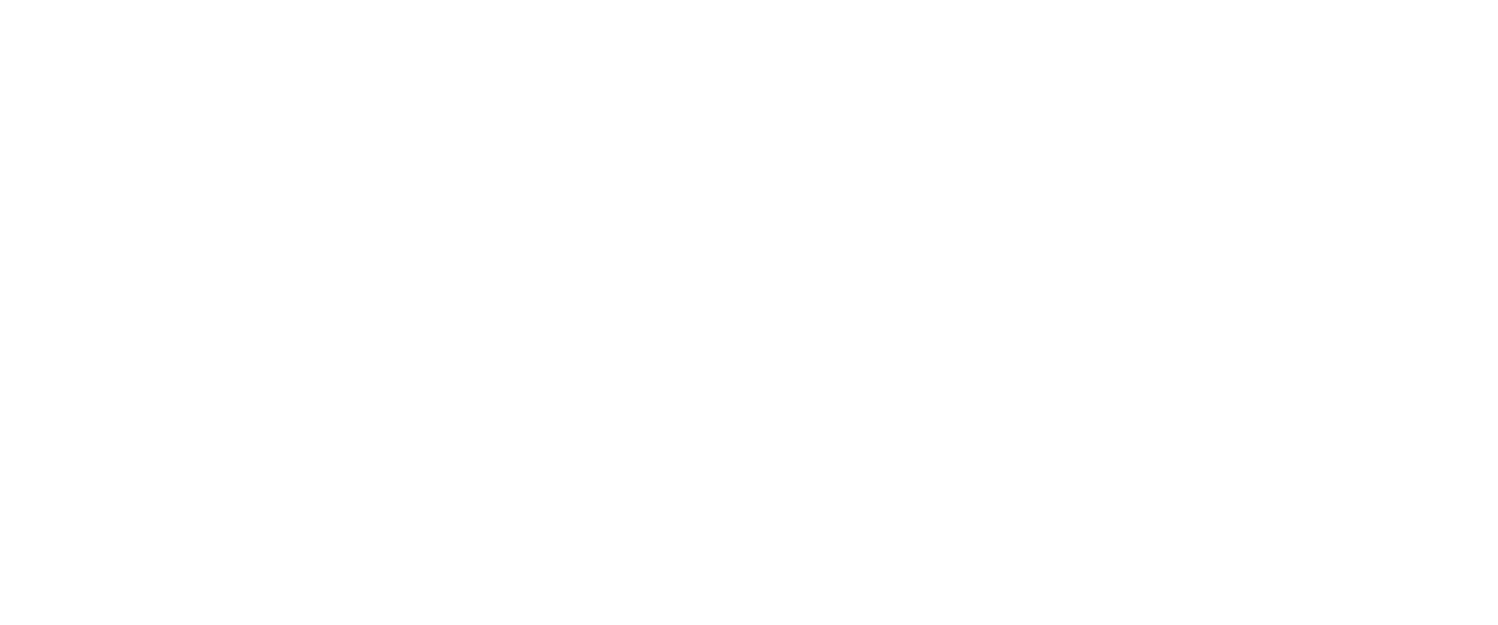 scroll, scrollTop: 0, scrollLeft: 0, axis: both 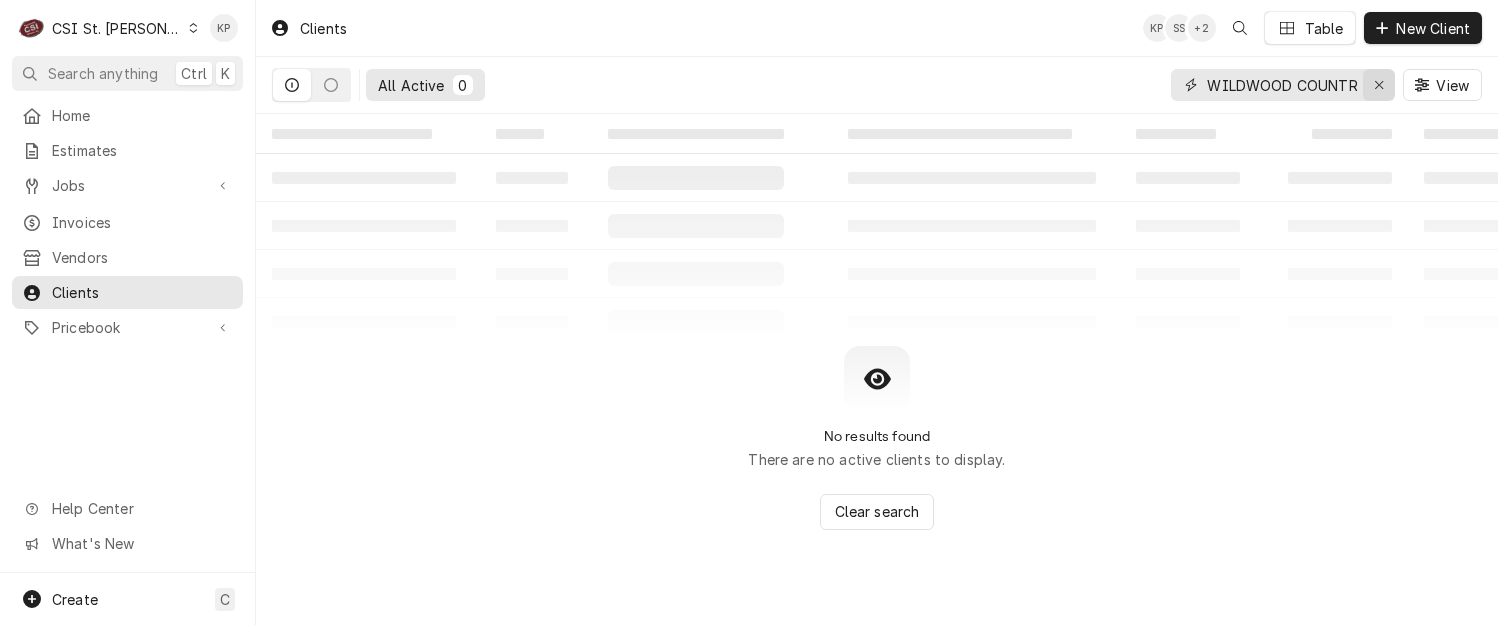 click 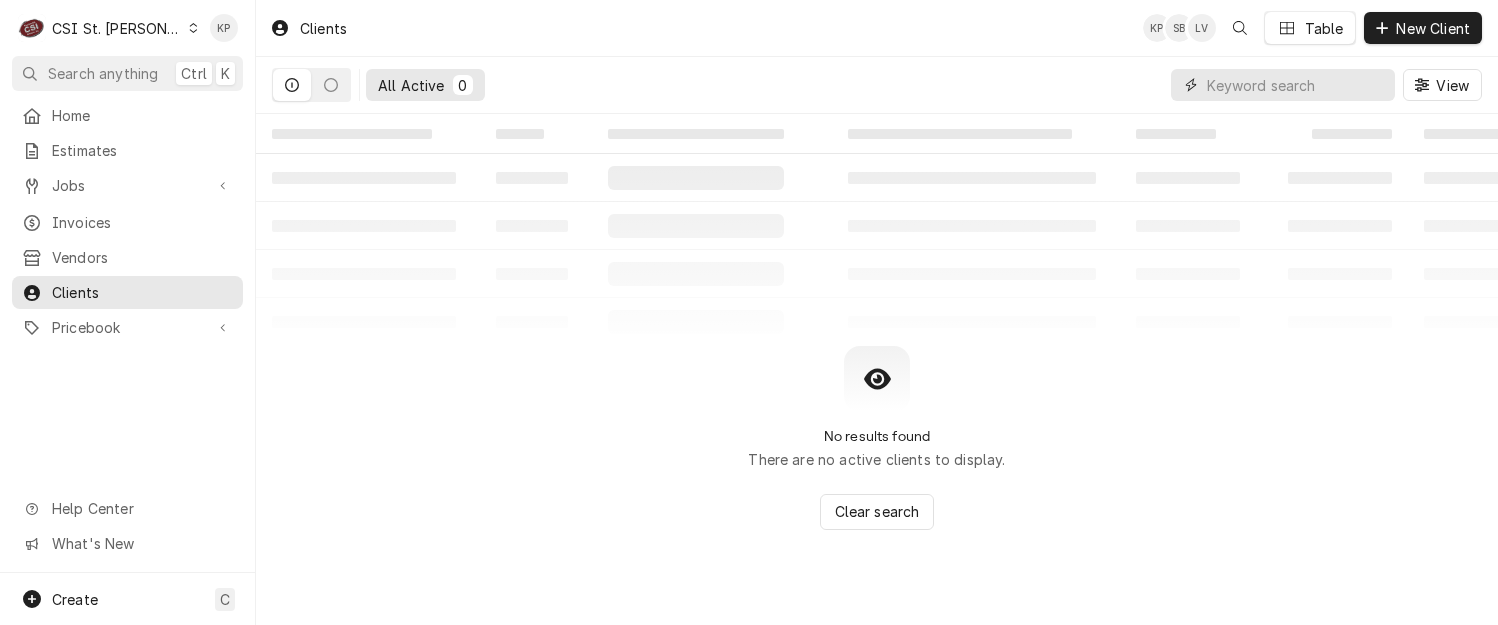 scroll, scrollTop: 0, scrollLeft: 0, axis: both 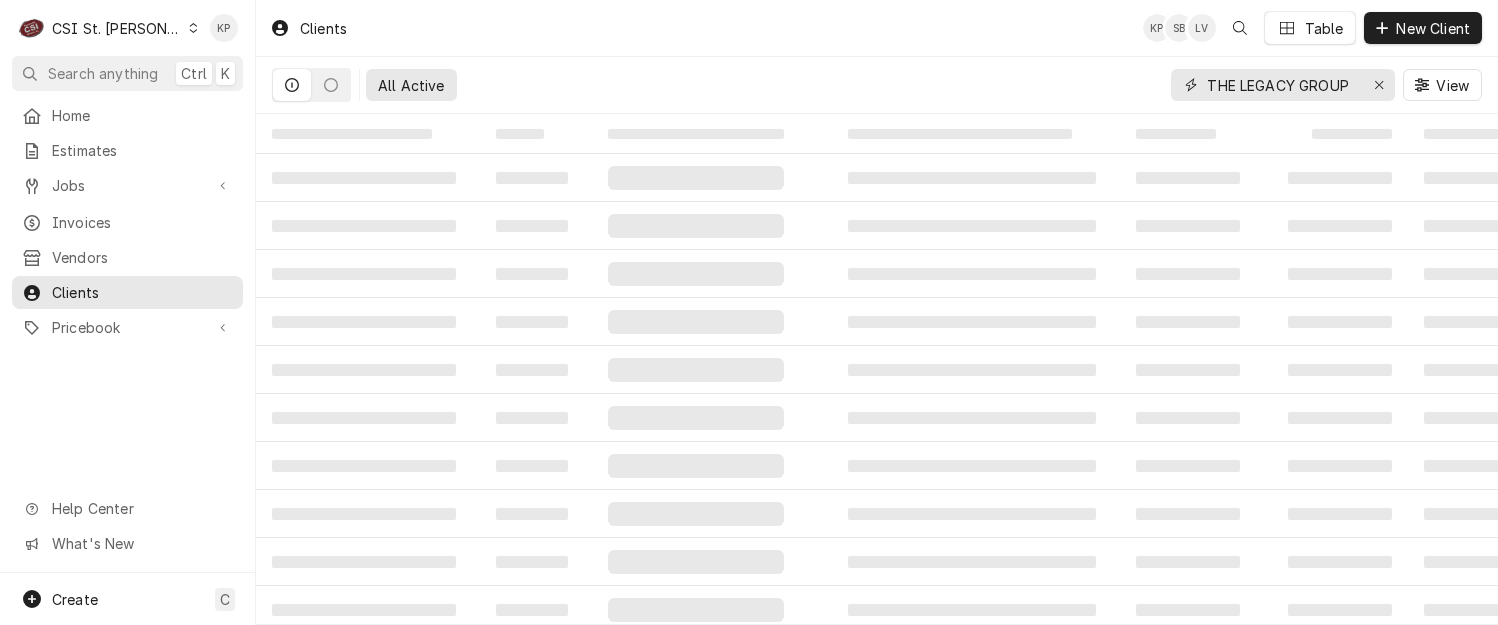 type on "THE LEGACY GROUP" 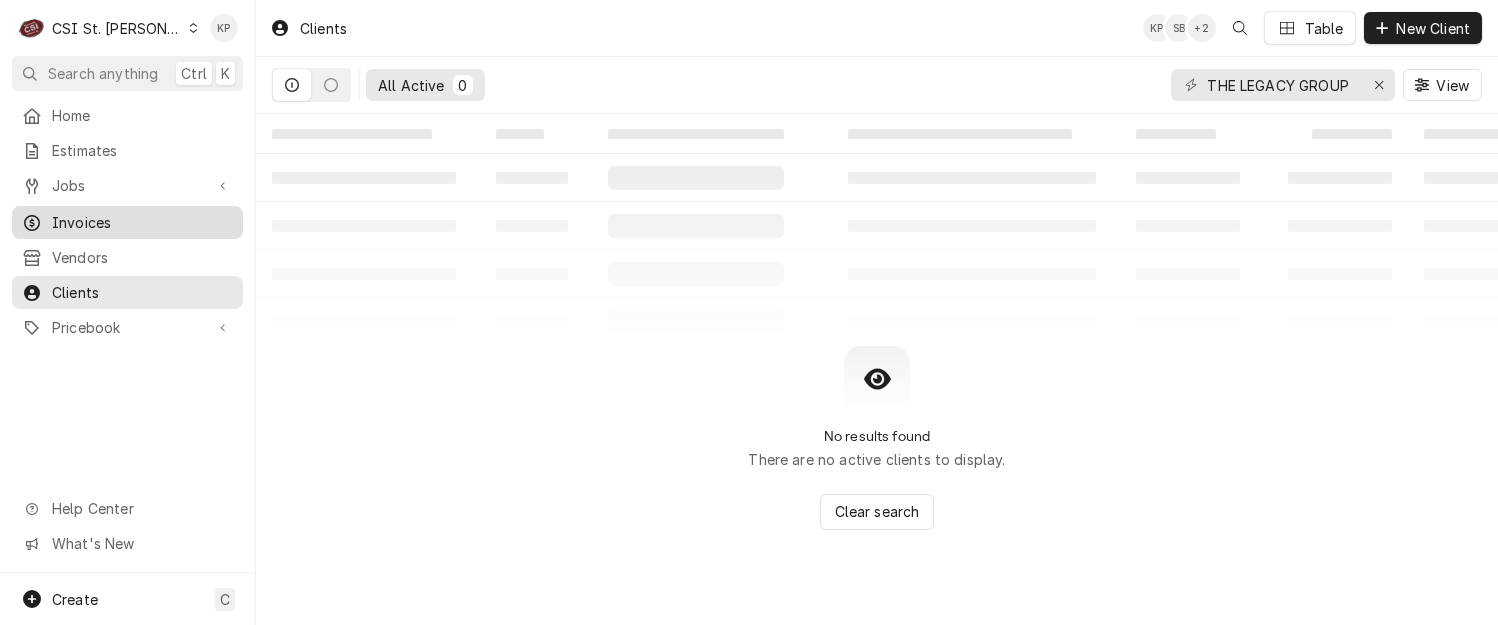 click on "Invoices" at bounding box center [127, 222] 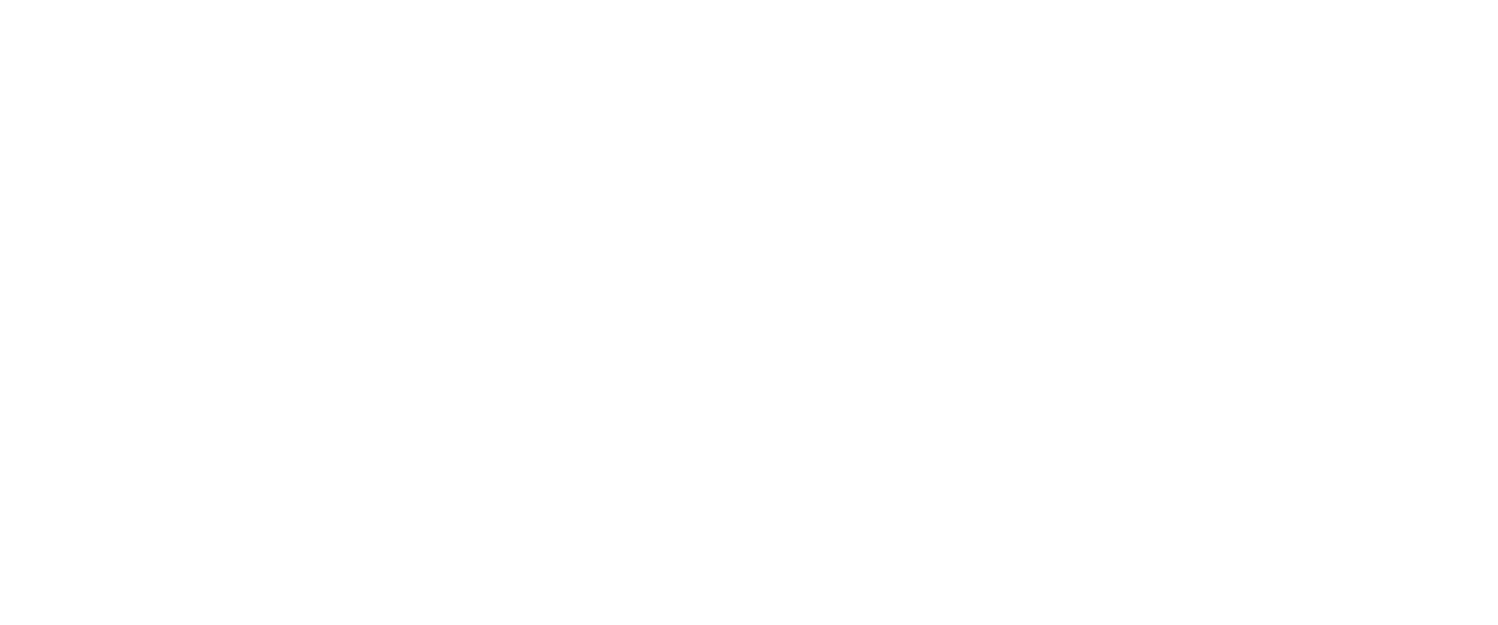 scroll, scrollTop: 0, scrollLeft: 0, axis: both 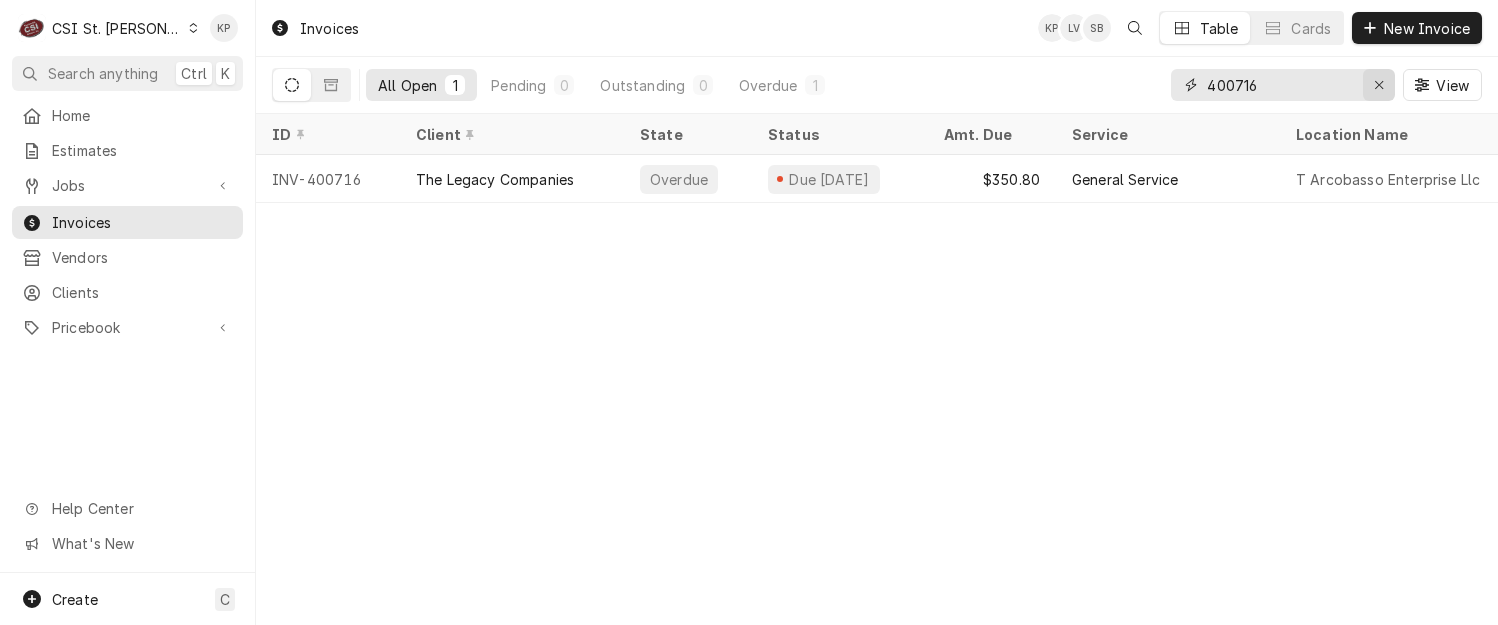 click 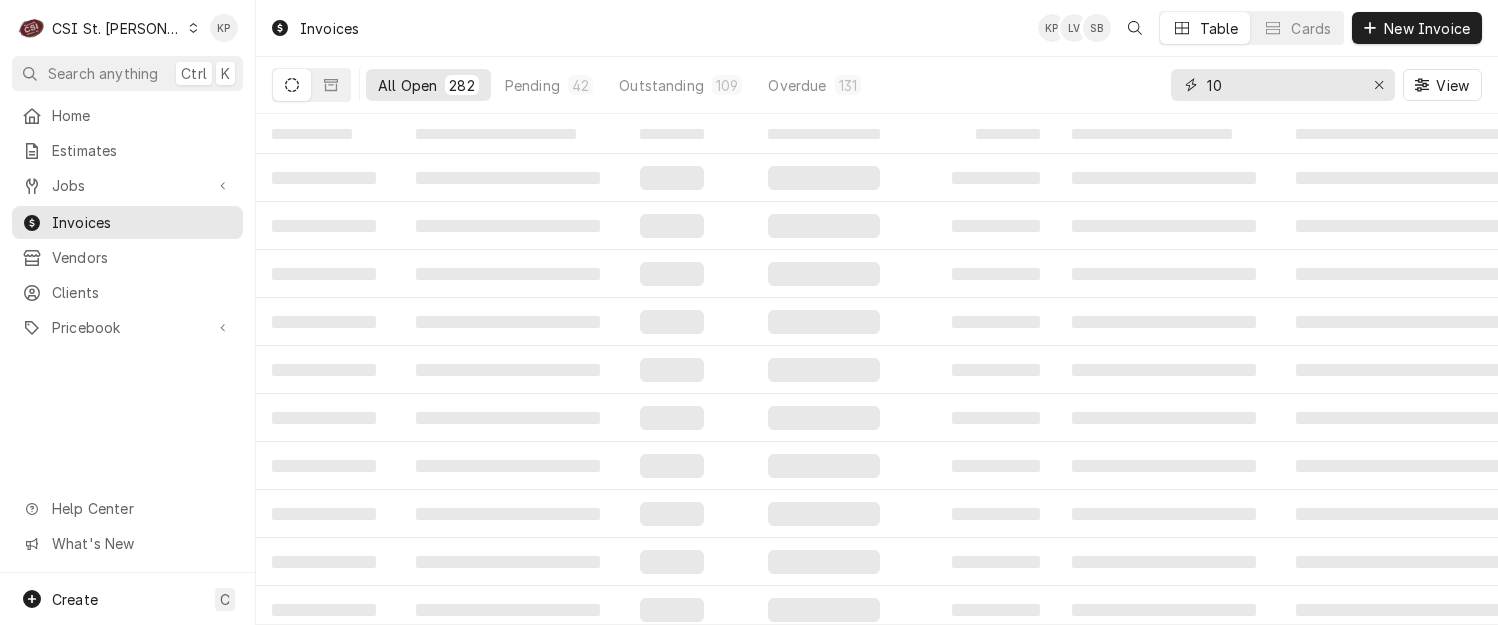 type on "1" 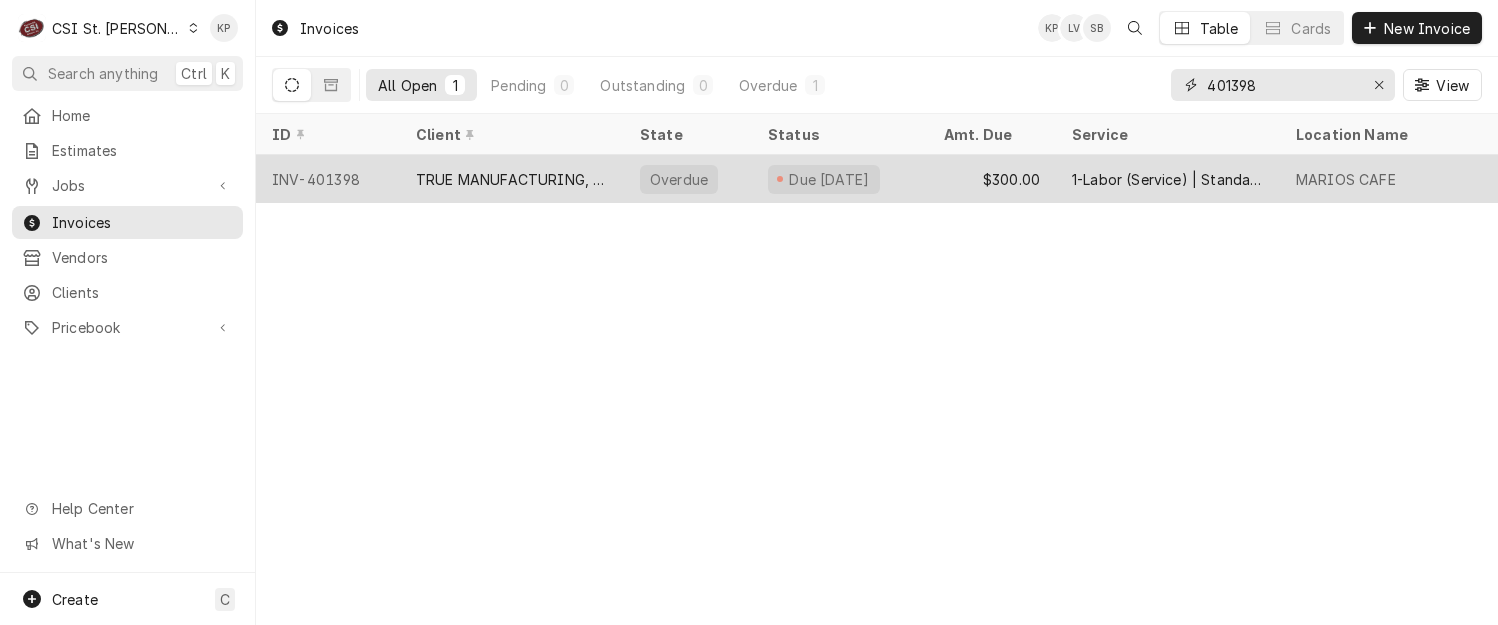 type on "401398" 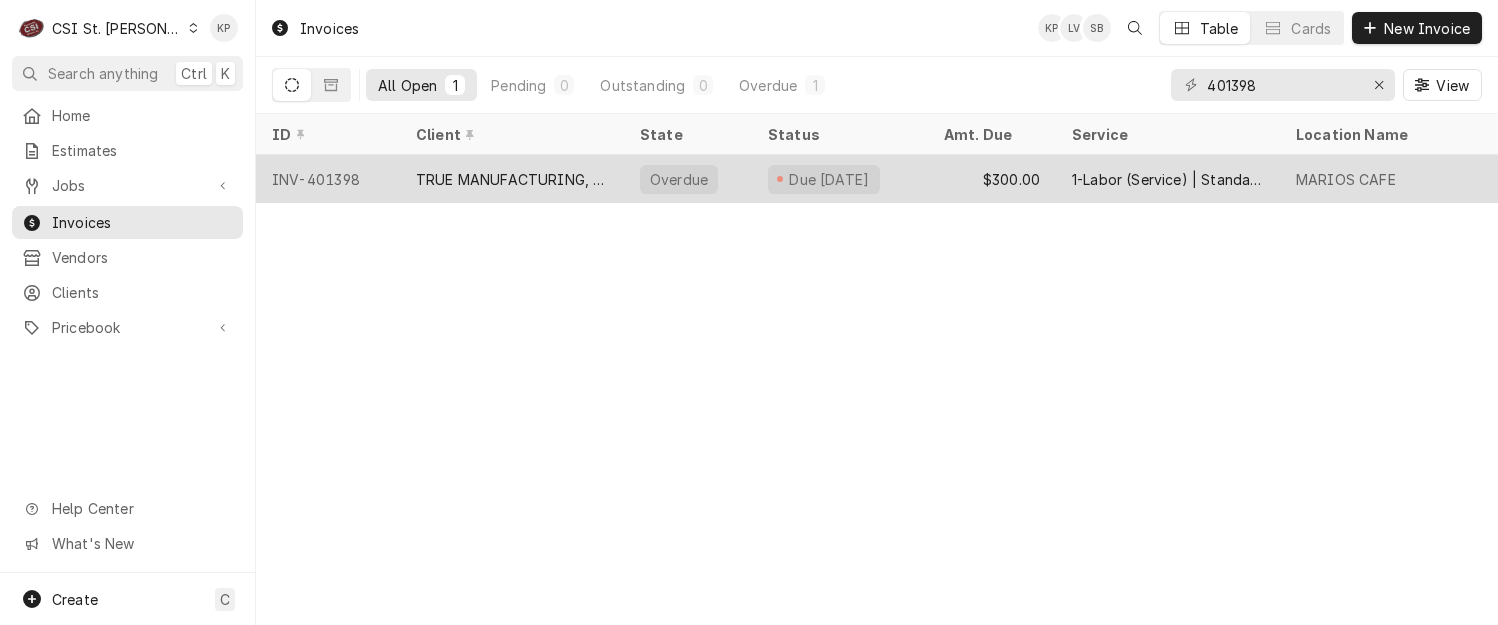 click on "INV-401398" at bounding box center (328, 179) 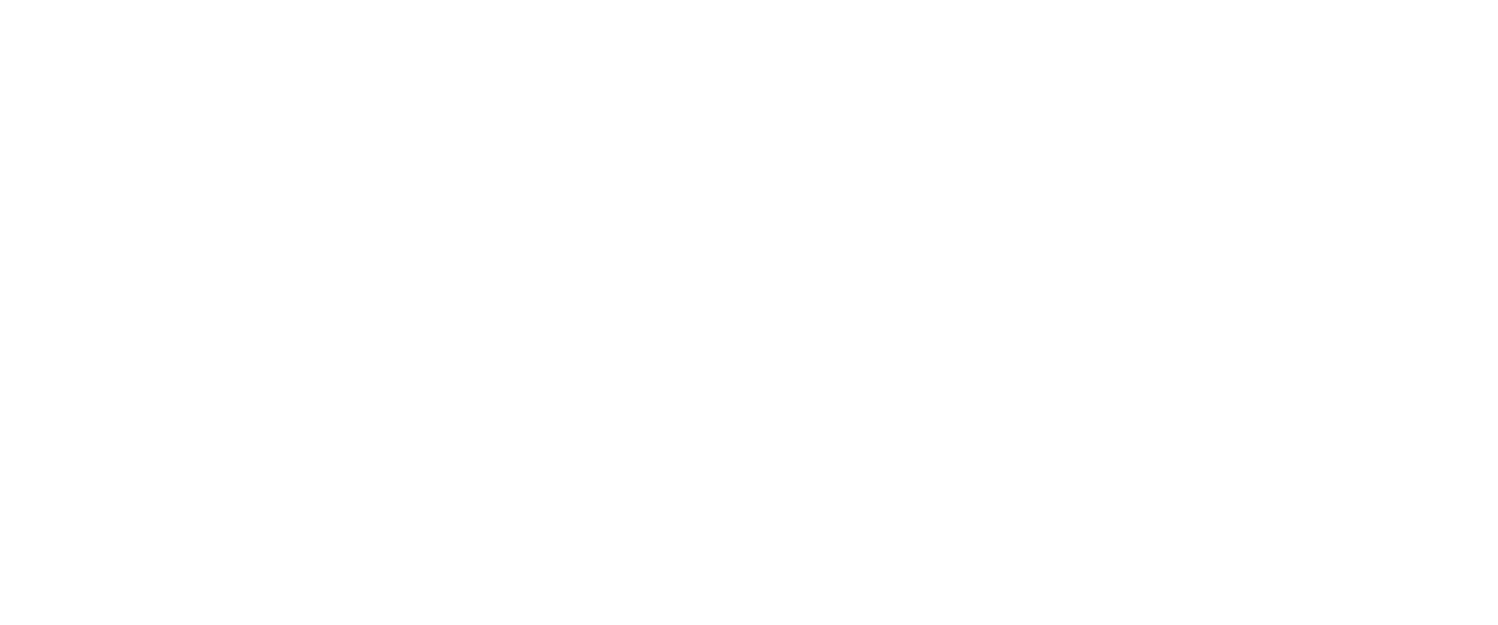 scroll, scrollTop: 0, scrollLeft: 0, axis: both 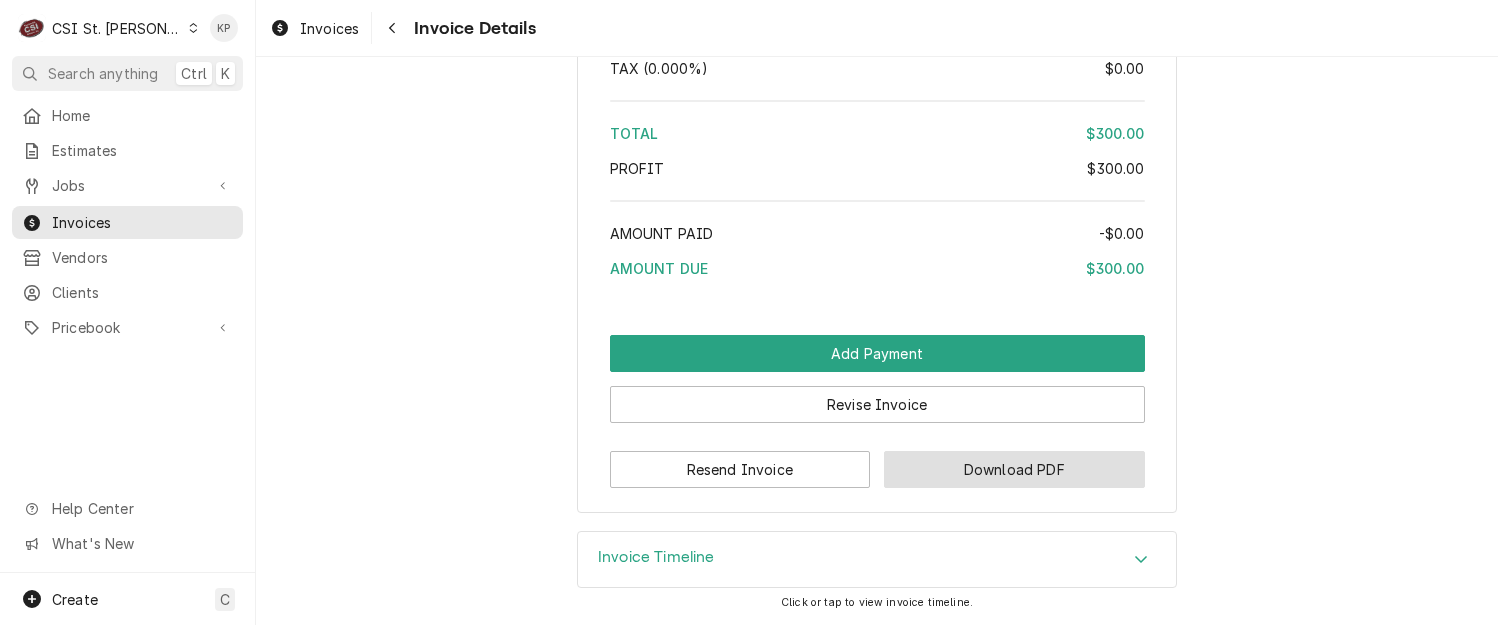 click on "Download PDF" at bounding box center (1014, 469) 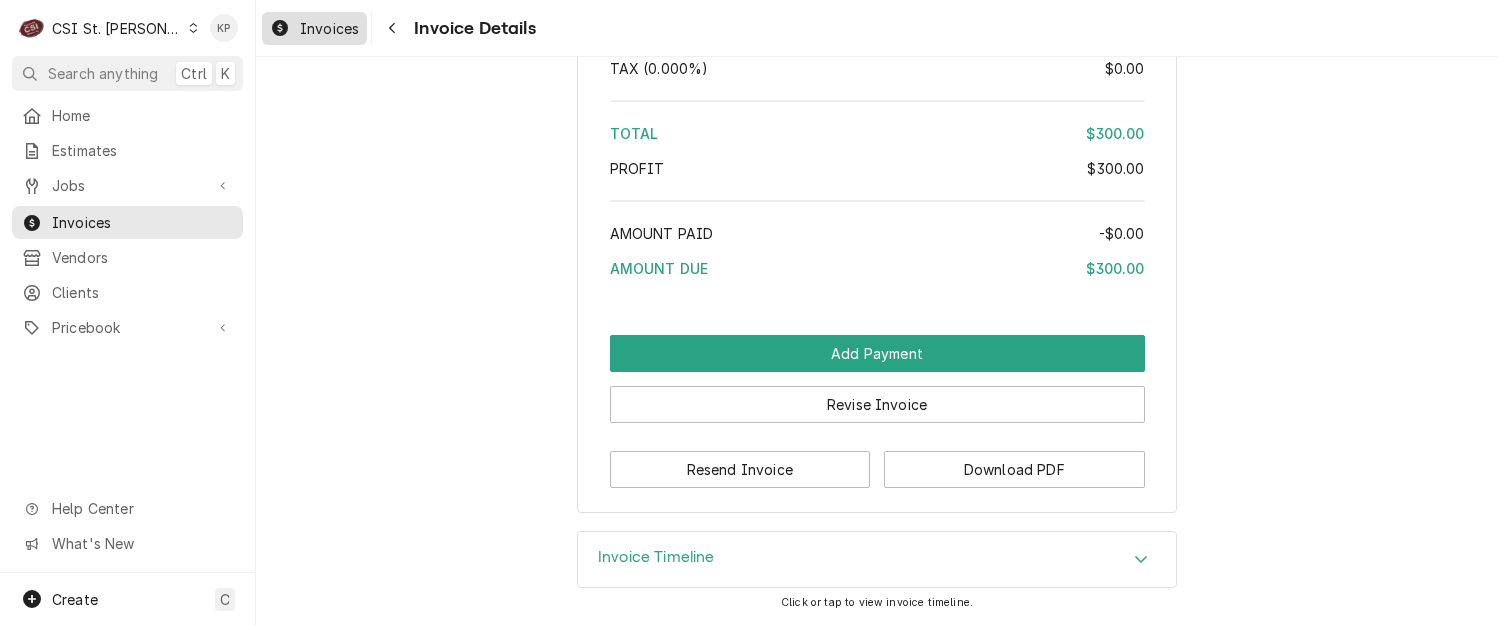 click on "Invoices" at bounding box center [329, 28] 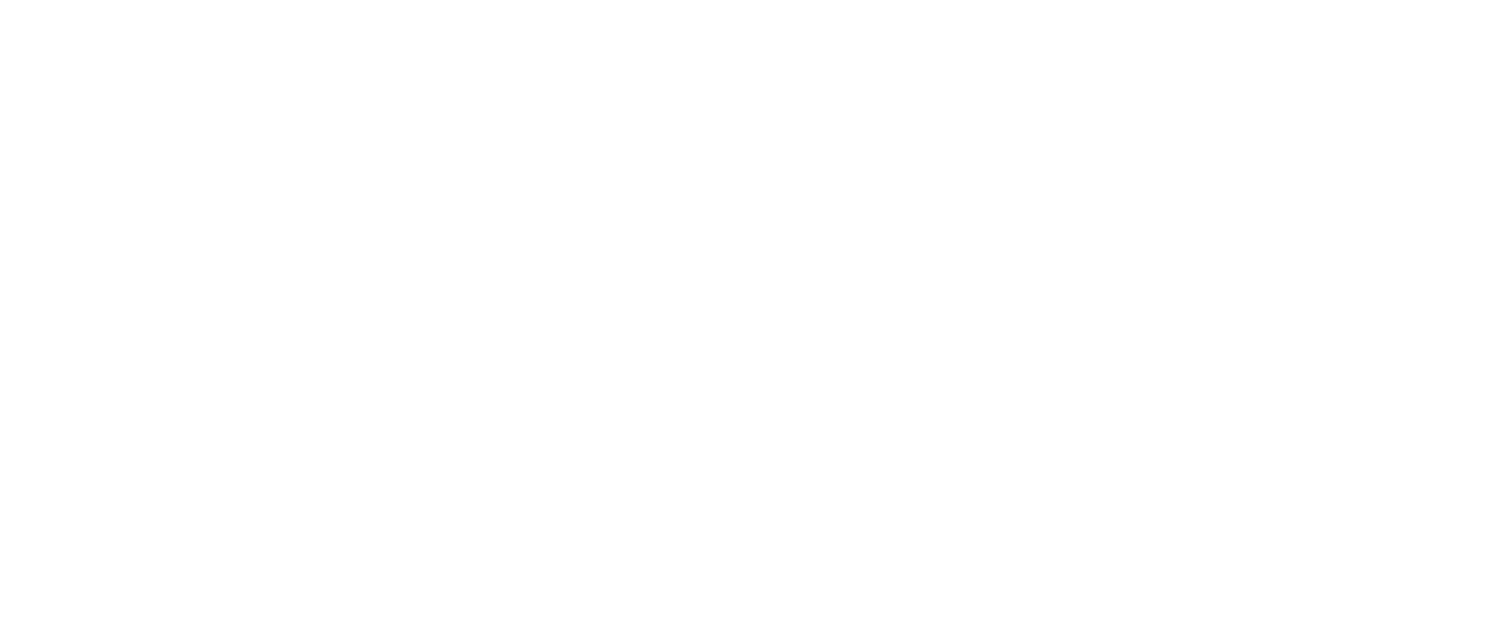 scroll, scrollTop: 0, scrollLeft: 0, axis: both 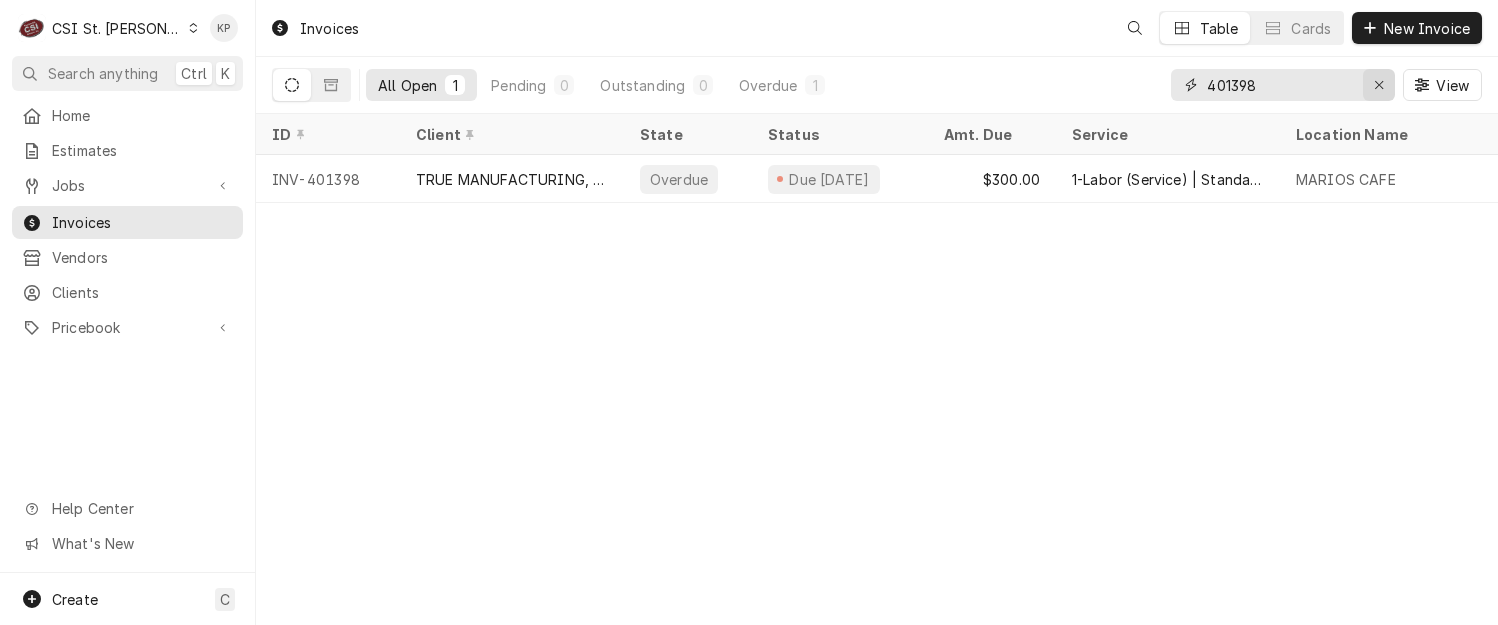 click 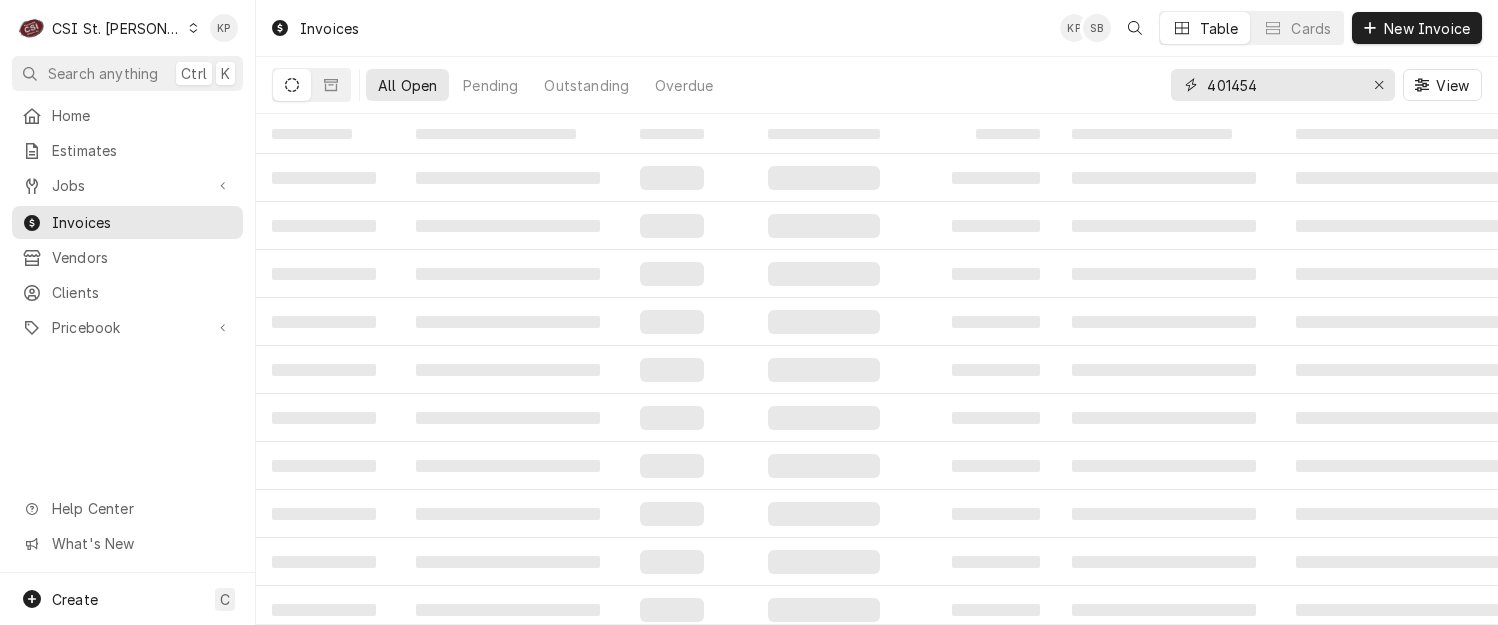 type on "401454" 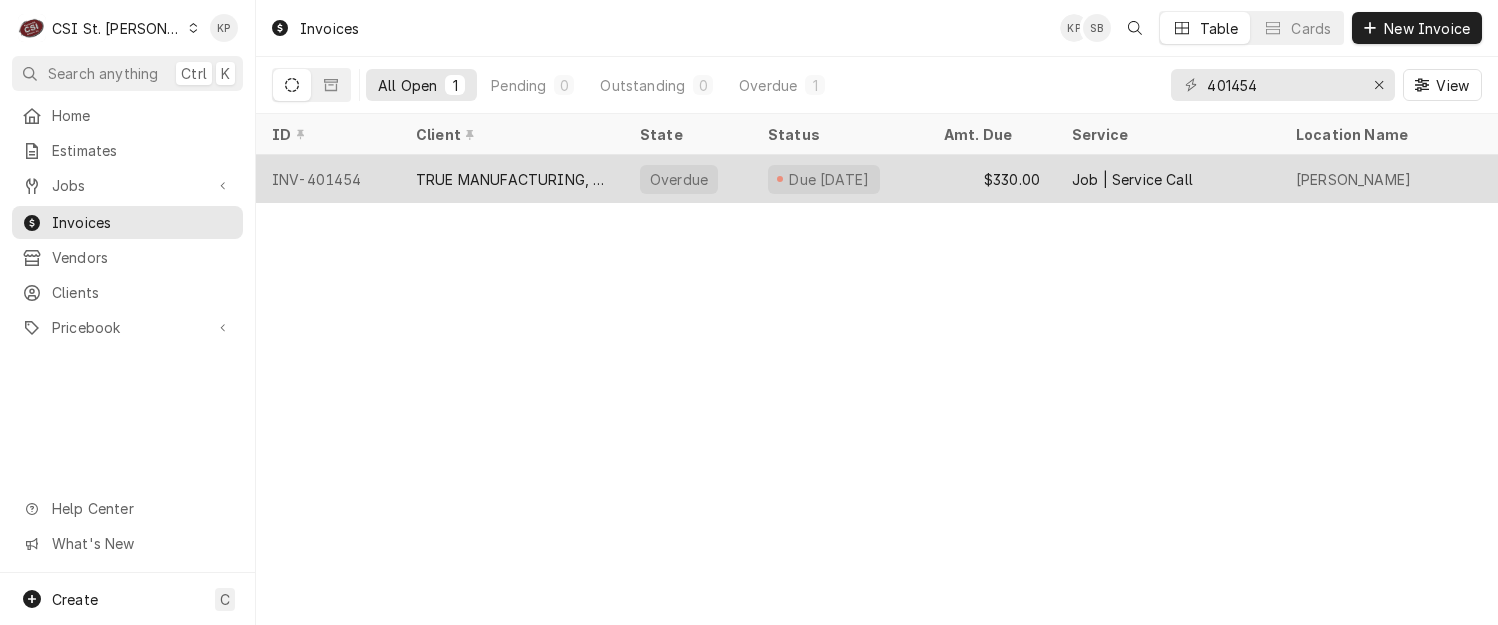 click on "INV-401454" at bounding box center (328, 179) 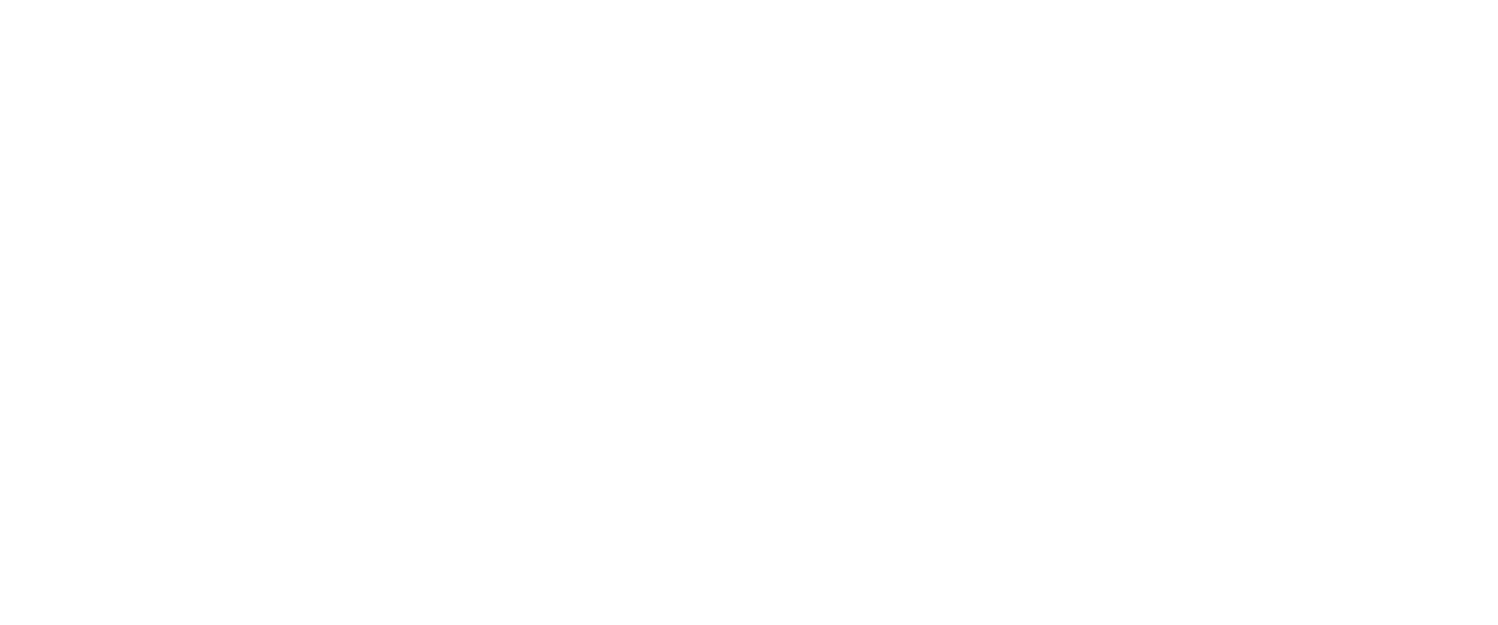 scroll, scrollTop: 0, scrollLeft: 0, axis: both 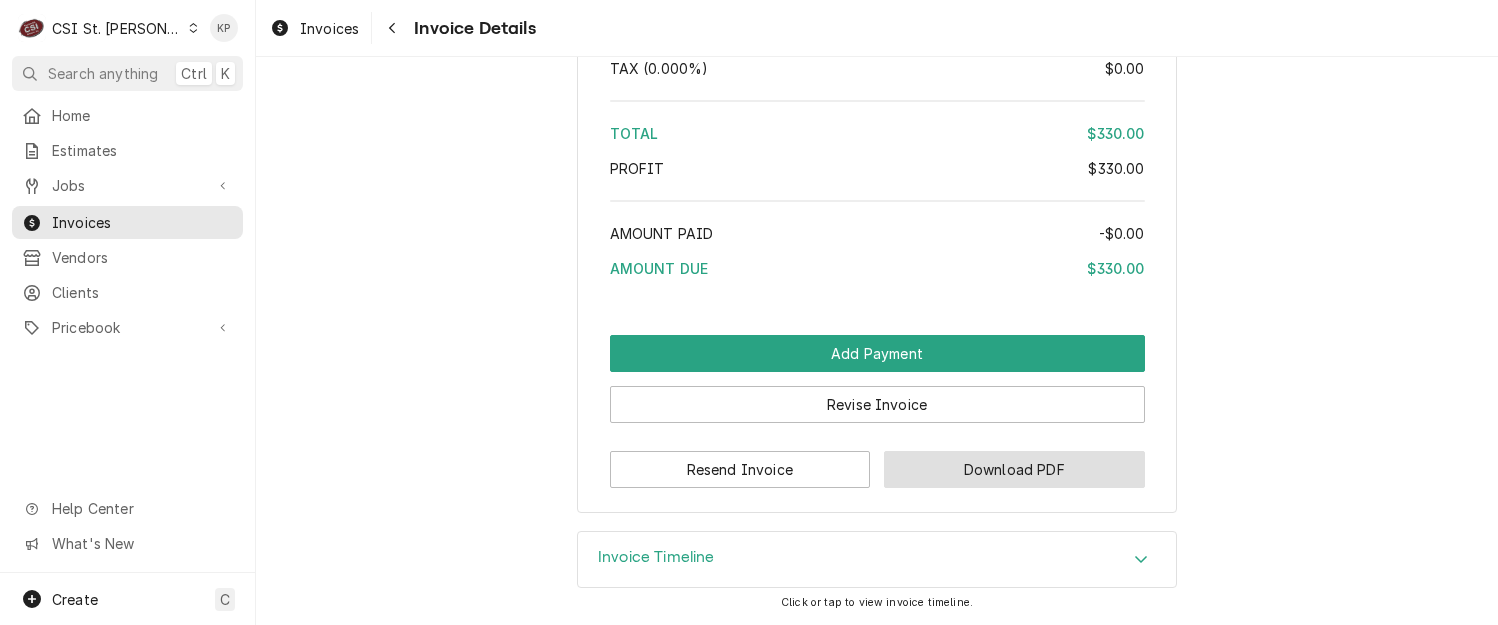 click on "Download PDF" at bounding box center [1014, 469] 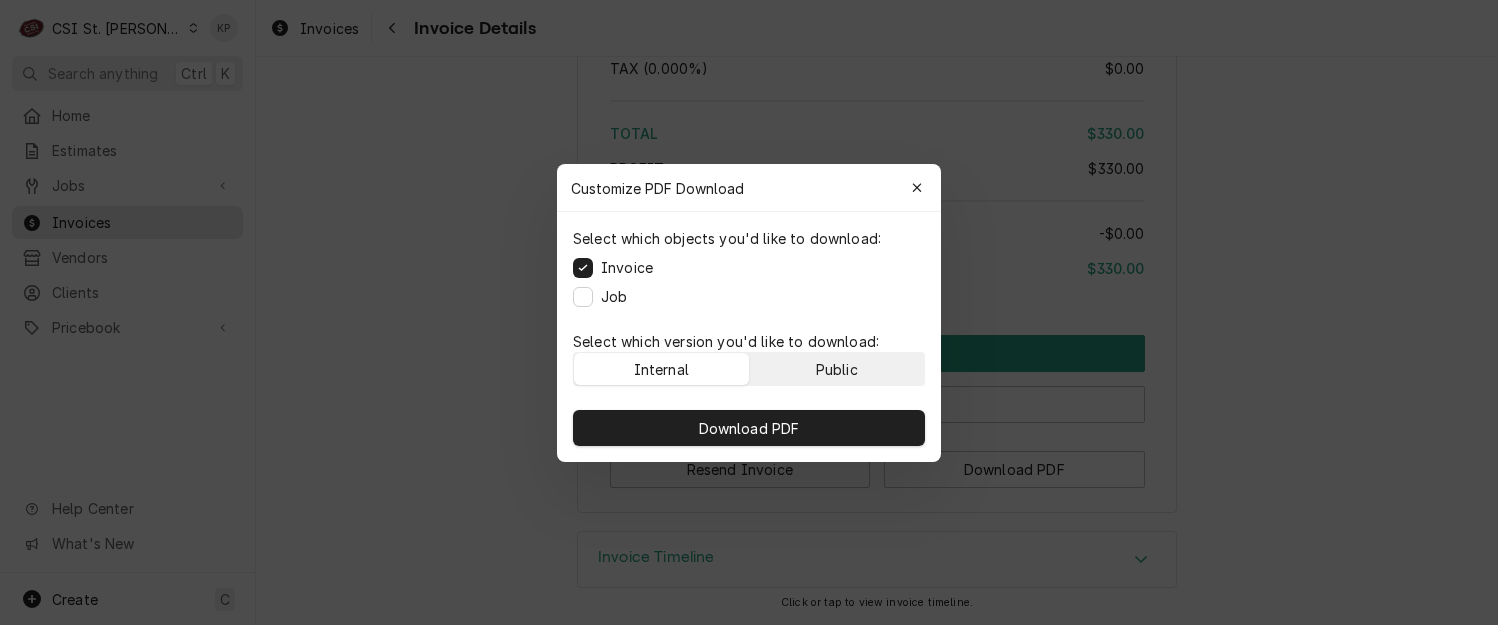 click on "Public" at bounding box center [837, 368] 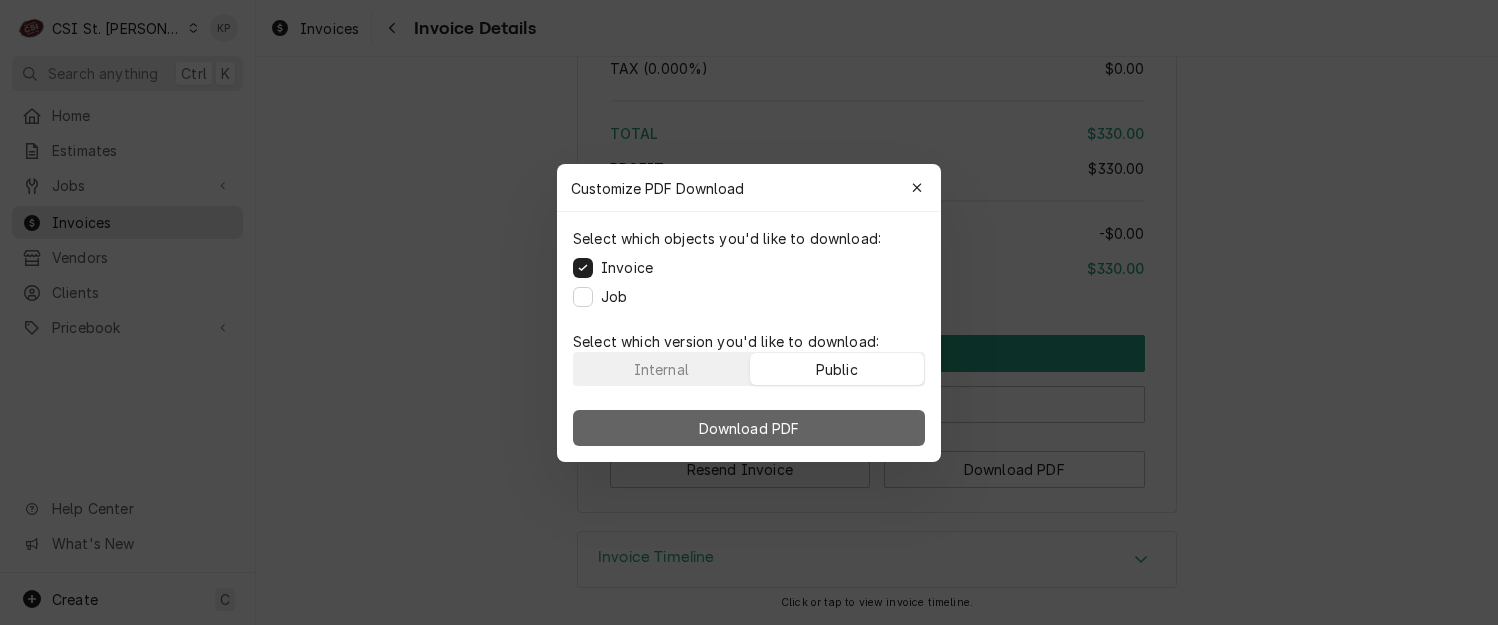 click on "Download PDF" at bounding box center (749, 428) 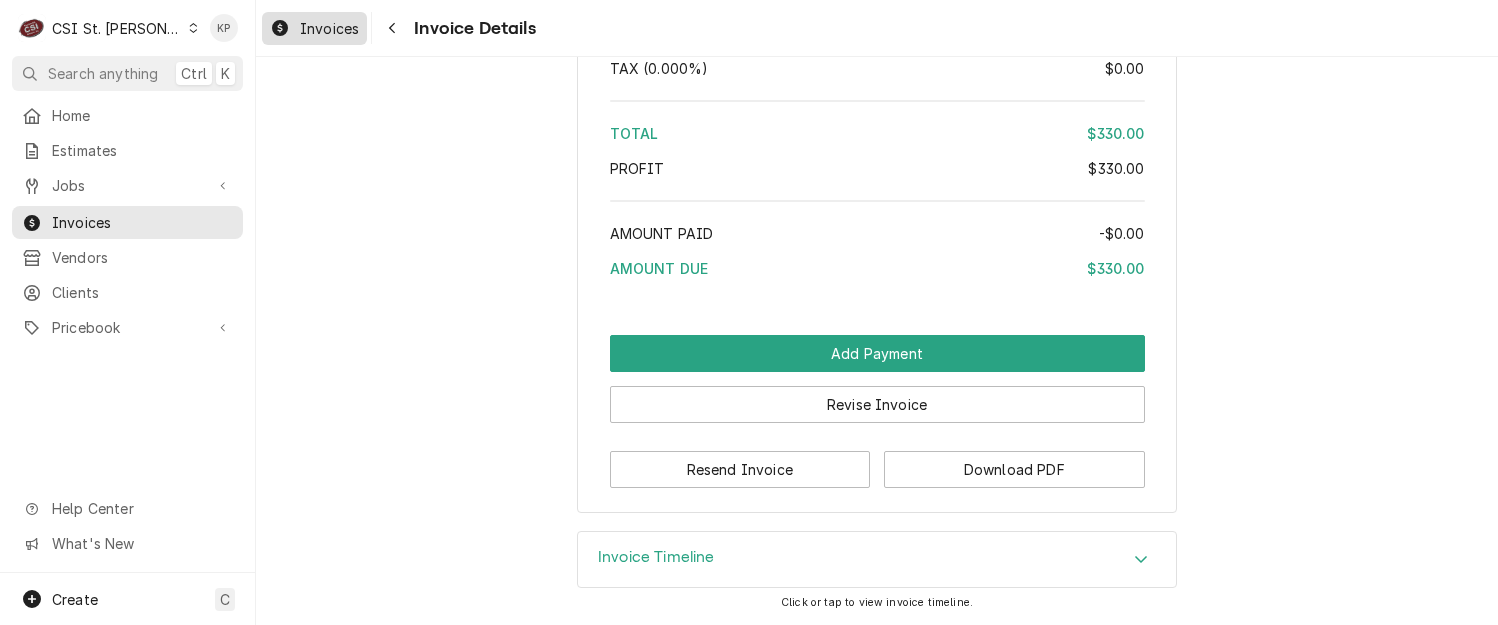 click on "Invoices" at bounding box center (329, 28) 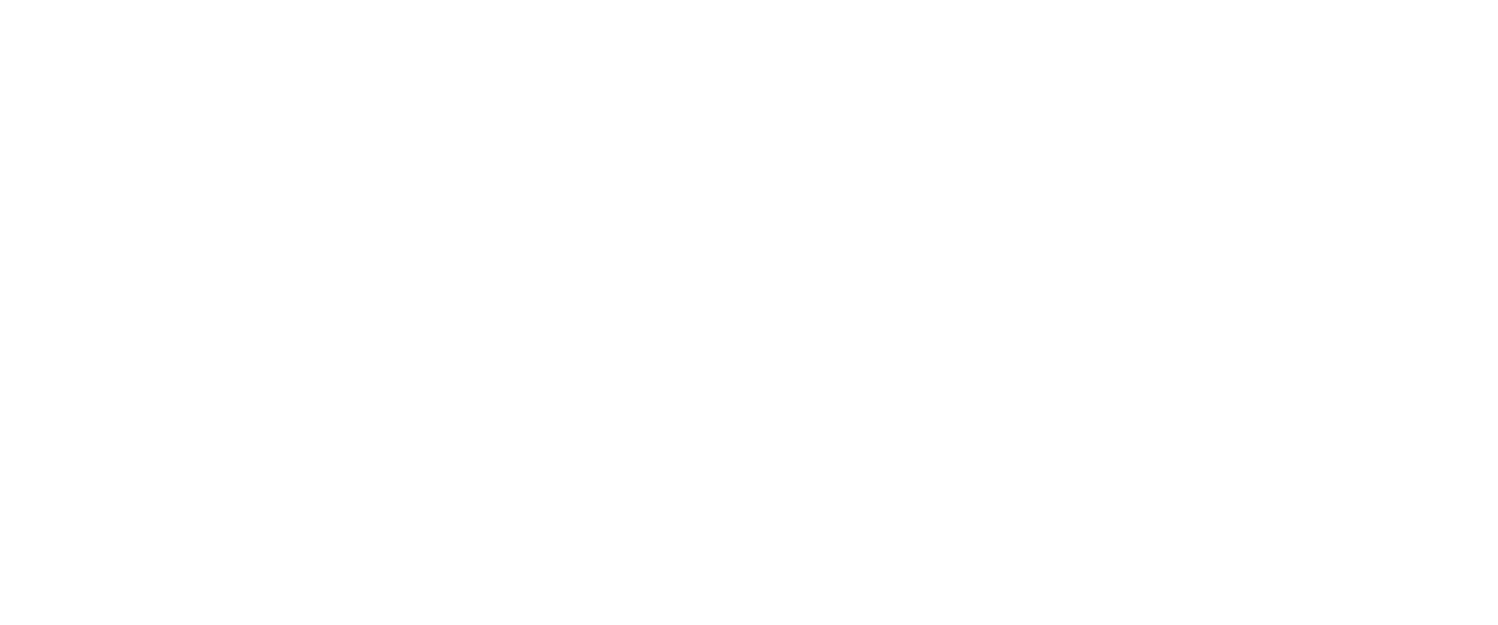 scroll, scrollTop: 0, scrollLeft: 0, axis: both 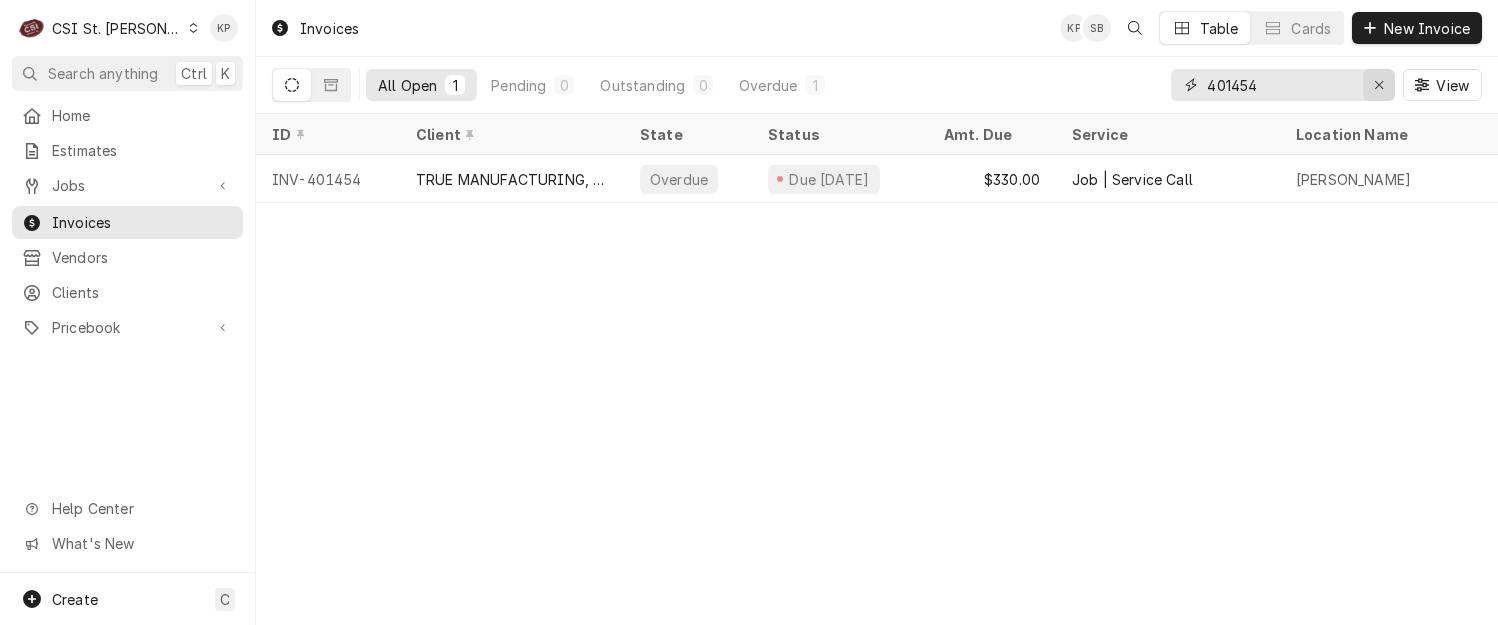 click 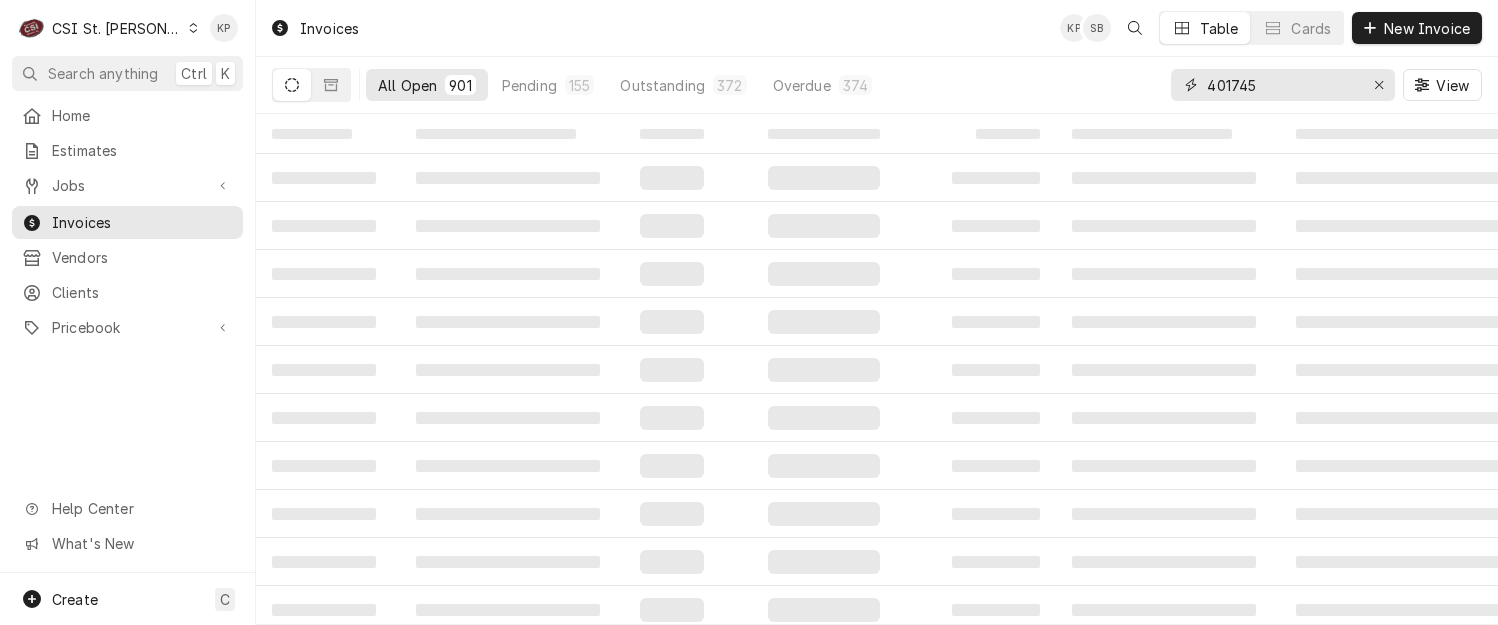 type on "401745" 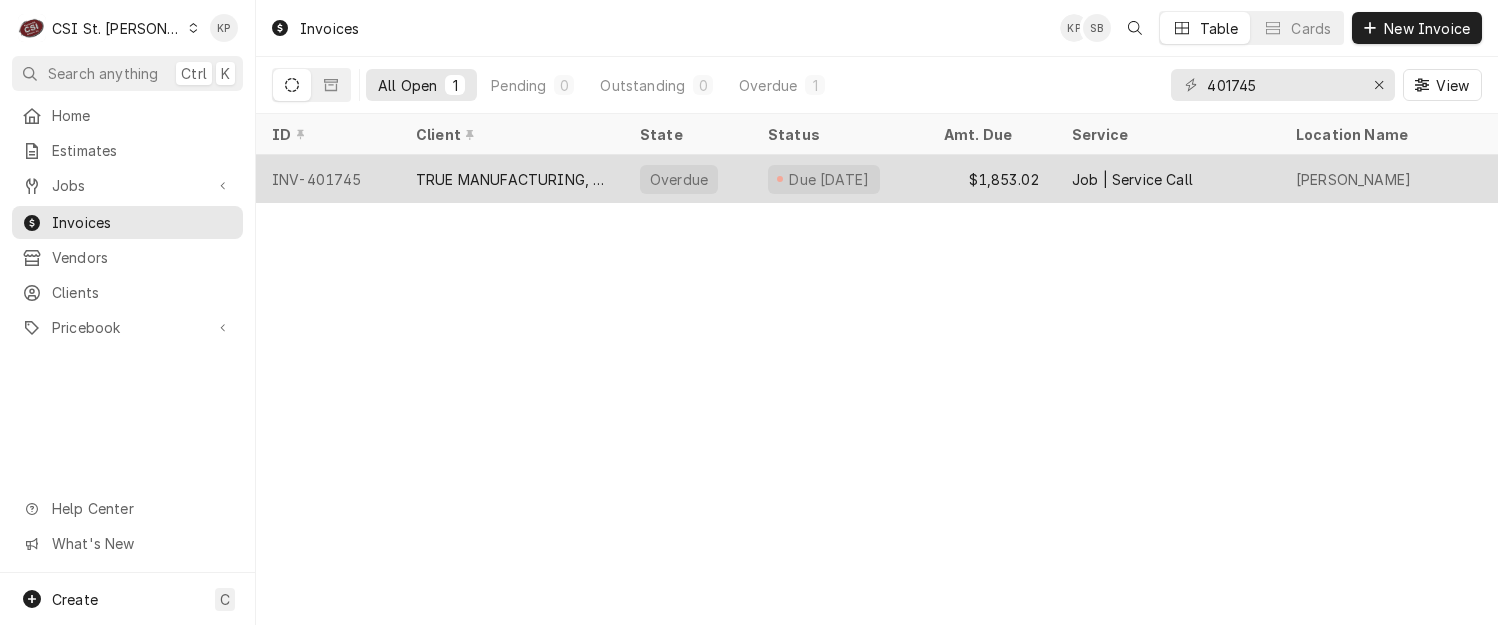 click on "INV-401745" at bounding box center (328, 179) 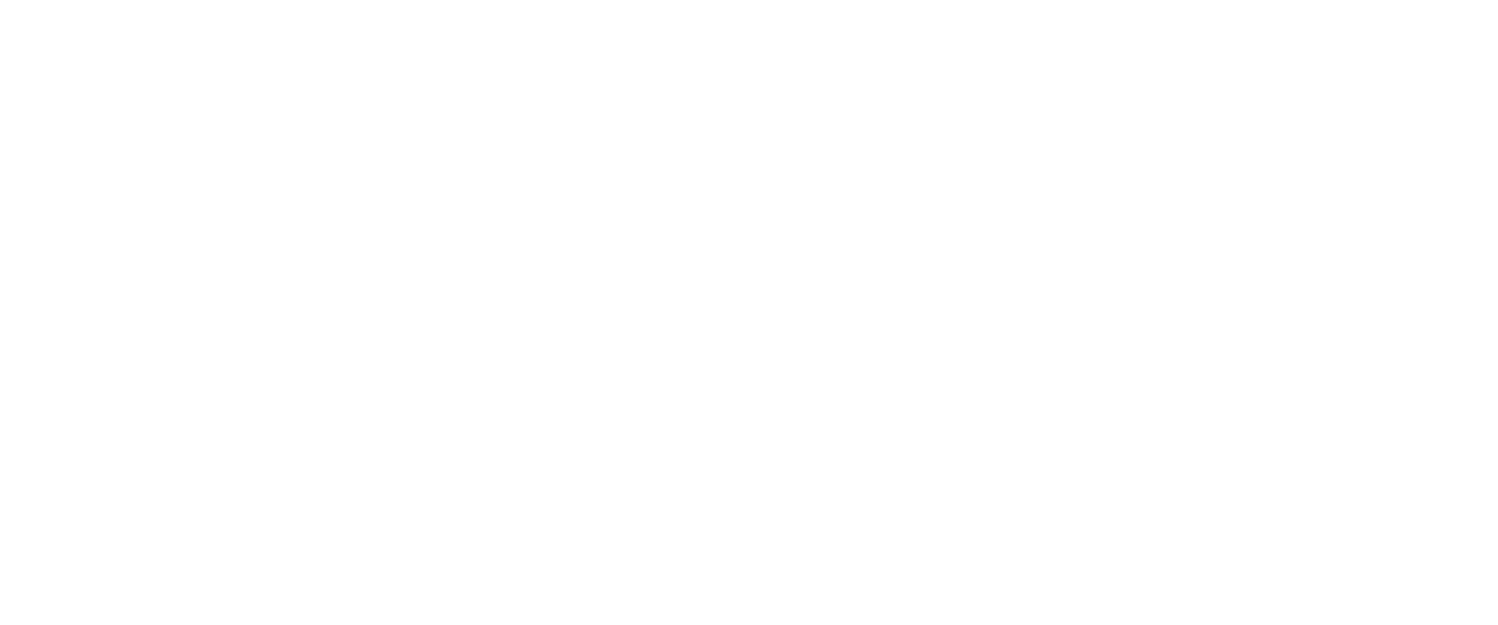 scroll, scrollTop: 0, scrollLeft: 0, axis: both 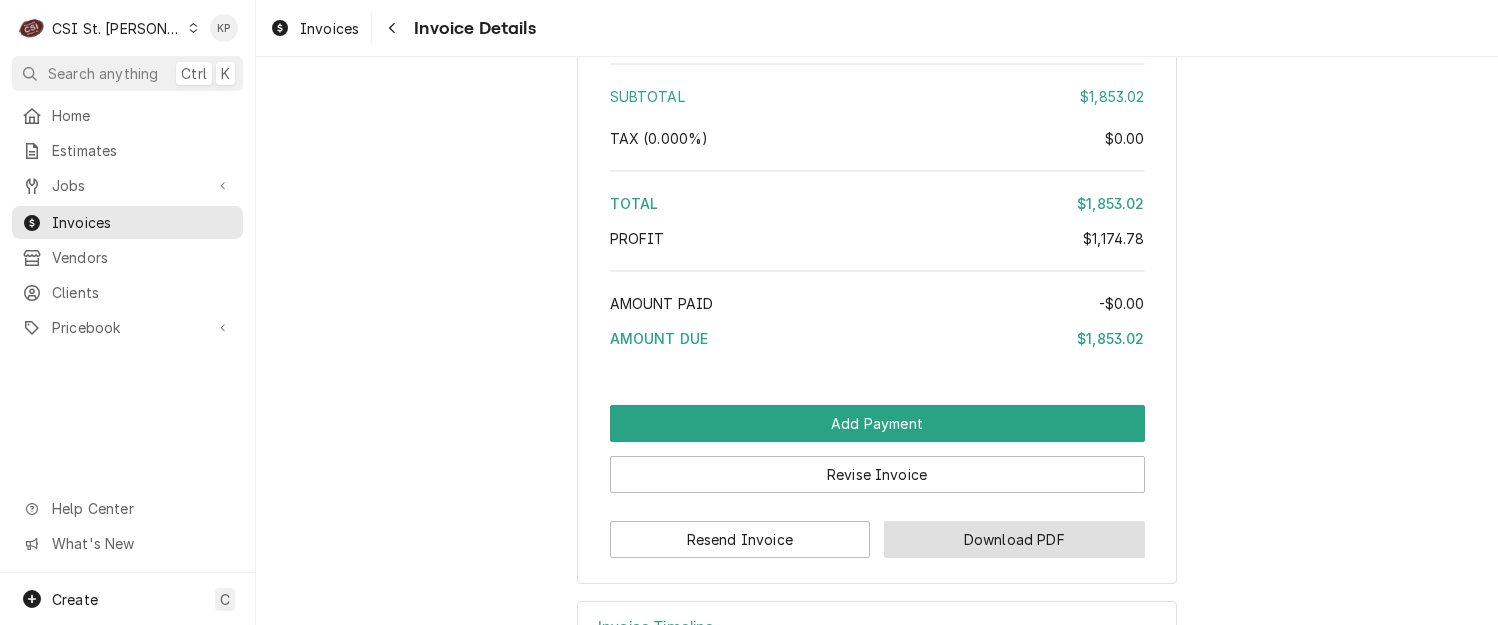 click on "Download PDF" at bounding box center (1014, 539) 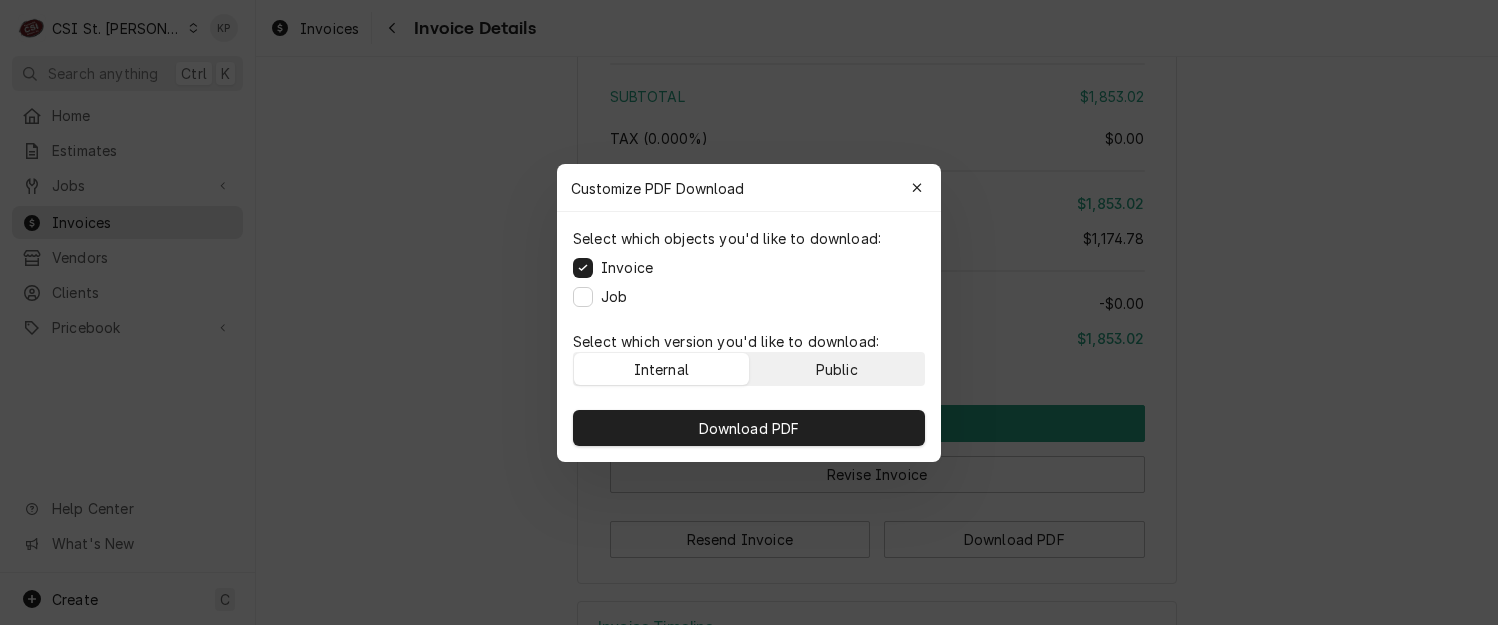 click on "Public" at bounding box center (837, 369) 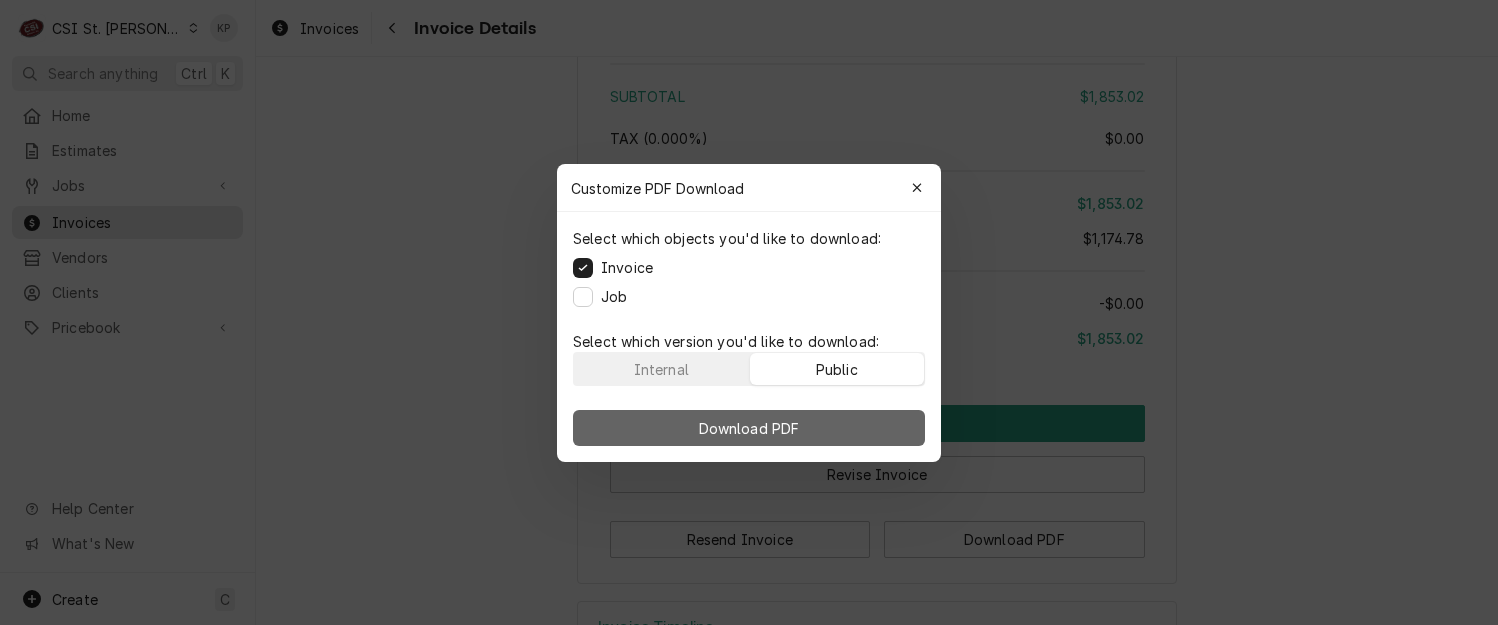 click on "Download PDF" at bounding box center (749, 428) 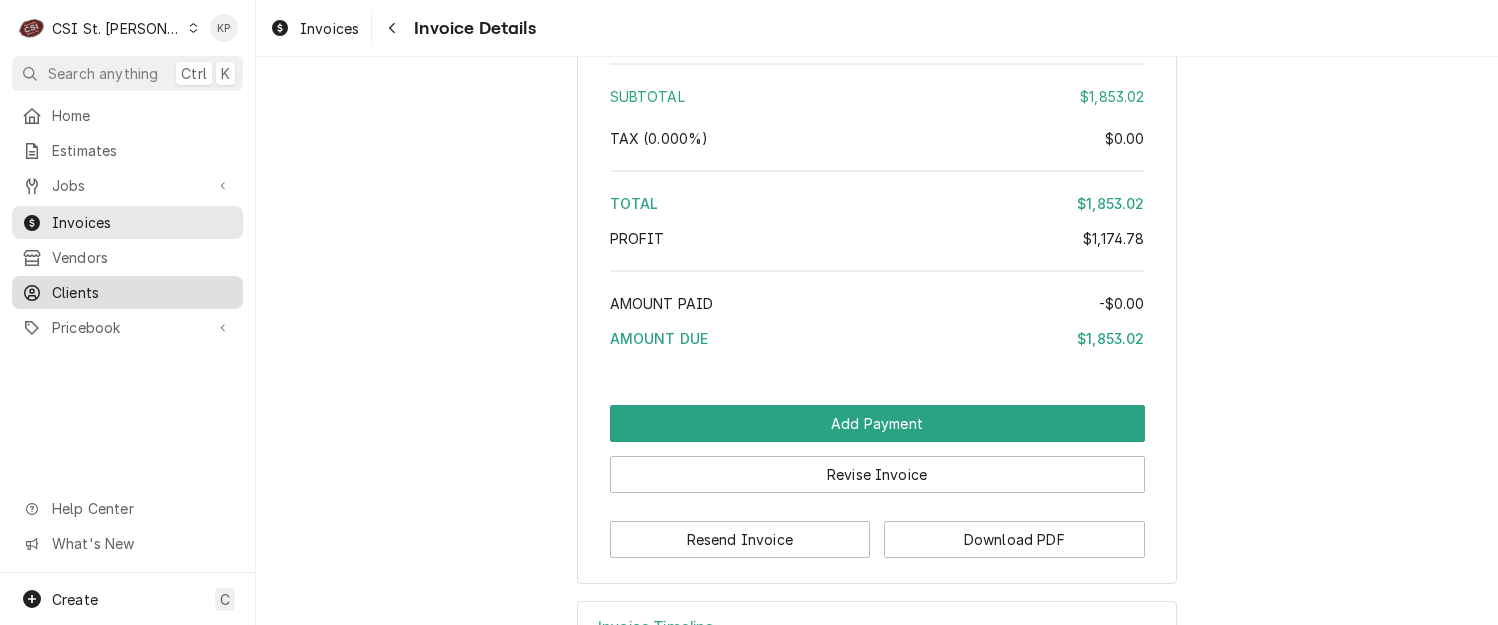 click on "Clients" at bounding box center (142, 292) 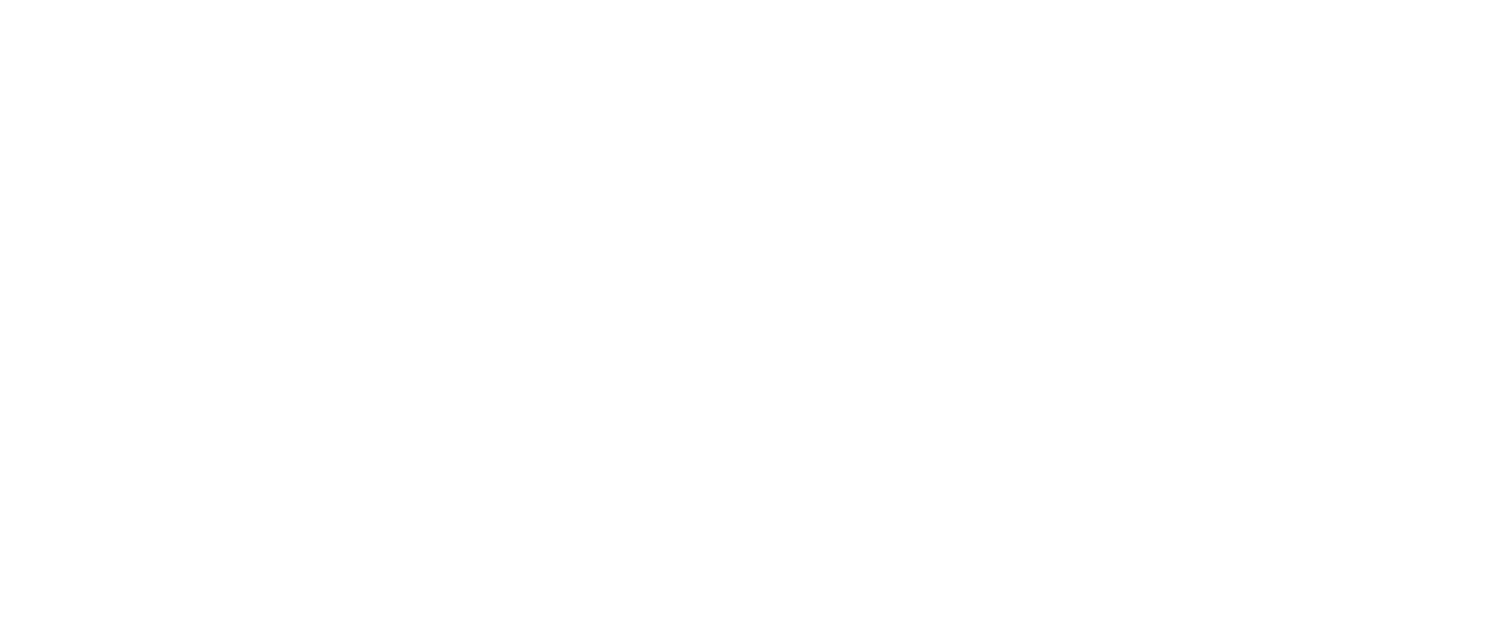 scroll, scrollTop: 0, scrollLeft: 0, axis: both 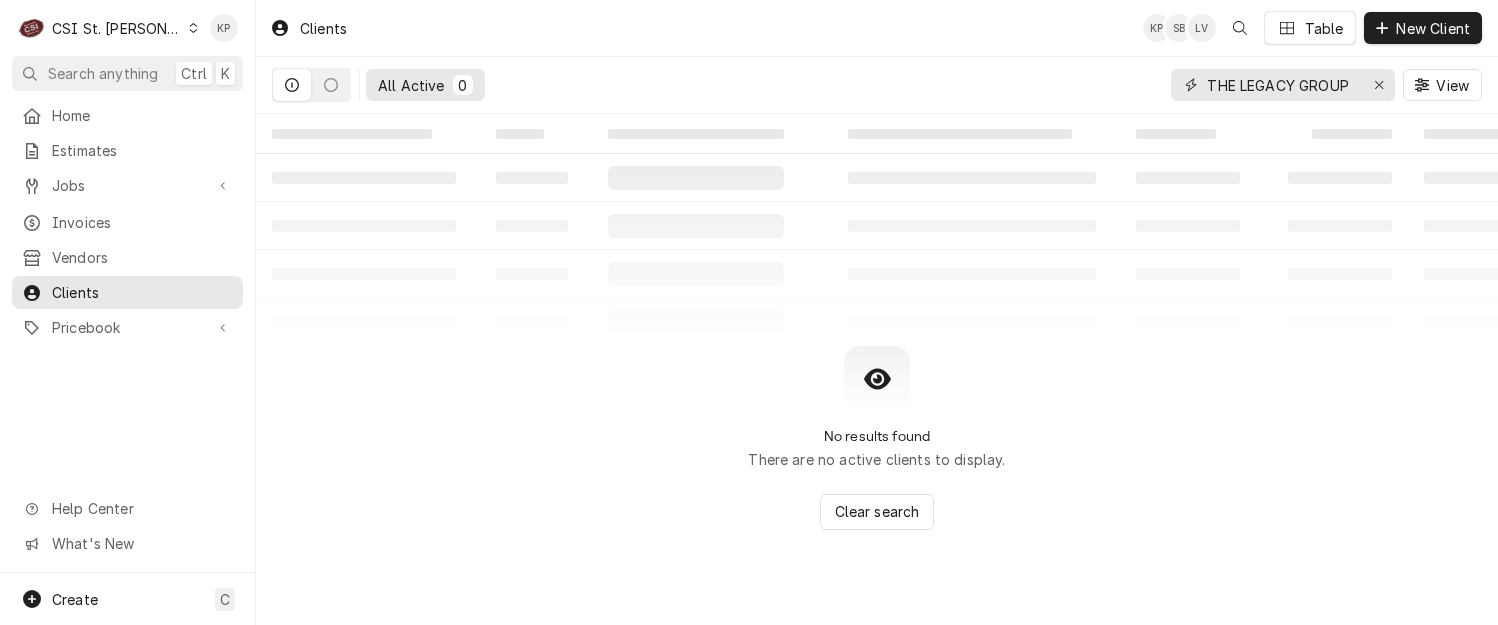 drag, startPoint x: 1381, startPoint y: 83, endPoint x: 1366, endPoint y: 87, distance: 15.524175 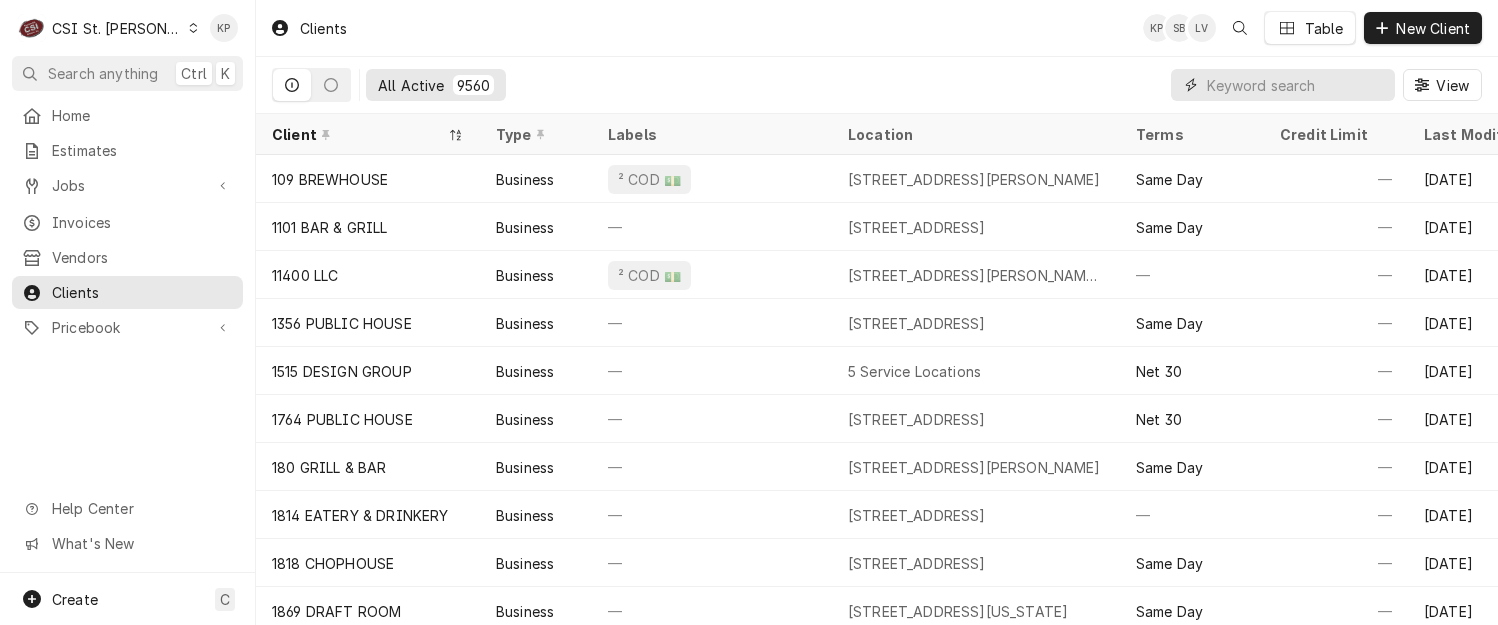 paste on "TUCANOS BRAZILIAN GRILL" 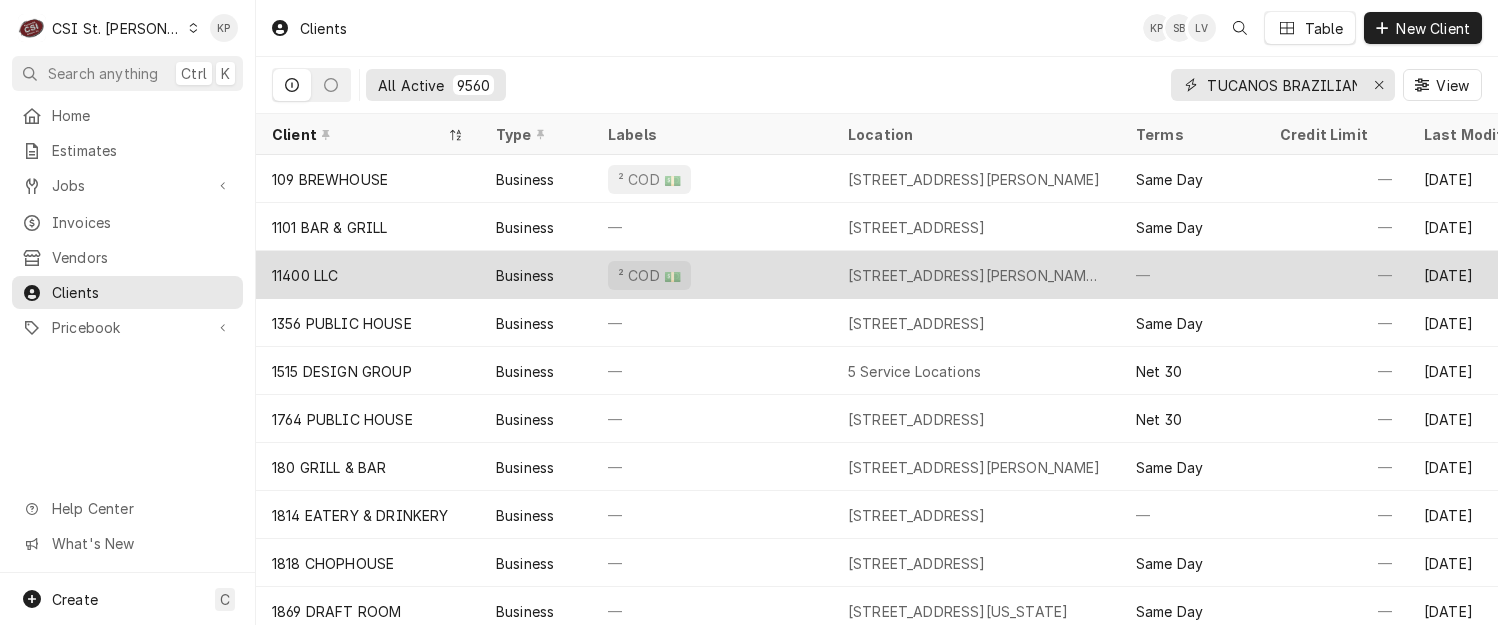 scroll, scrollTop: 0, scrollLeft: 51, axis: horizontal 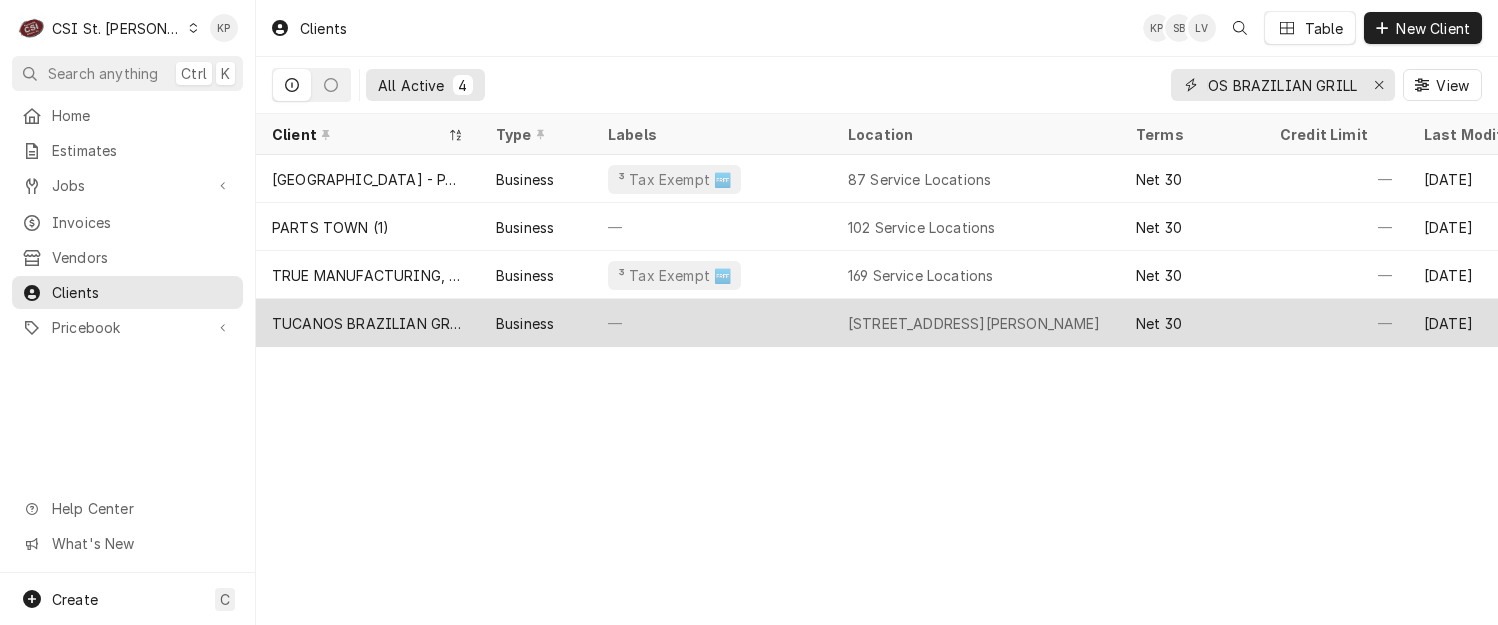 type on "TUCANOS BRAZILIAN GRILL" 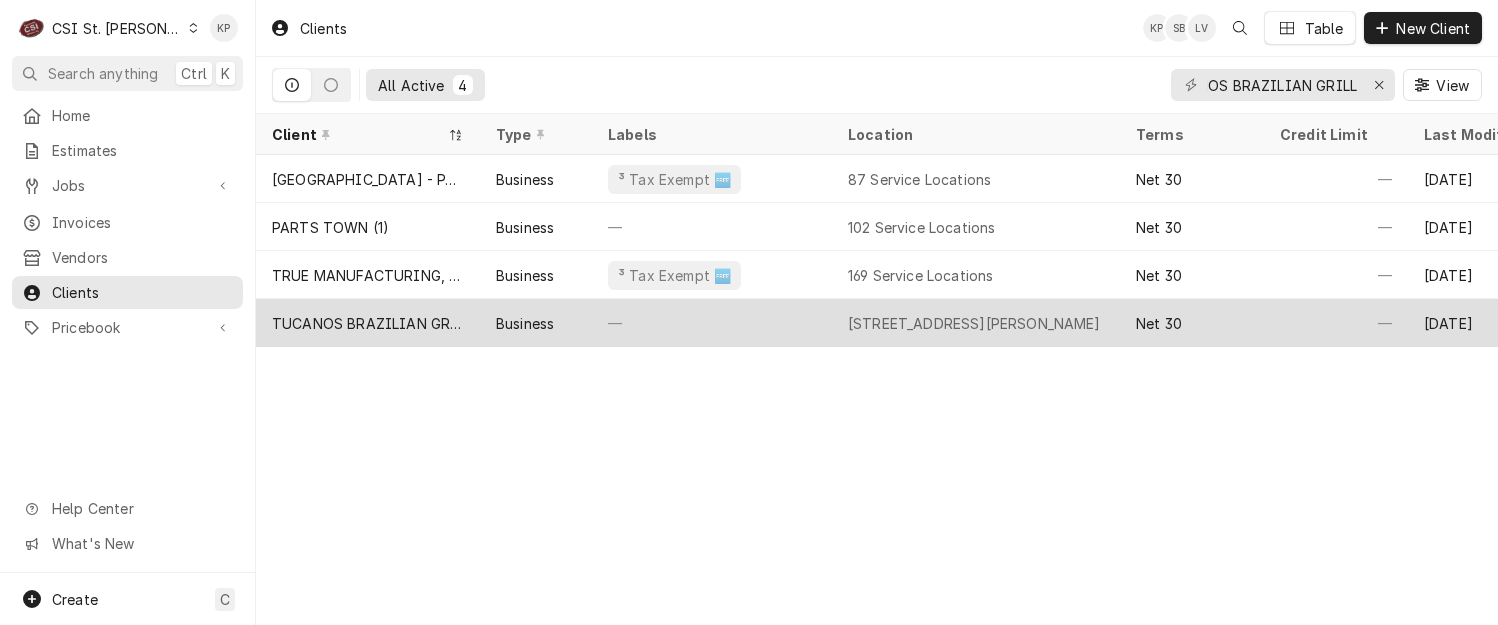 scroll, scrollTop: 0, scrollLeft: 0, axis: both 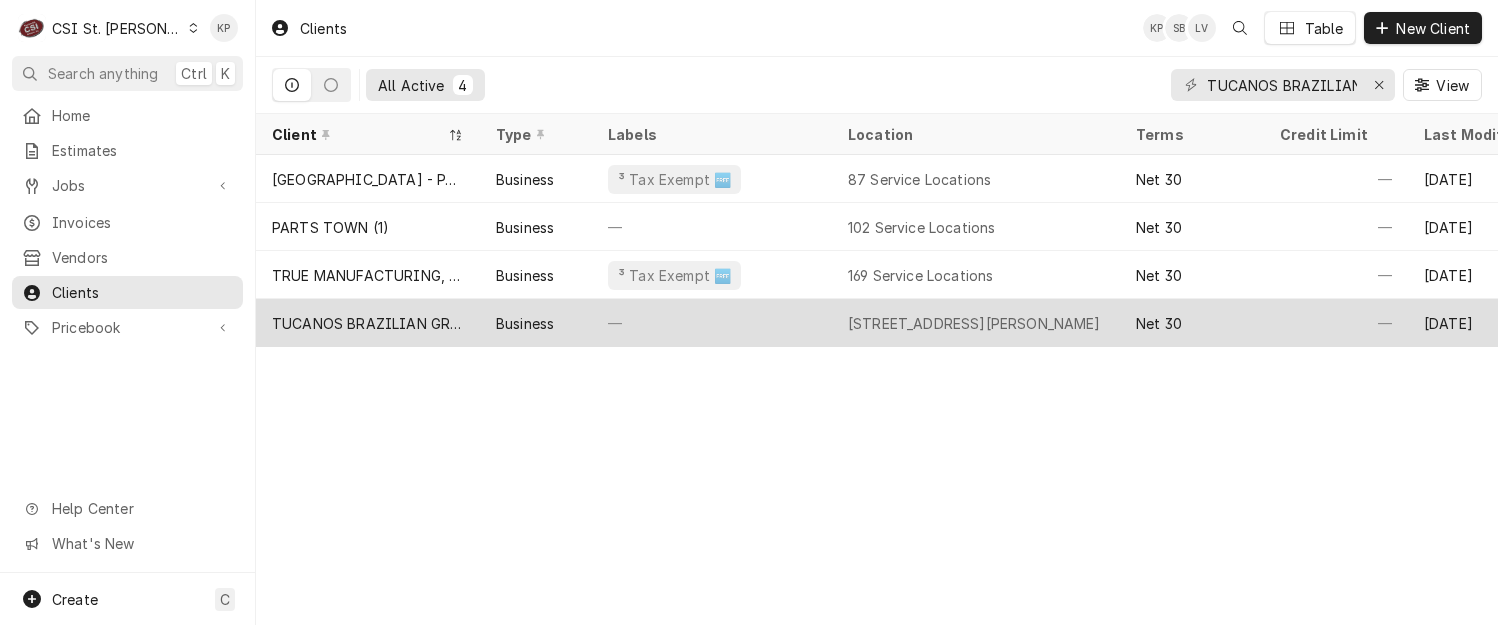 click on "TUCANOS BRAZILIAN GRILL" at bounding box center (368, 323) 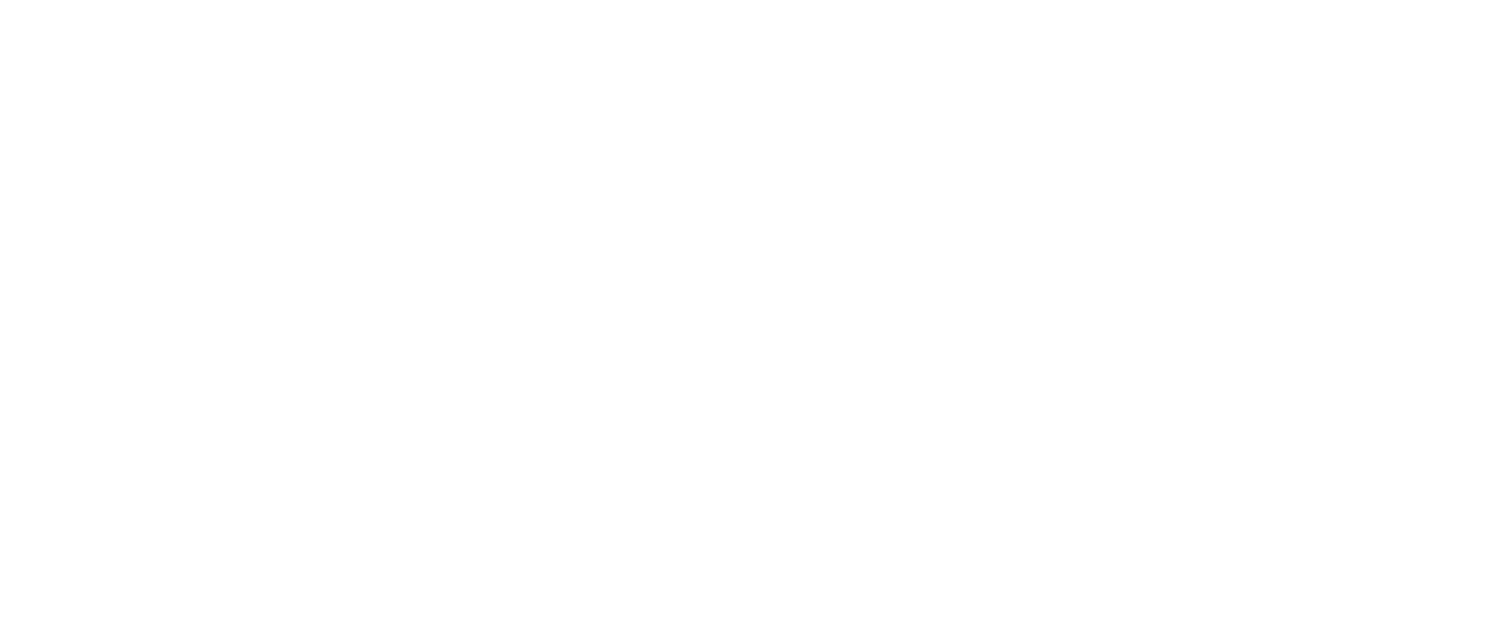 scroll, scrollTop: 0, scrollLeft: 0, axis: both 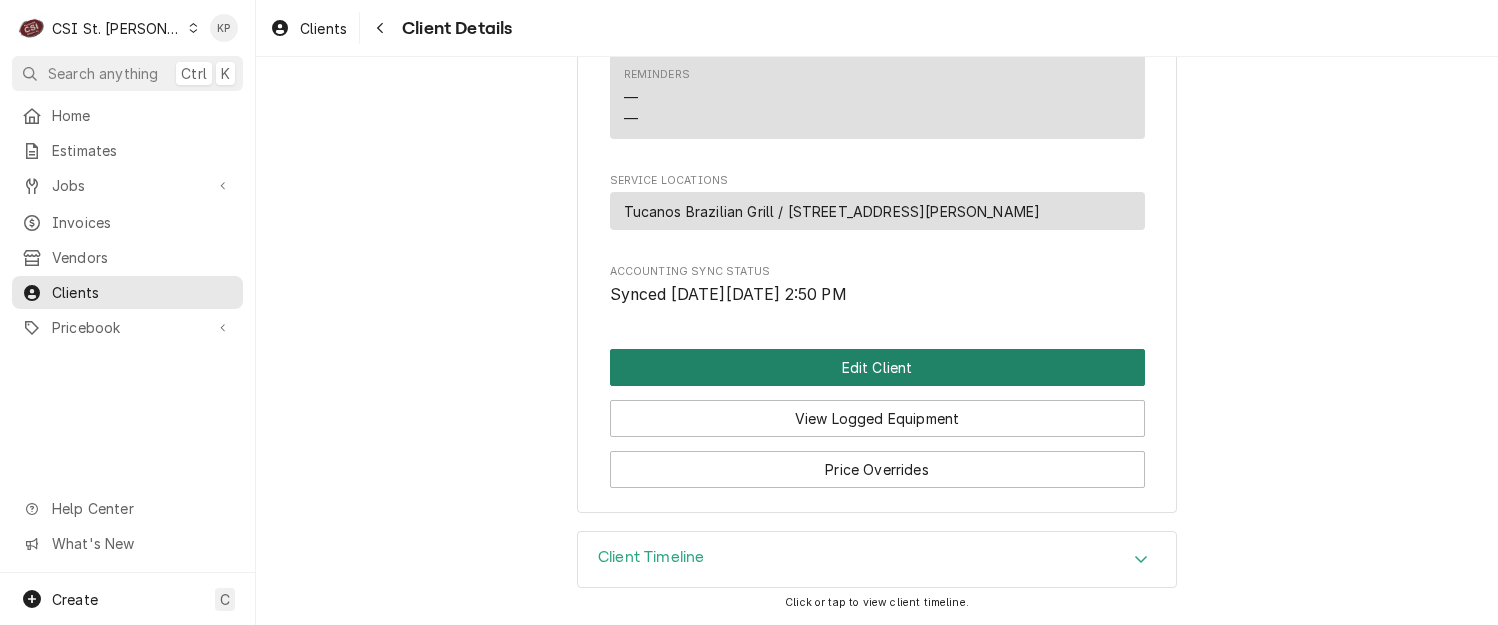 click on "Edit Client" at bounding box center (877, 367) 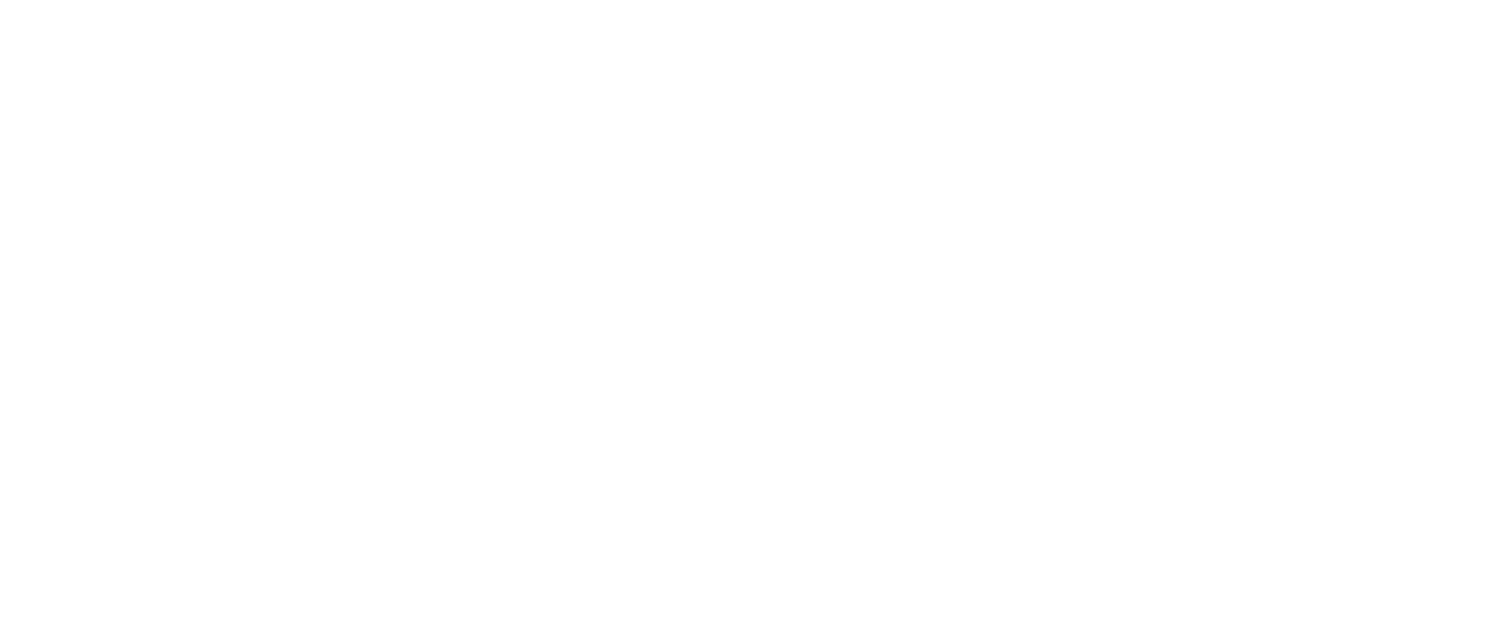 scroll, scrollTop: 0, scrollLeft: 0, axis: both 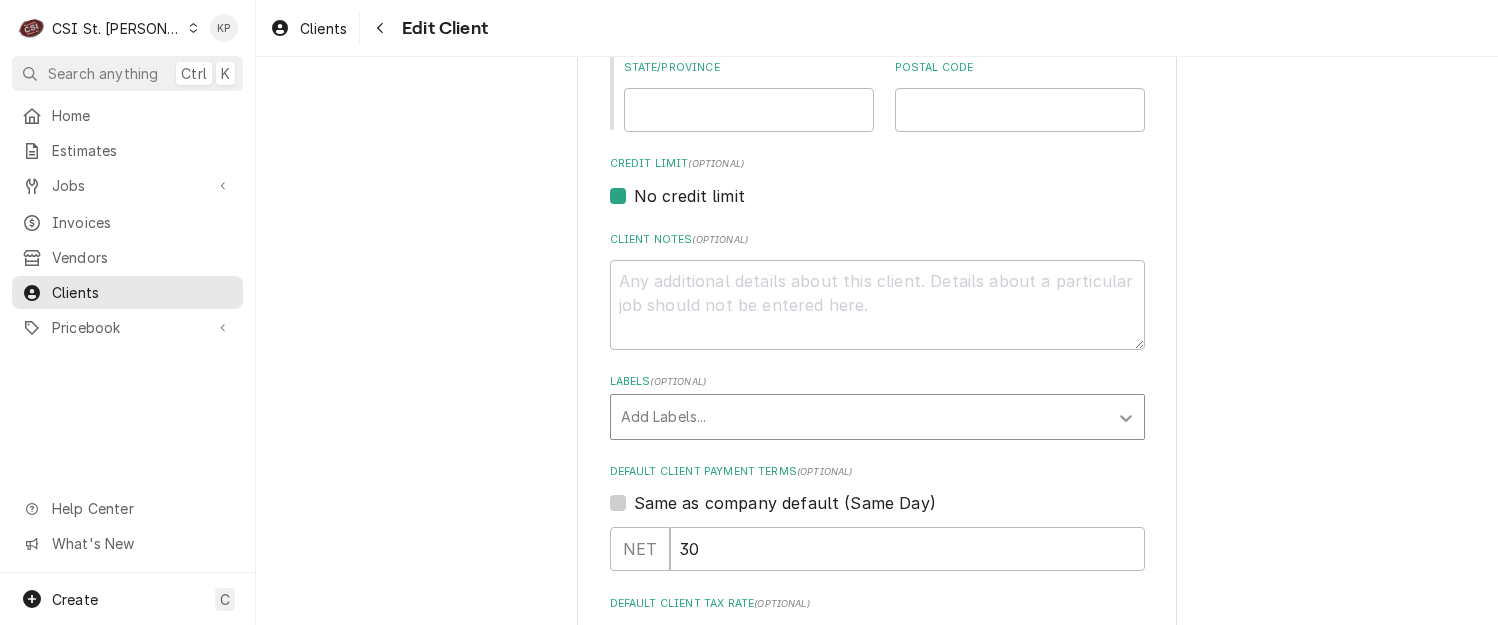 click 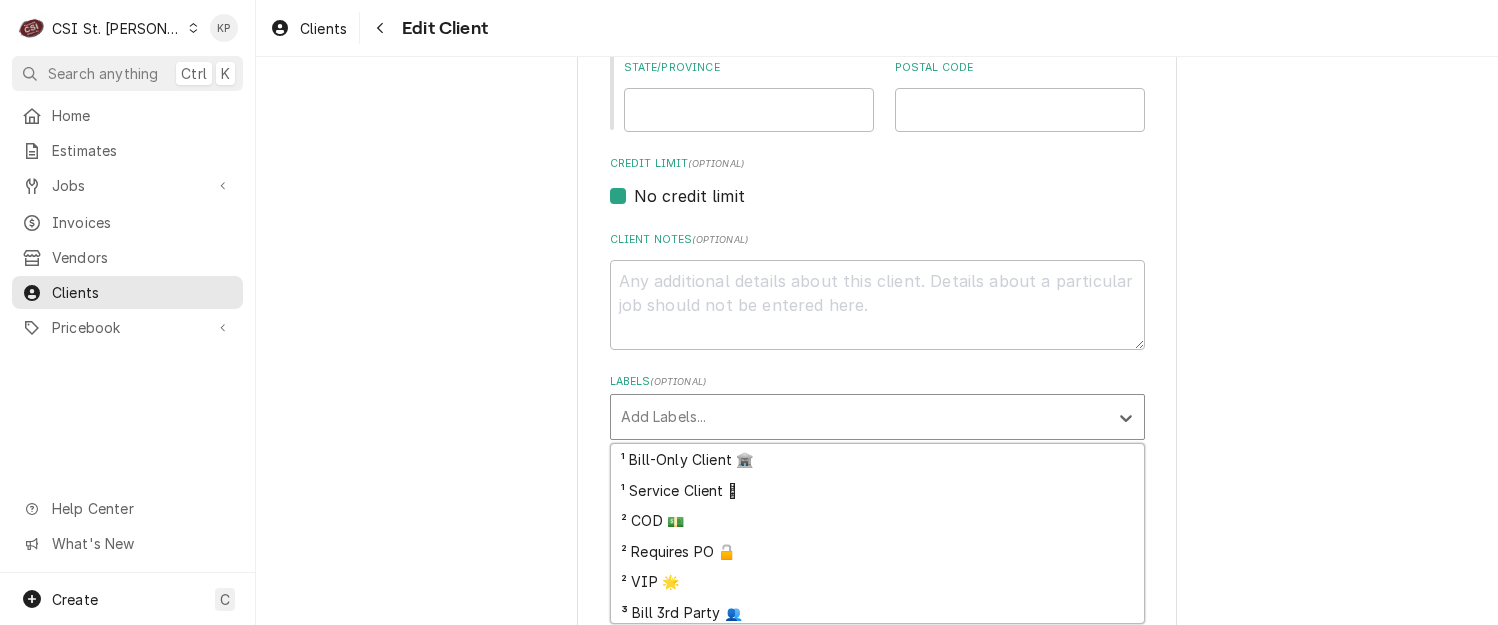 scroll, scrollTop: 189, scrollLeft: 0, axis: vertical 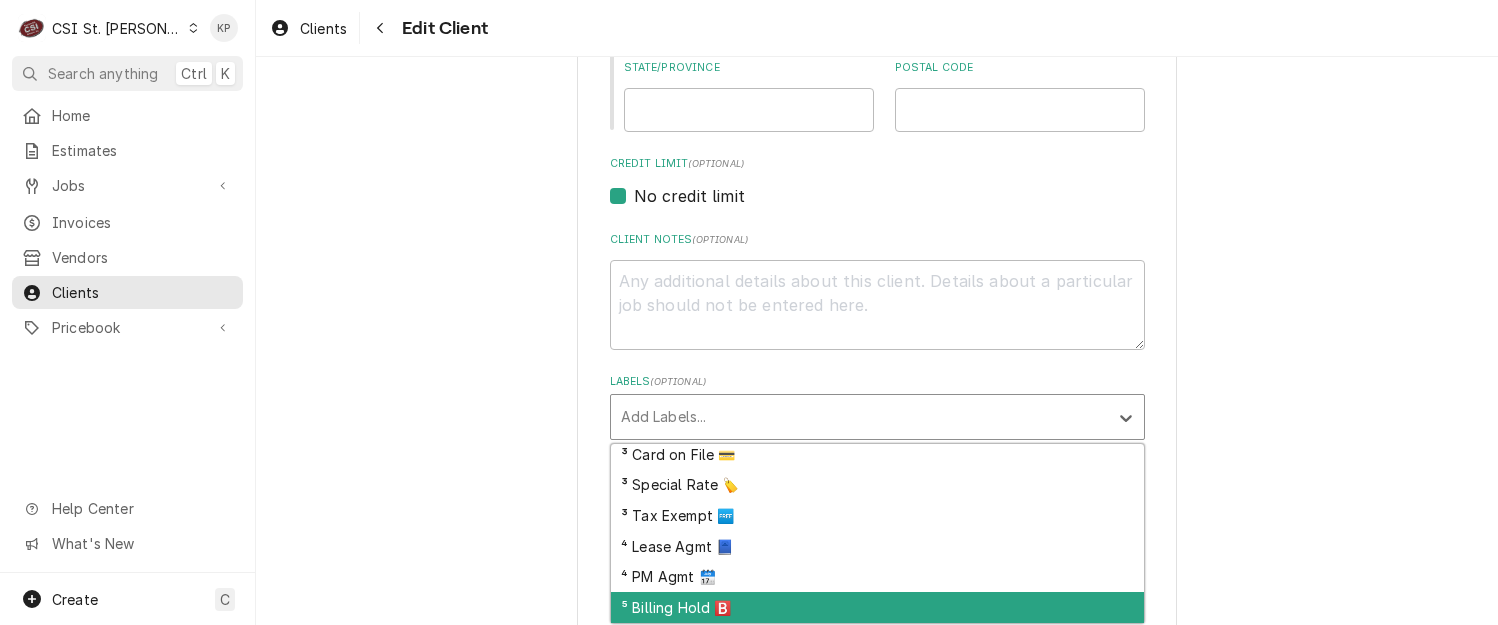 click on "⁵ Billing Hold 🅱️" at bounding box center [877, 607] 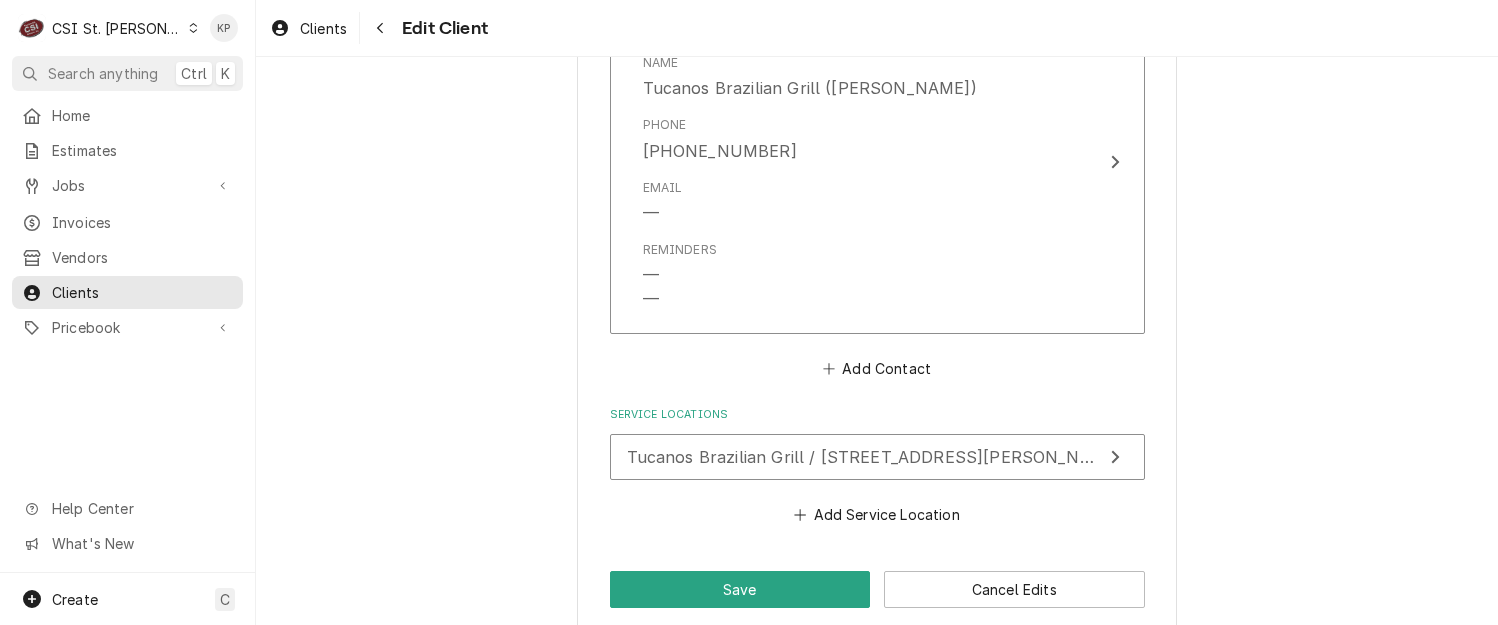 scroll, scrollTop: 2474, scrollLeft: 0, axis: vertical 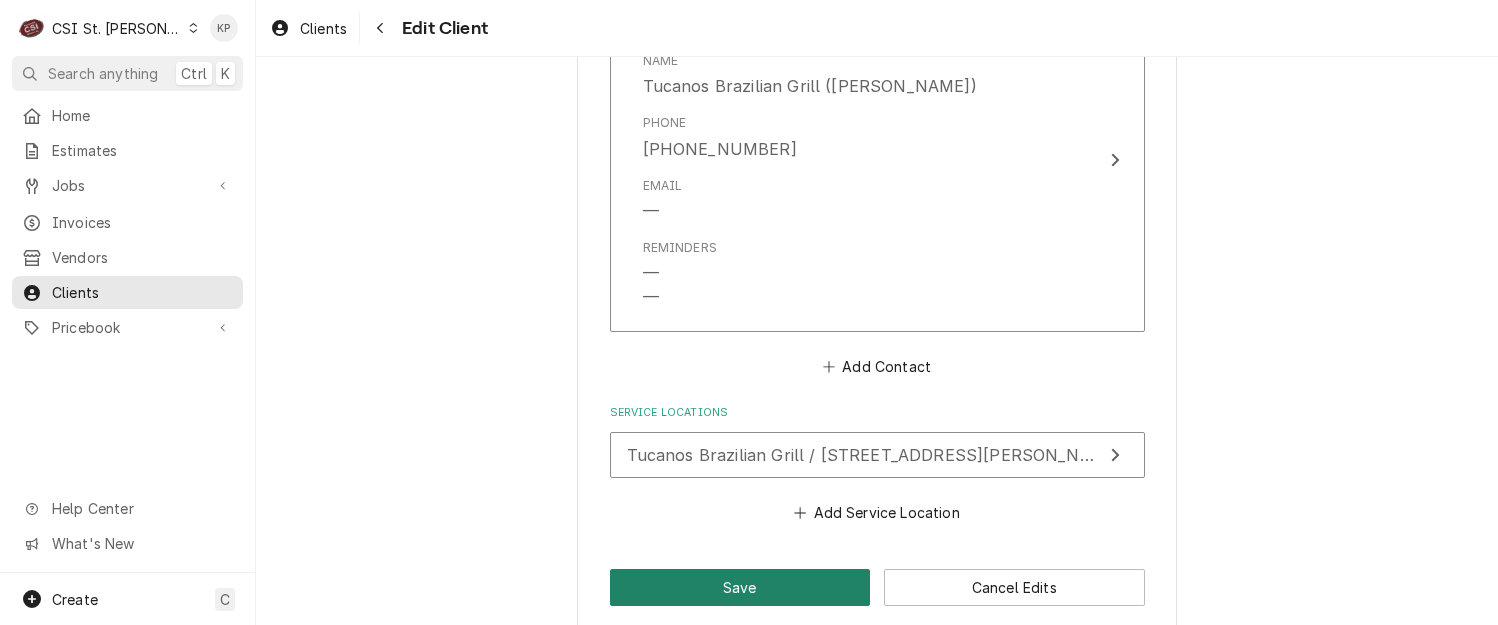 click on "Save" at bounding box center (740, 587) 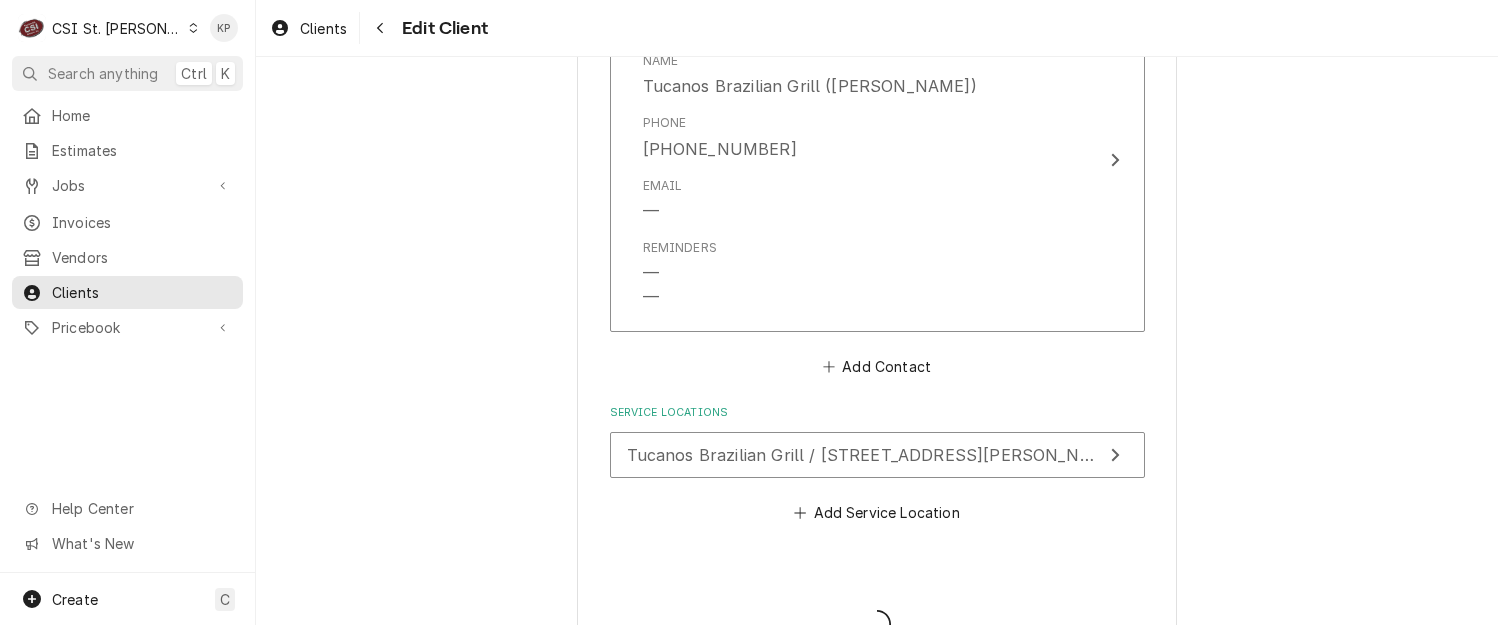 type on "x" 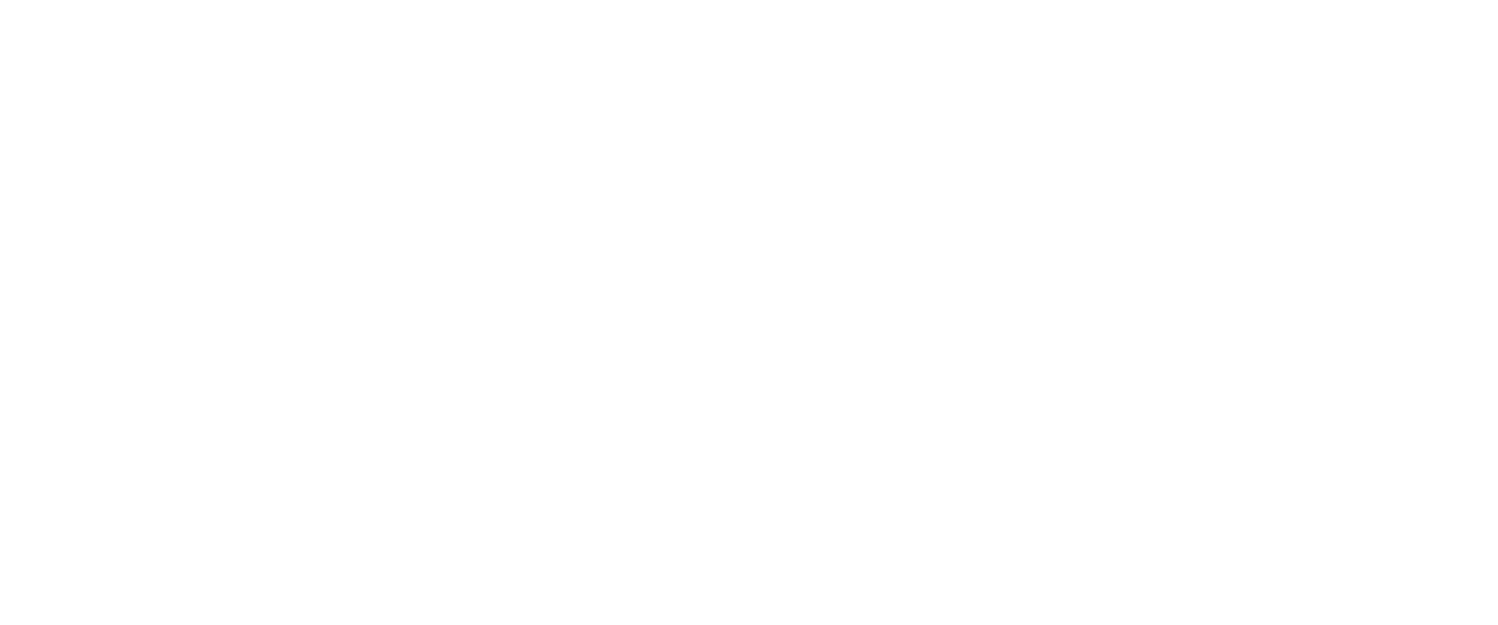 scroll, scrollTop: 0, scrollLeft: 0, axis: both 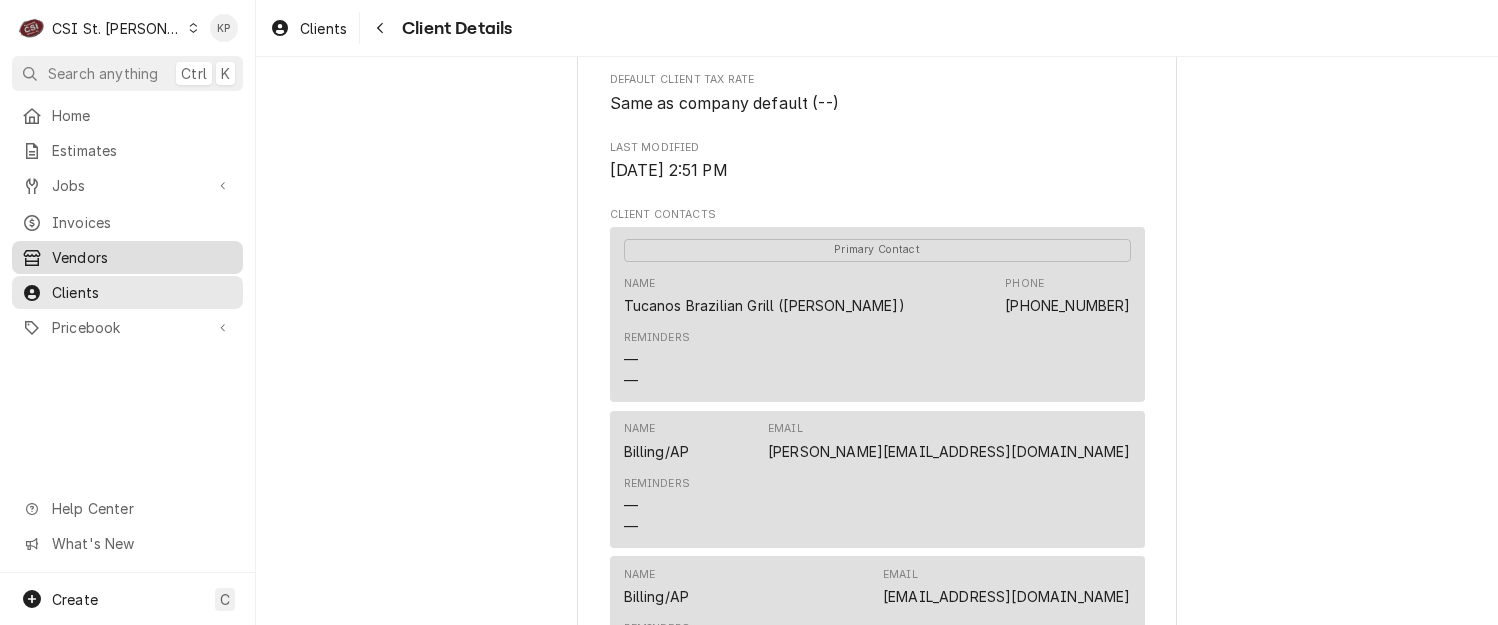 click on "Vendors" at bounding box center [127, 257] 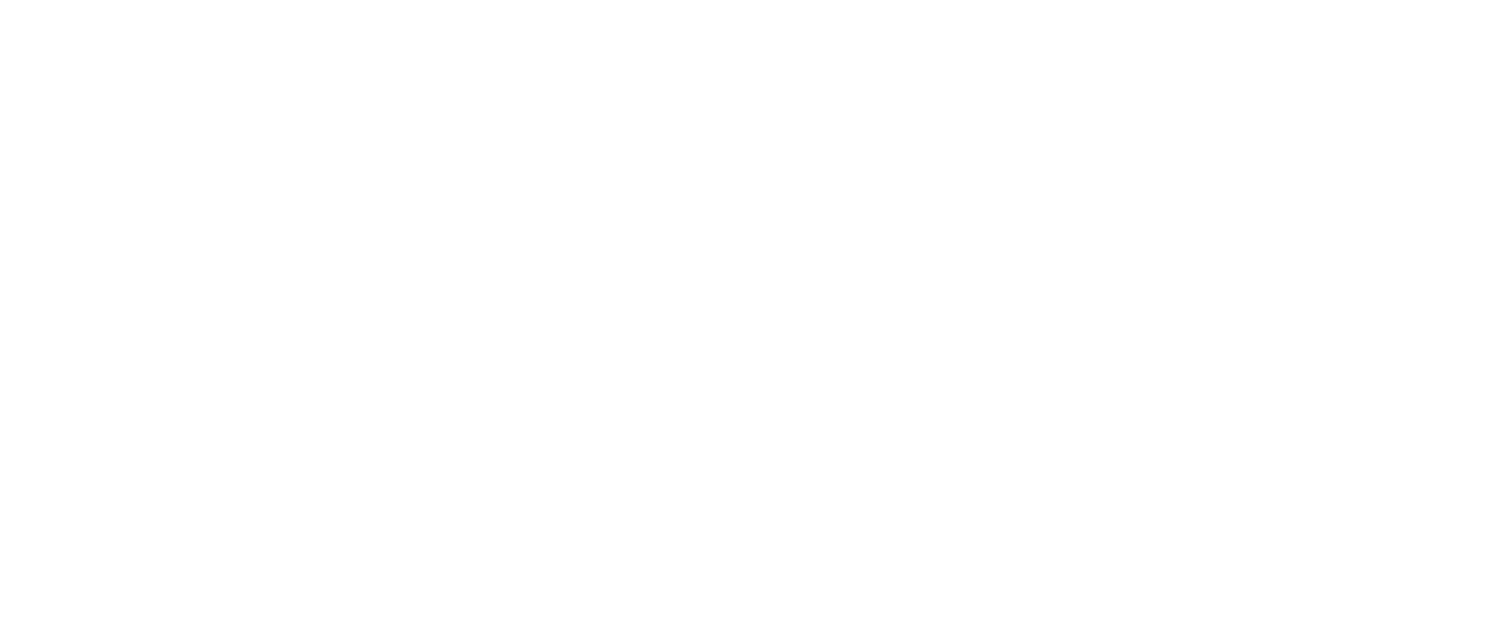 scroll, scrollTop: 0, scrollLeft: 0, axis: both 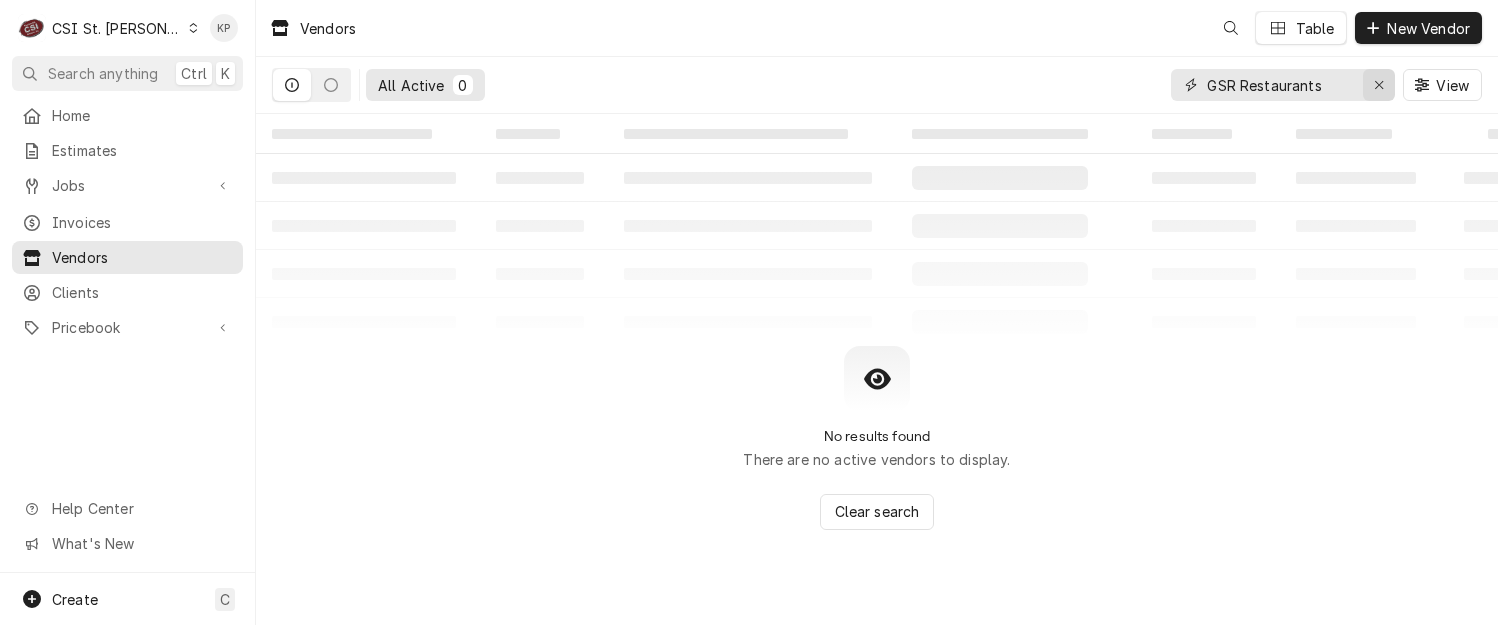 click 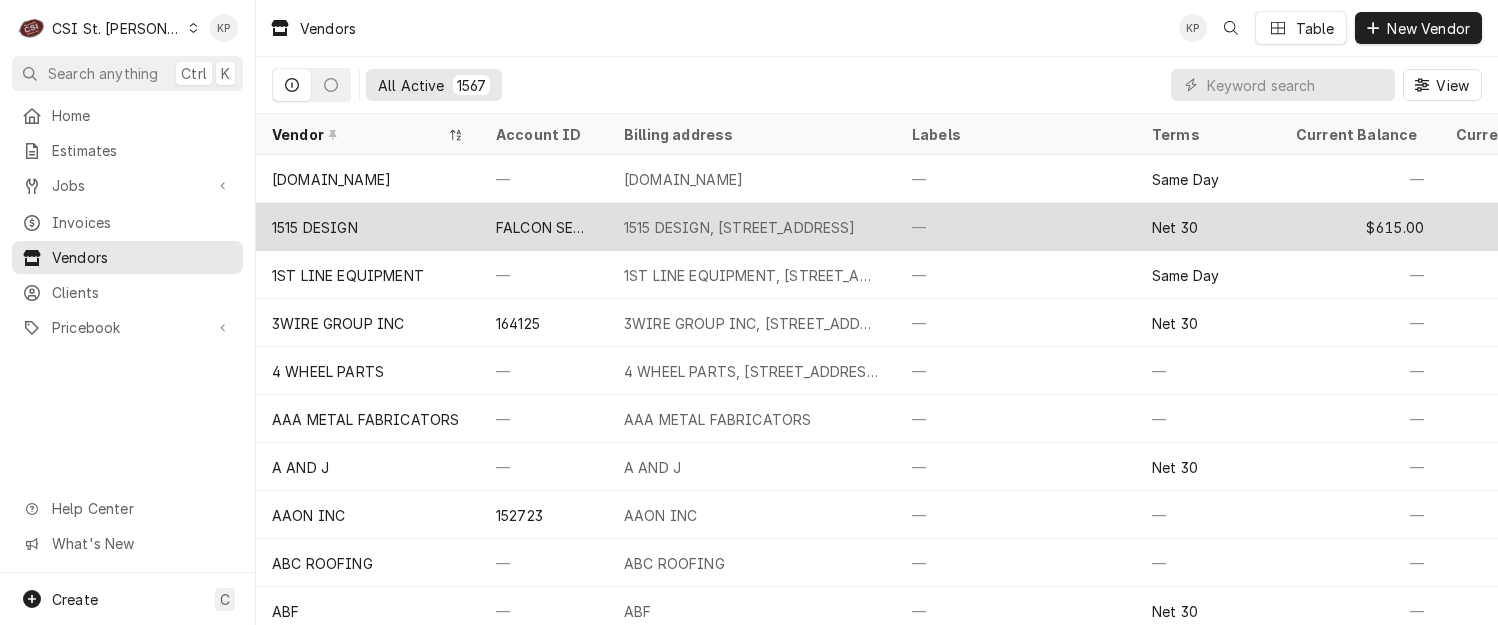 click on "Invoices" at bounding box center (142, 222) 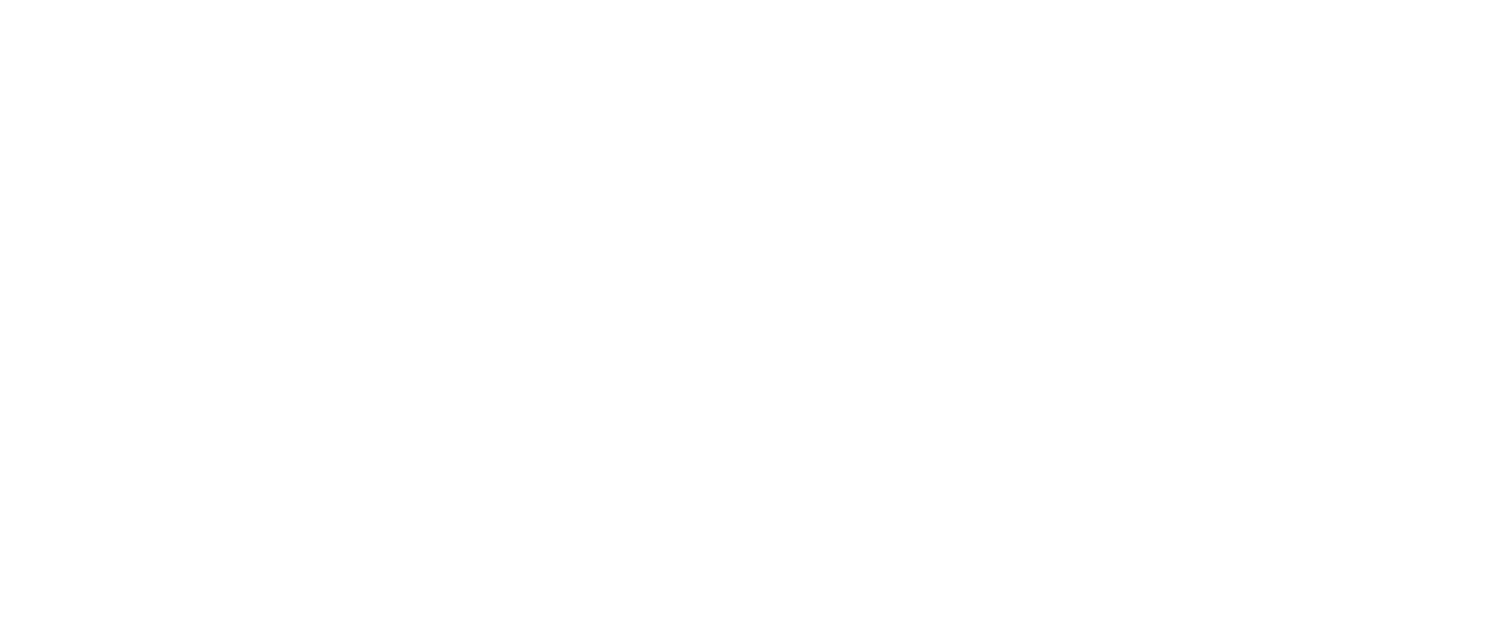 scroll, scrollTop: 0, scrollLeft: 0, axis: both 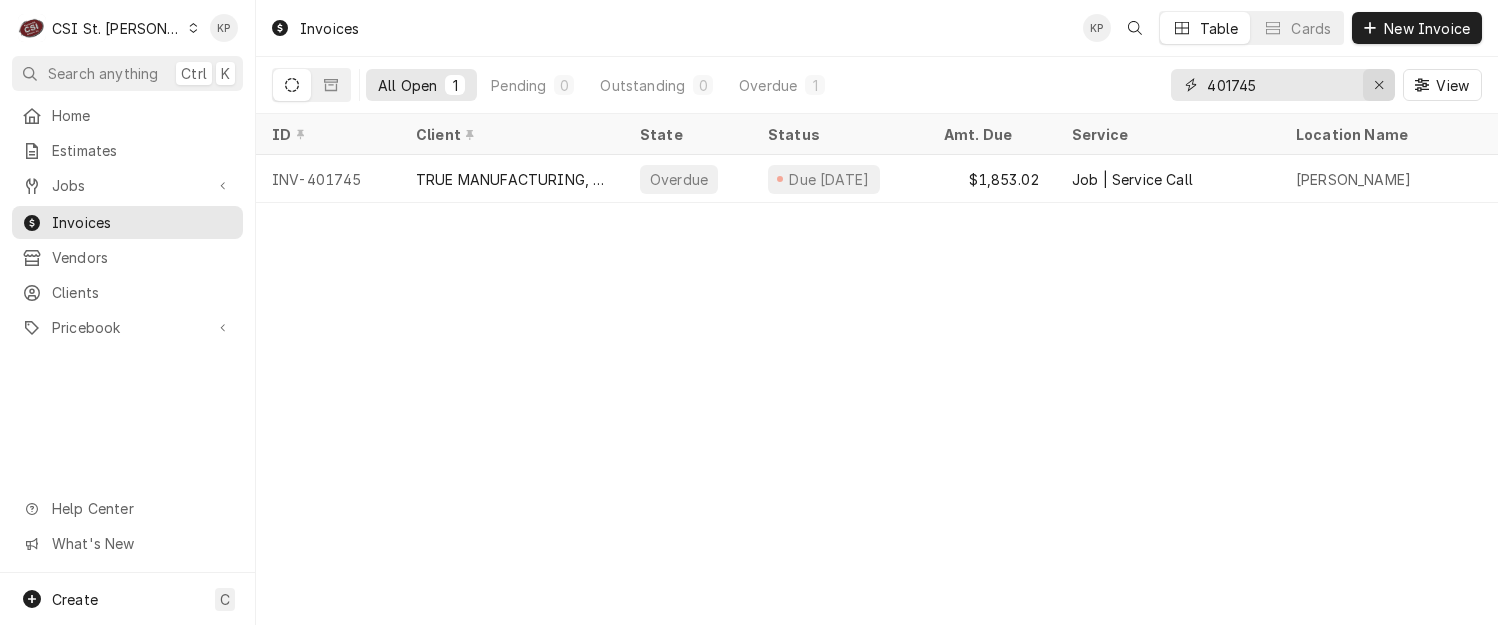 click 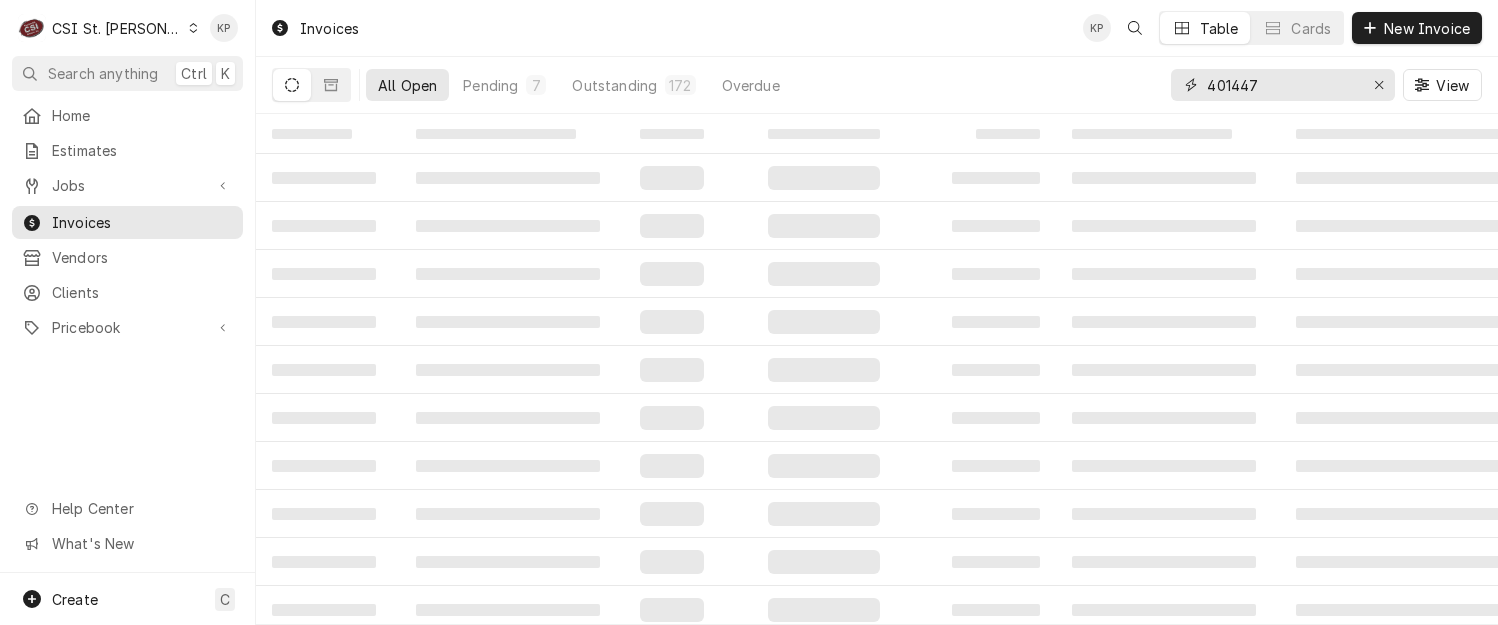 type on "401447" 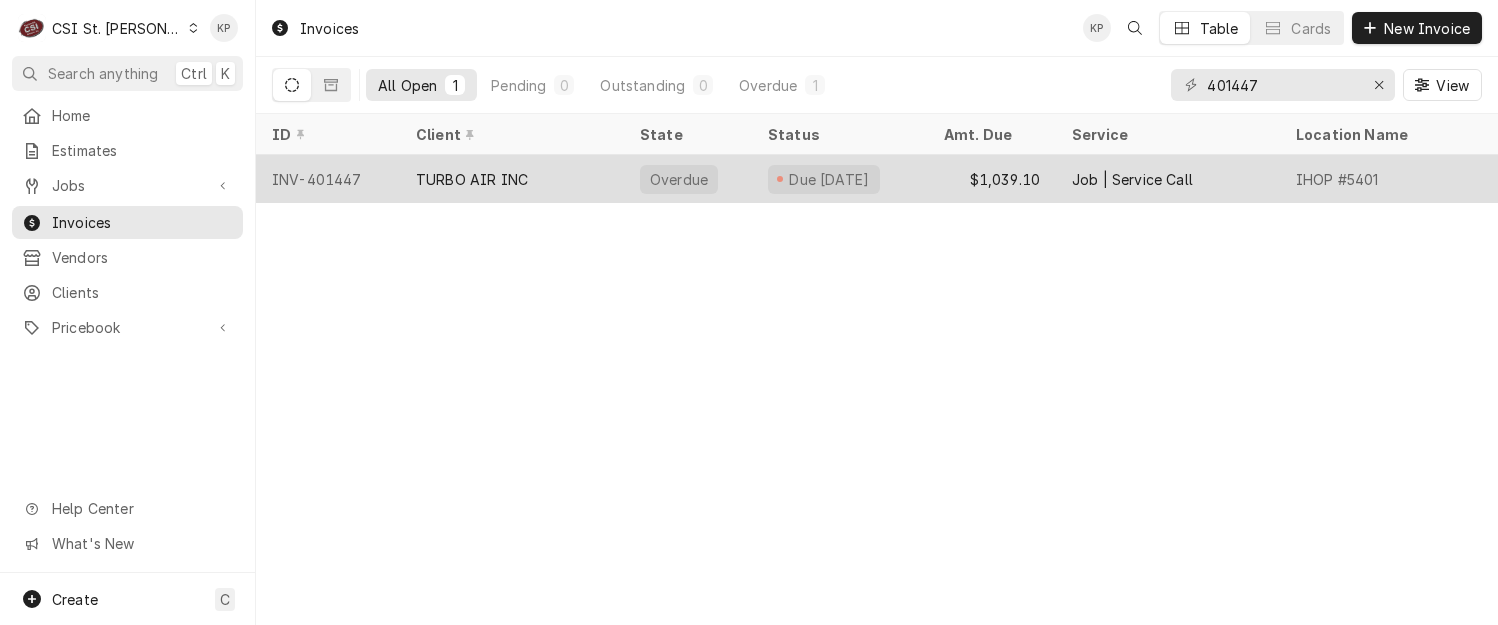click on "INV-401447" at bounding box center (328, 179) 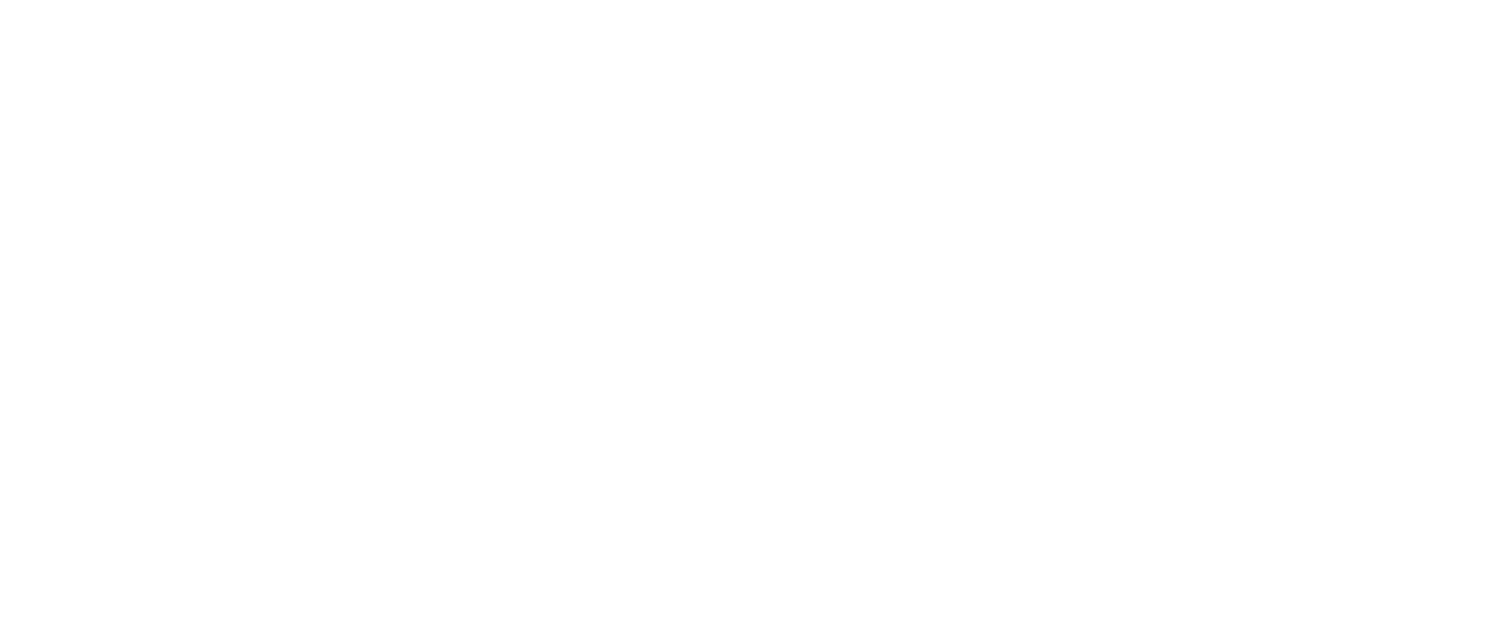 scroll, scrollTop: 0, scrollLeft: 0, axis: both 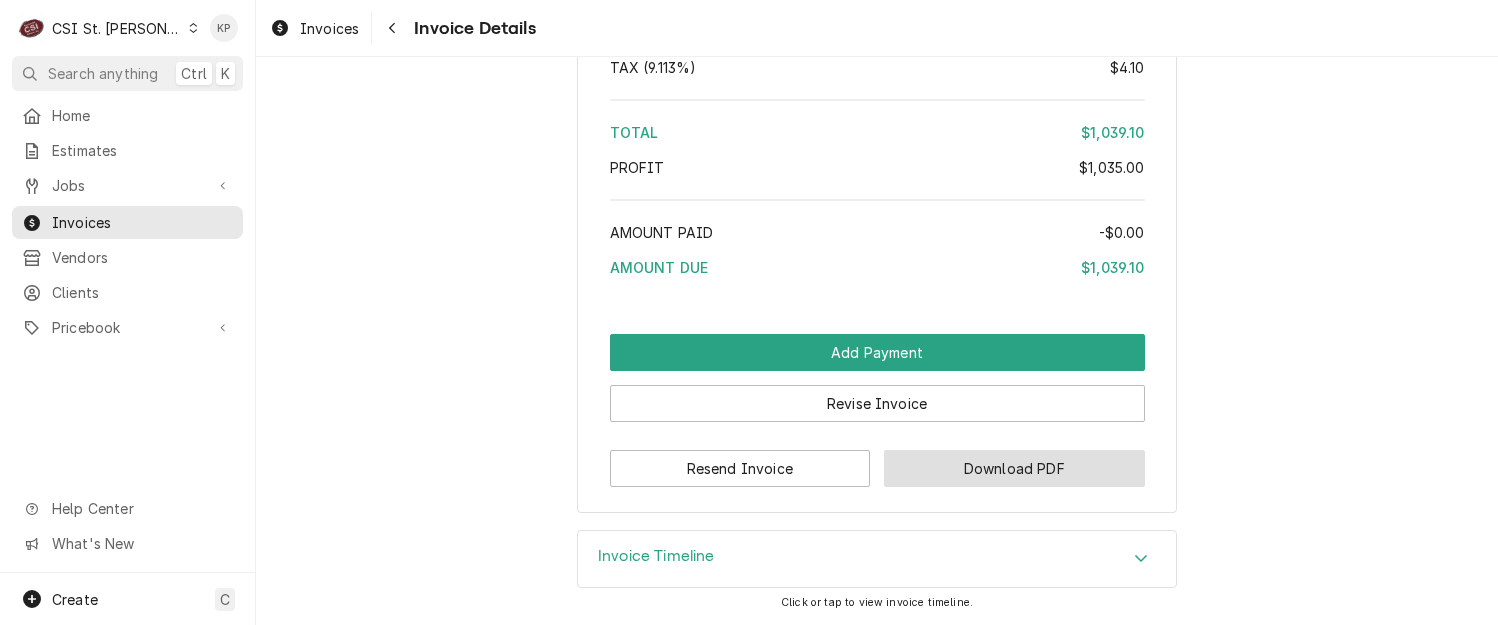 click on "Download PDF" at bounding box center (1014, 468) 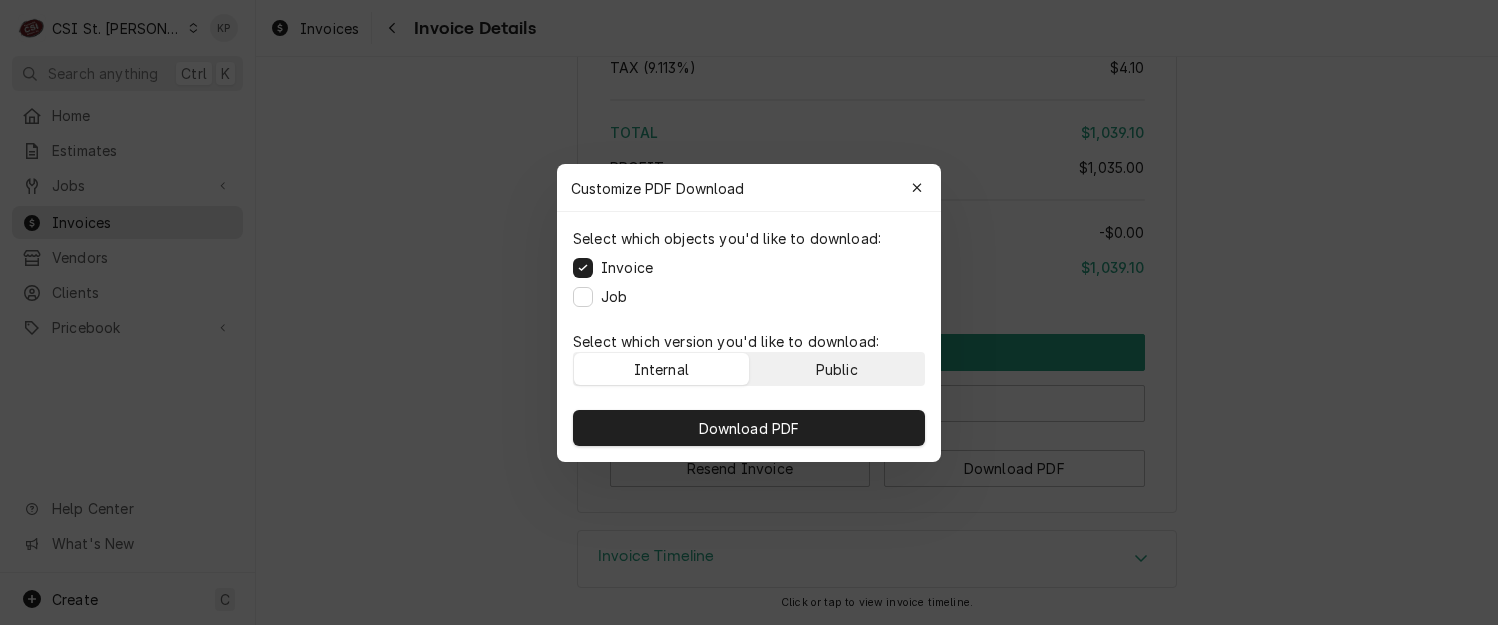 click on "Public" at bounding box center [837, 369] 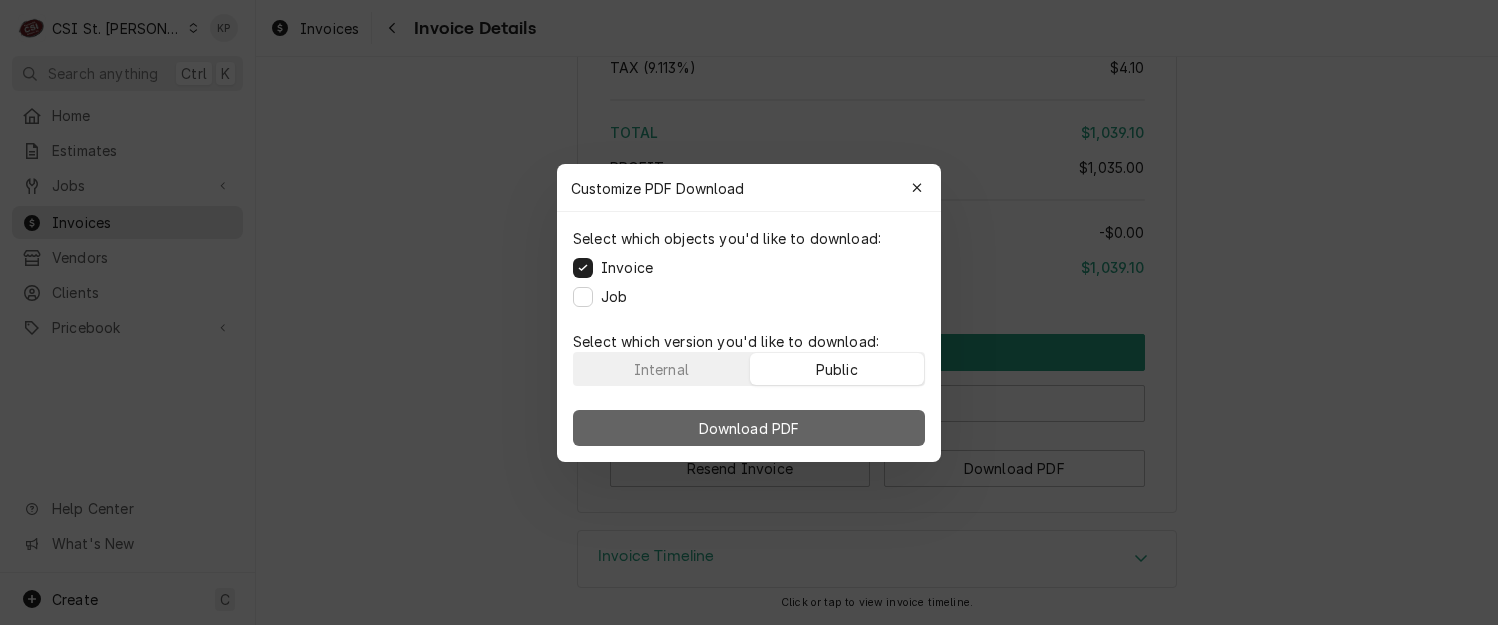click on "Download PDF" at bounding box center [749, 428] 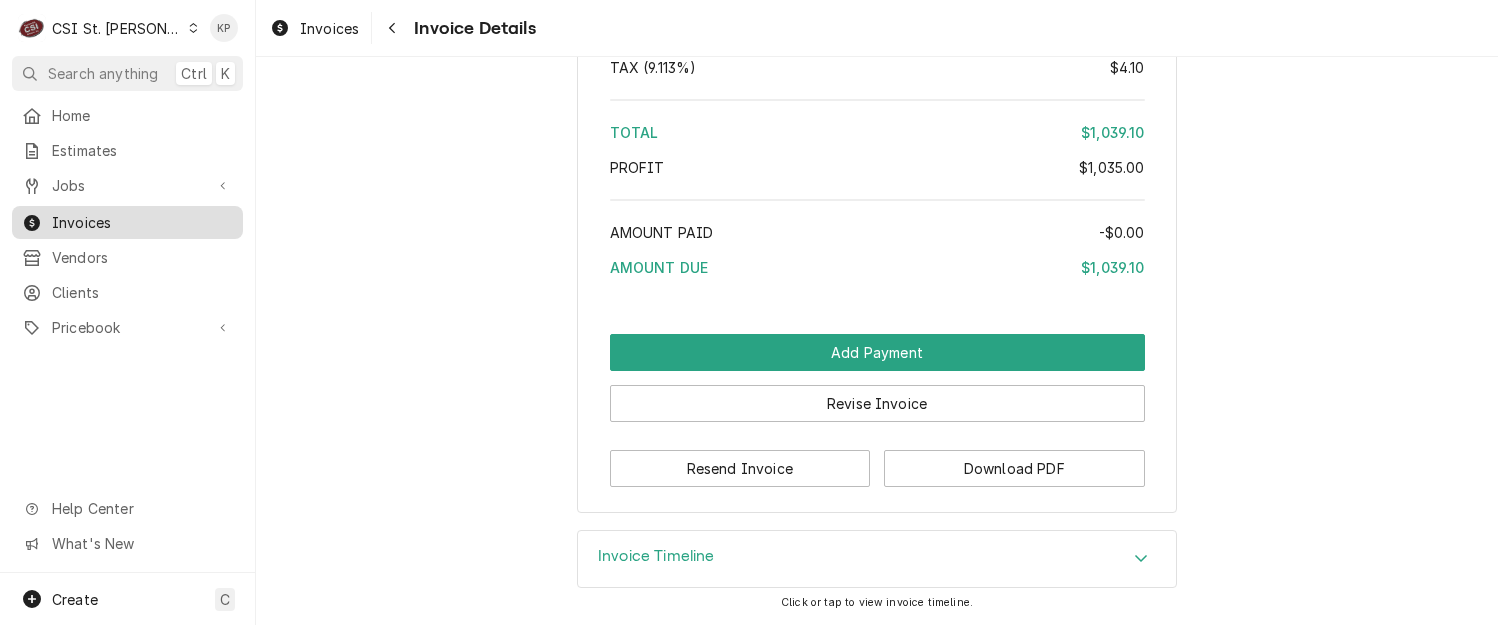 click on "Invoices" at bounding box center [142, 222] 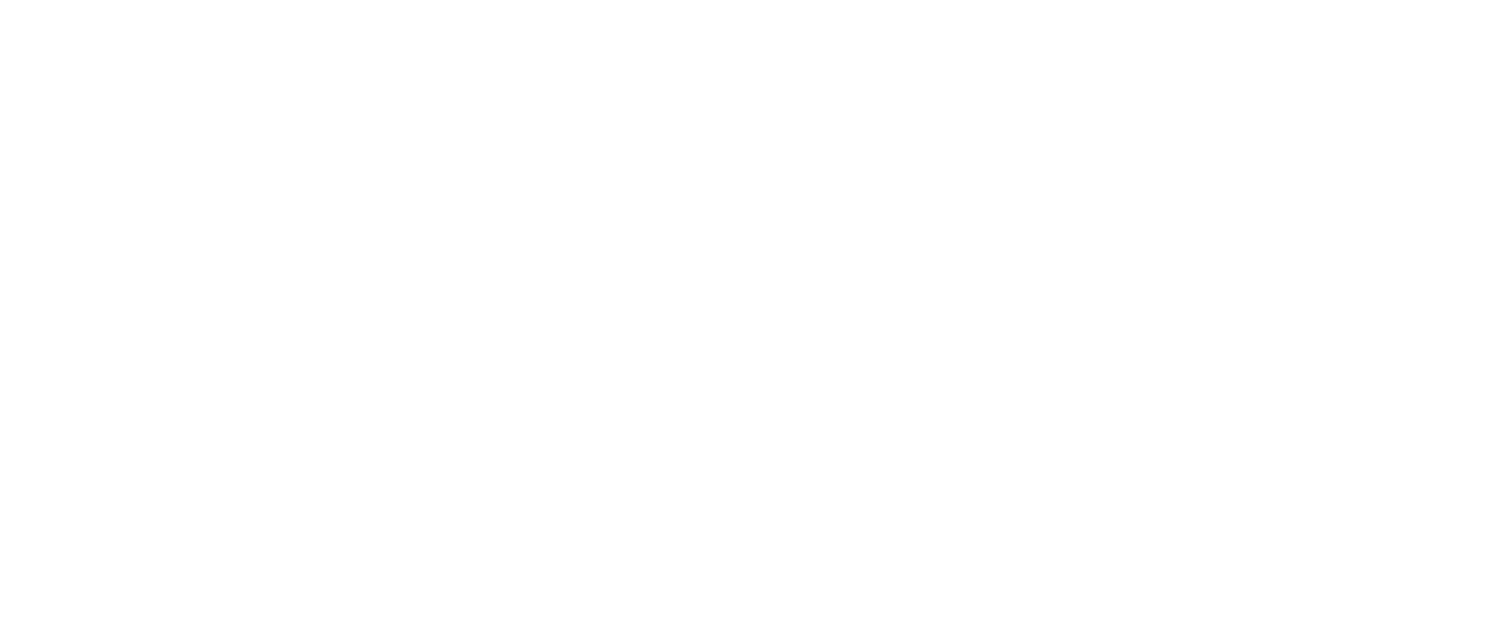scroll, scrollTop: 0, scrollLeft: 0, axis: both 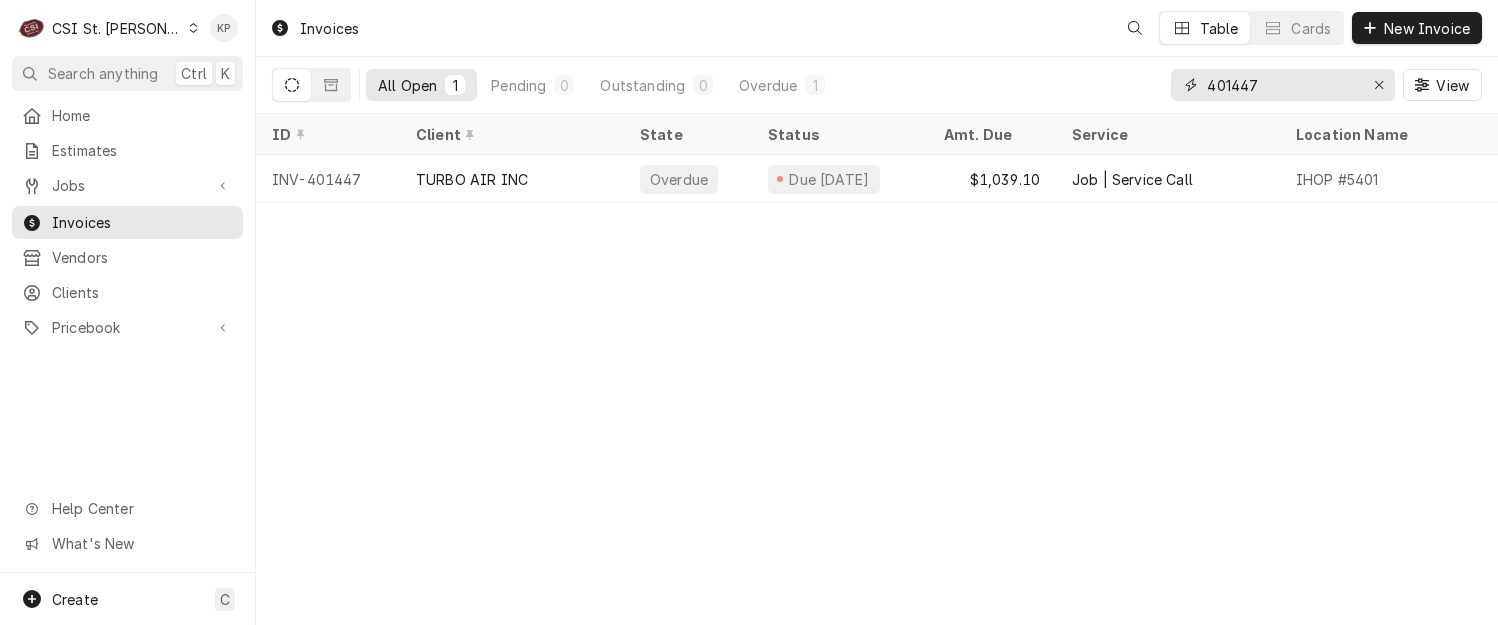 click at bounding box center (1379, 85) 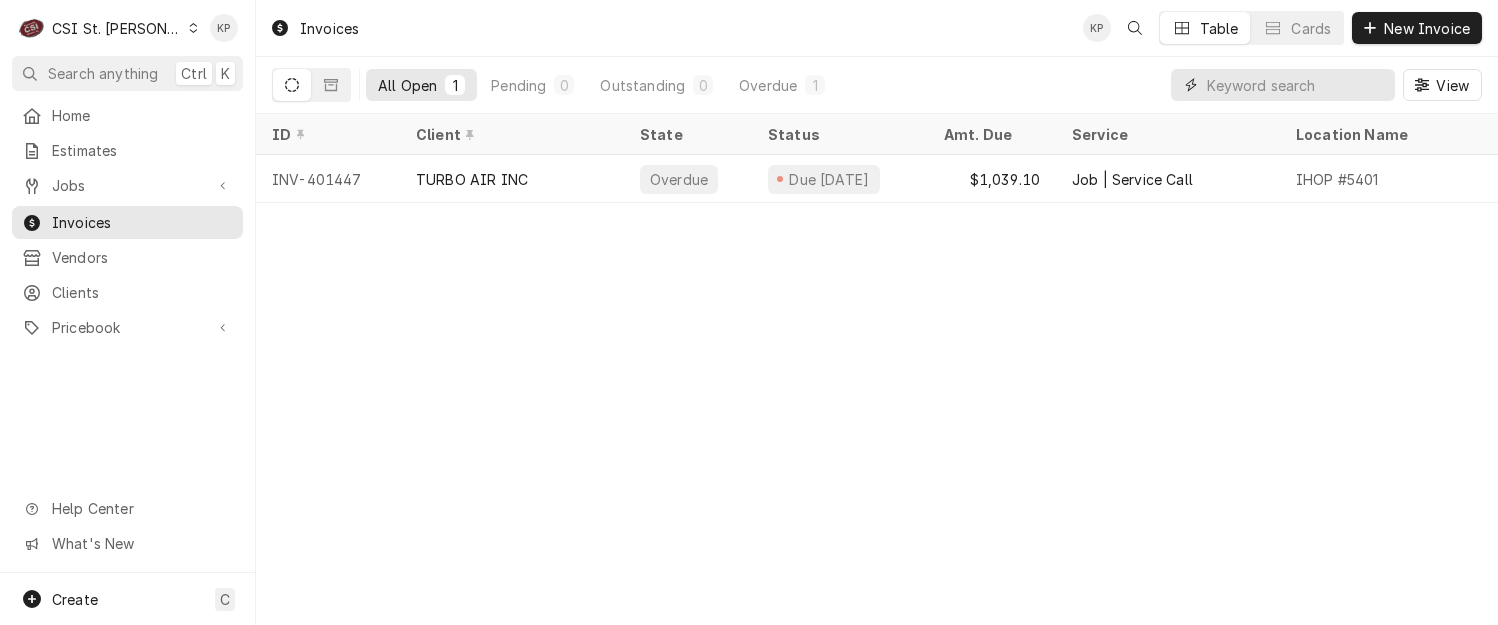 click at bounding box center [1301, 85] 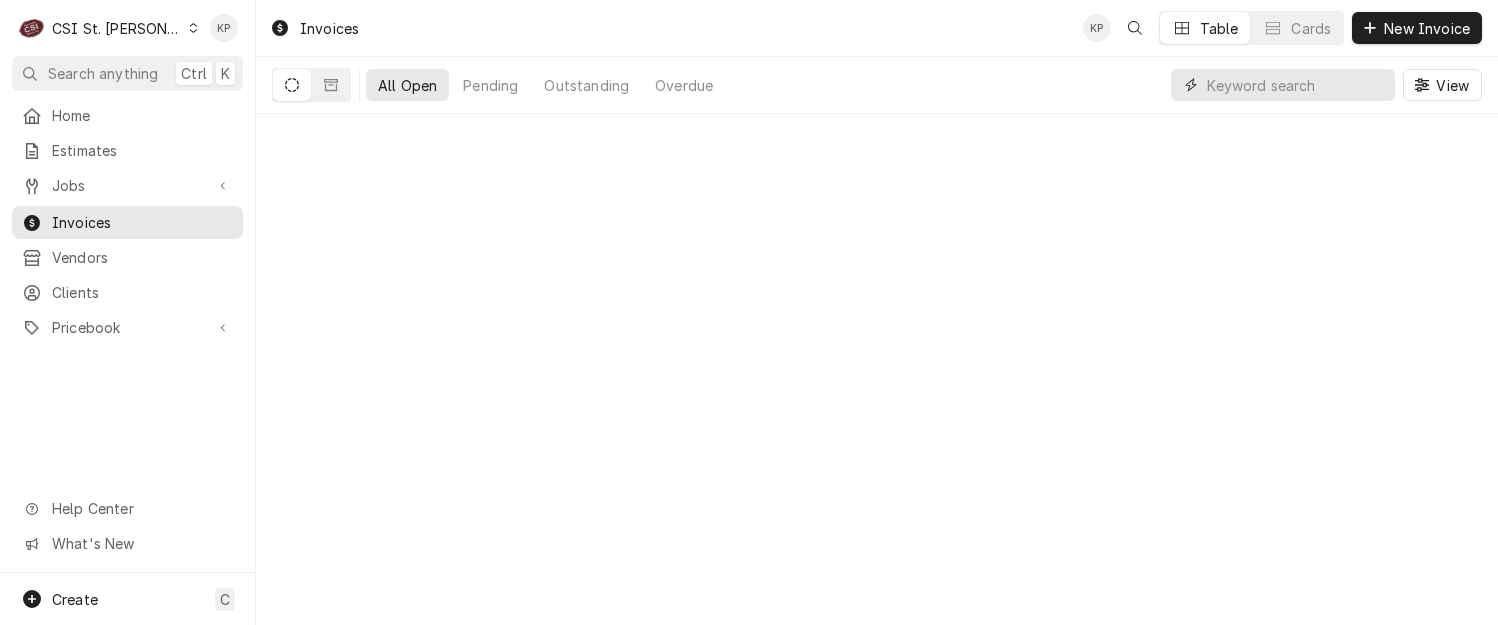 click at bounding box center (1296, 85) 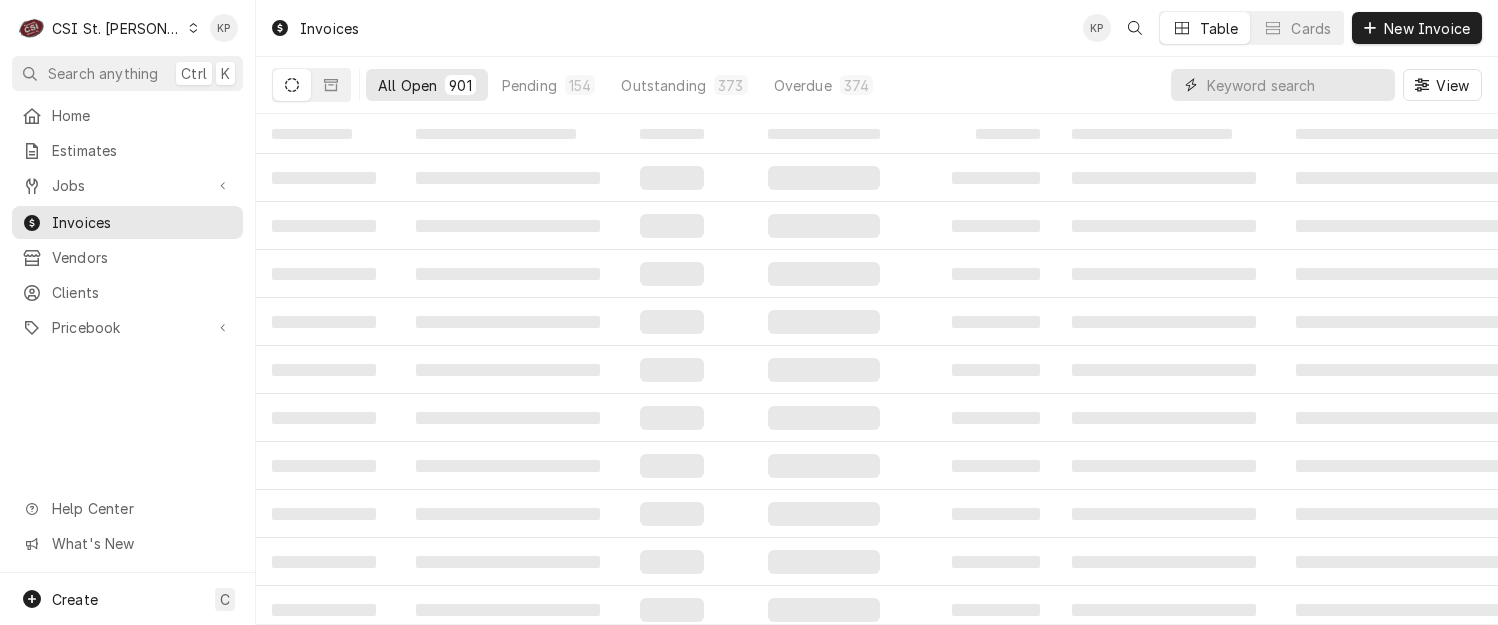 click at bounding box center [1296, 85] 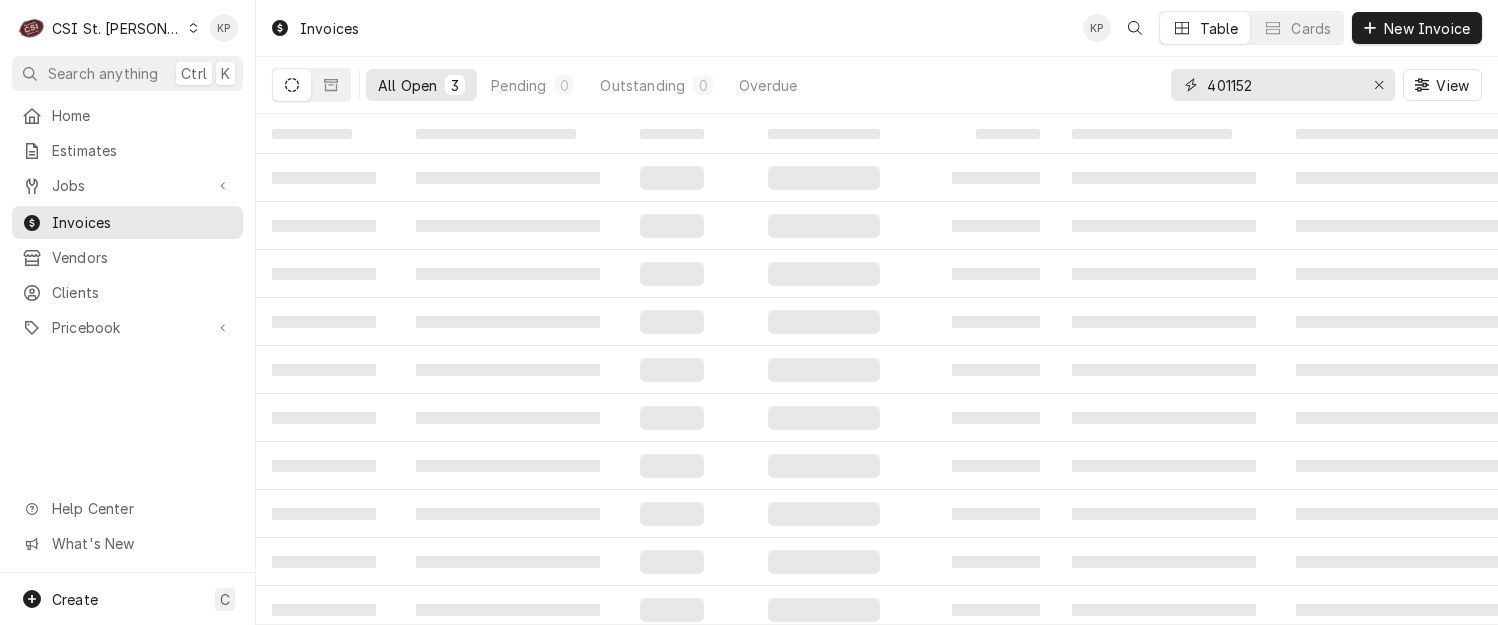 type on "401152" 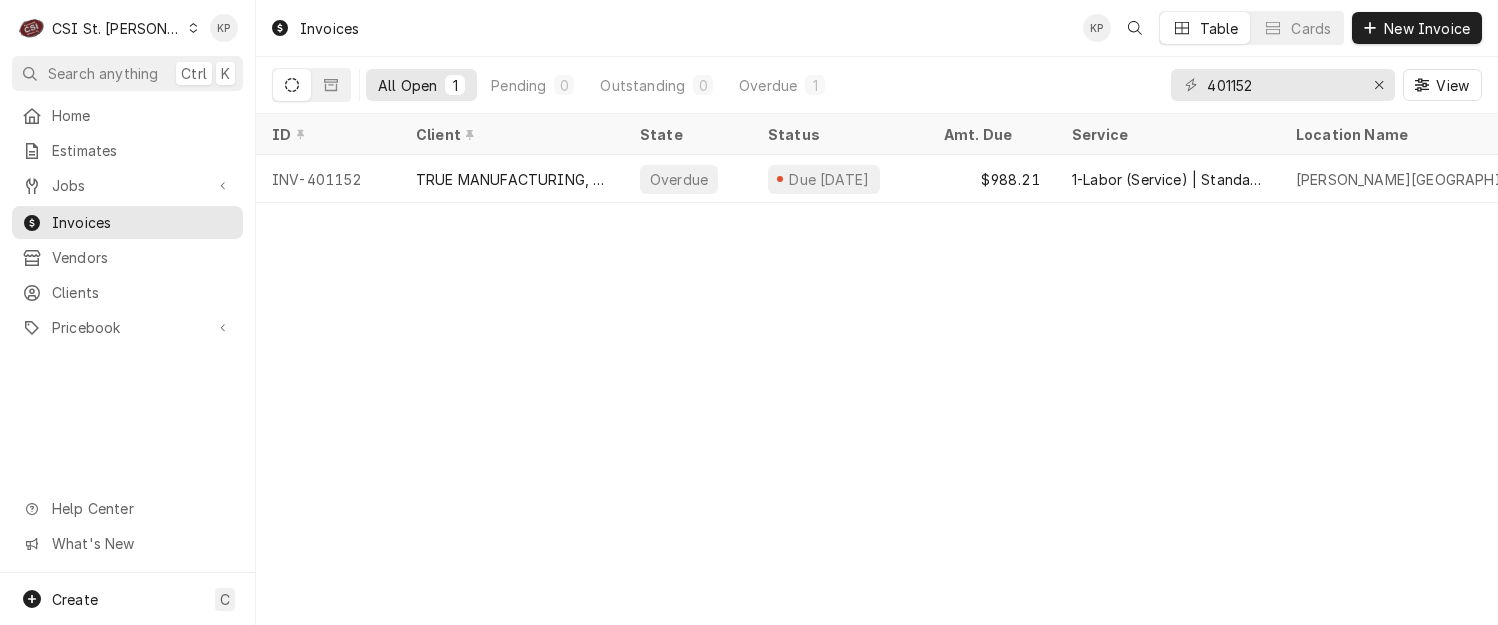 click on "Invoices   KP Table Cards New Invoice All Open 1 Pending 0 Outstanding 0 Overdue 1 401152 View ID Client State Status Amt. Due Service Location Name Location Address Labels Due Date Status Changed Last Modified INV-401152 TRUE MANUFACTURING, INC. Overdue Due [DATE] $988.21 1-Labor (Service) | Standard | Incurred [PERSON_NAME][GEOGRAPHIC_DATA] [STREET_ADDRESS] ¹ Warranty 🛡️ [DATE]   May [DATE]" at bounding box center [877, 312] 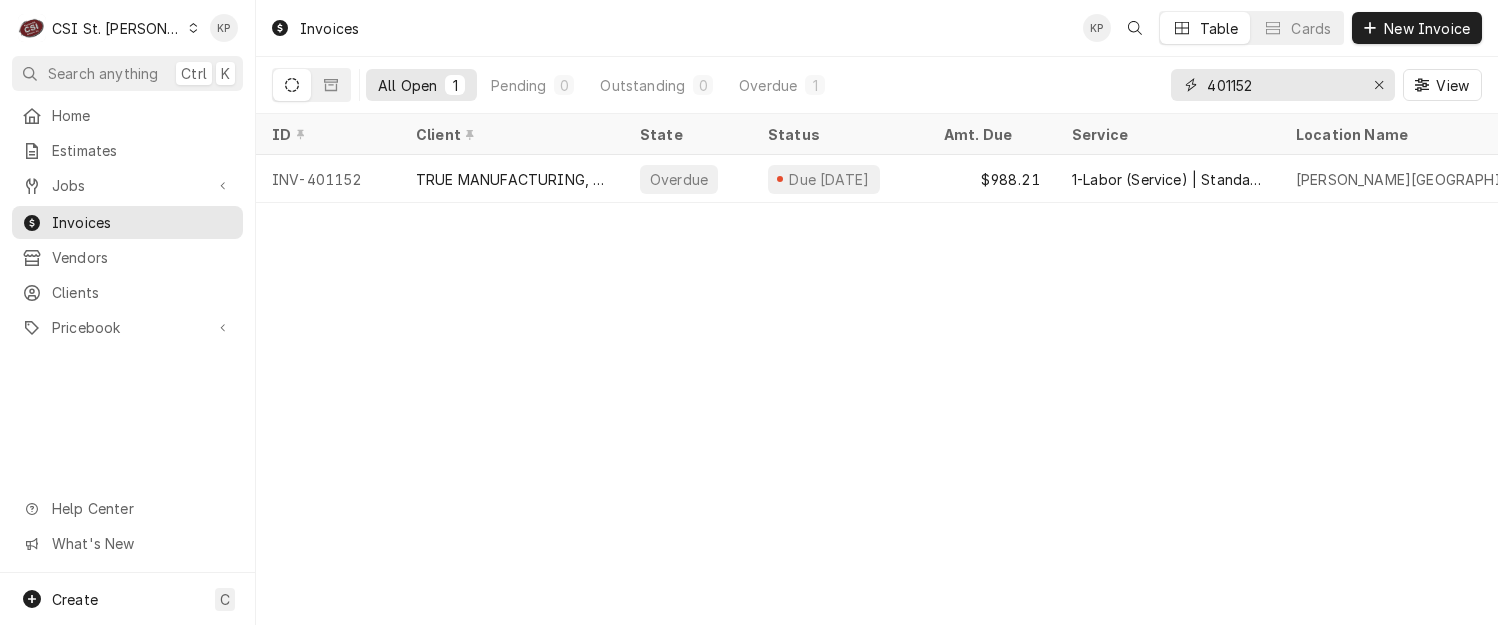 drag, startPoint x: 1380, startPoint y: 81, endPoint x: 1319, endPoint y: 86, distance: 61.204575 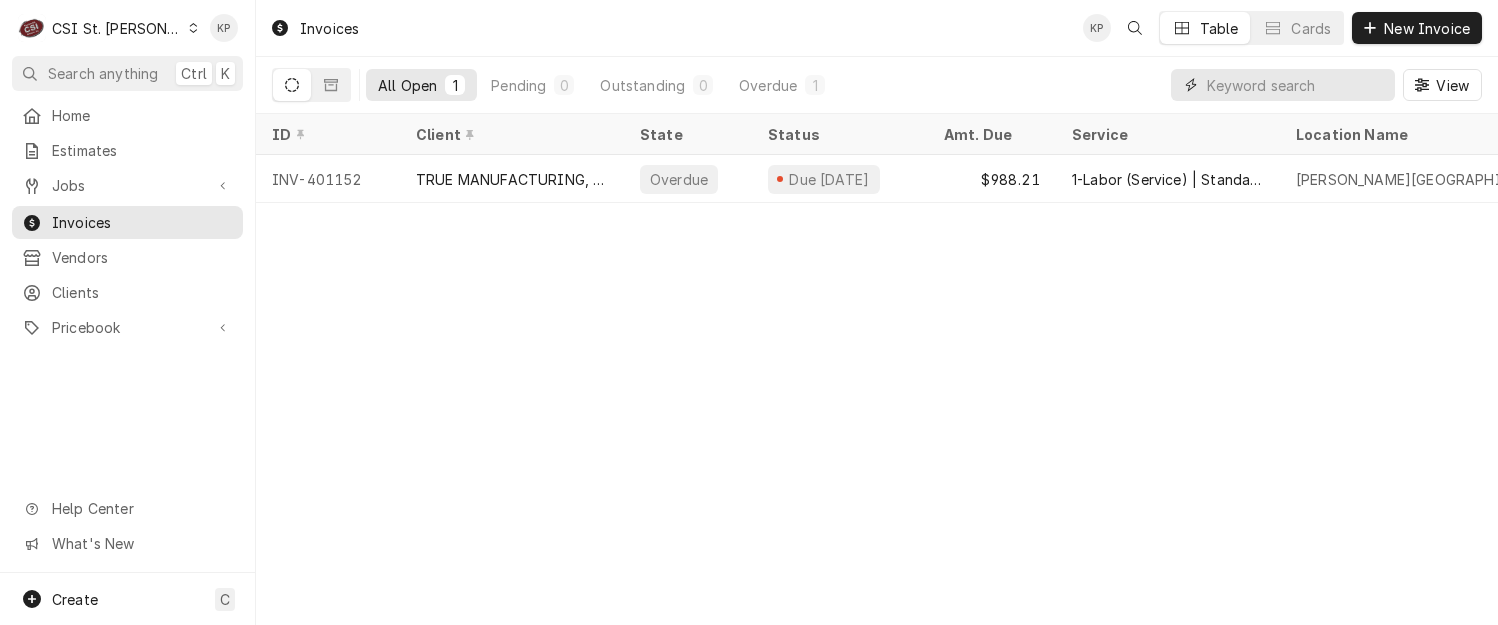 click at bounding box center [1301, 85] 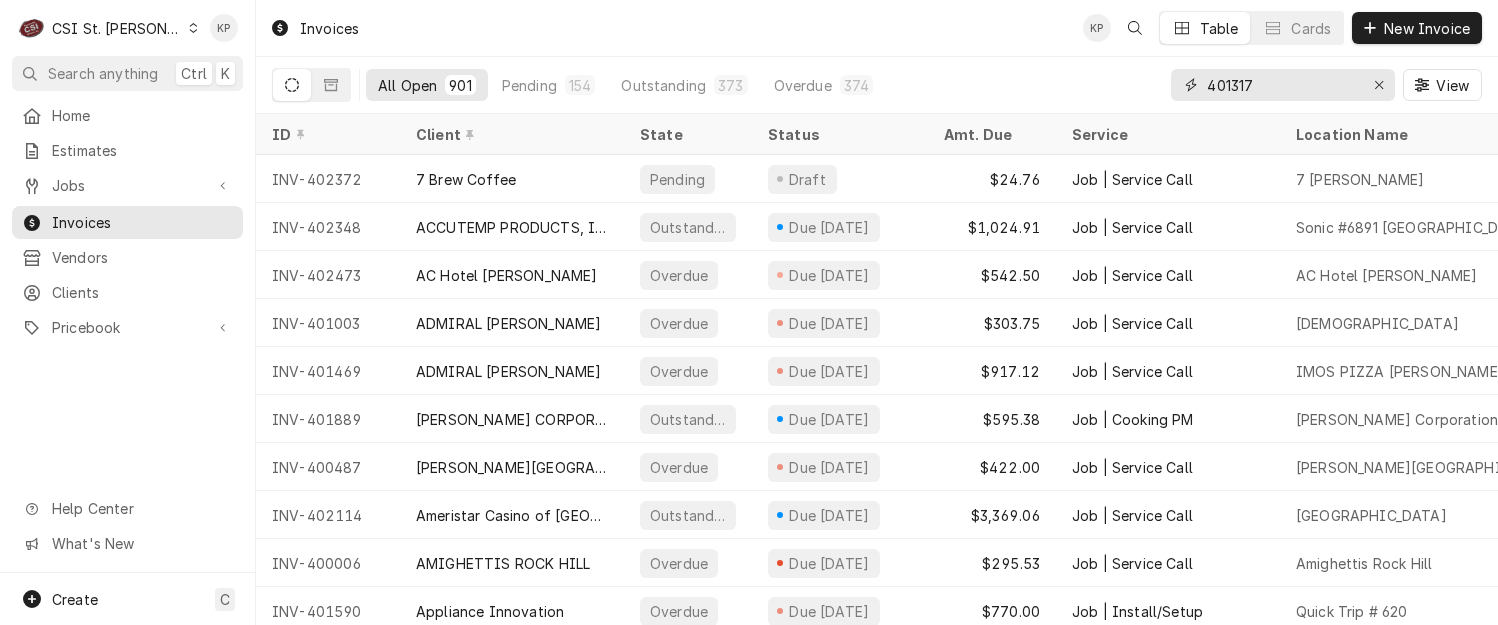 type on "401317" 